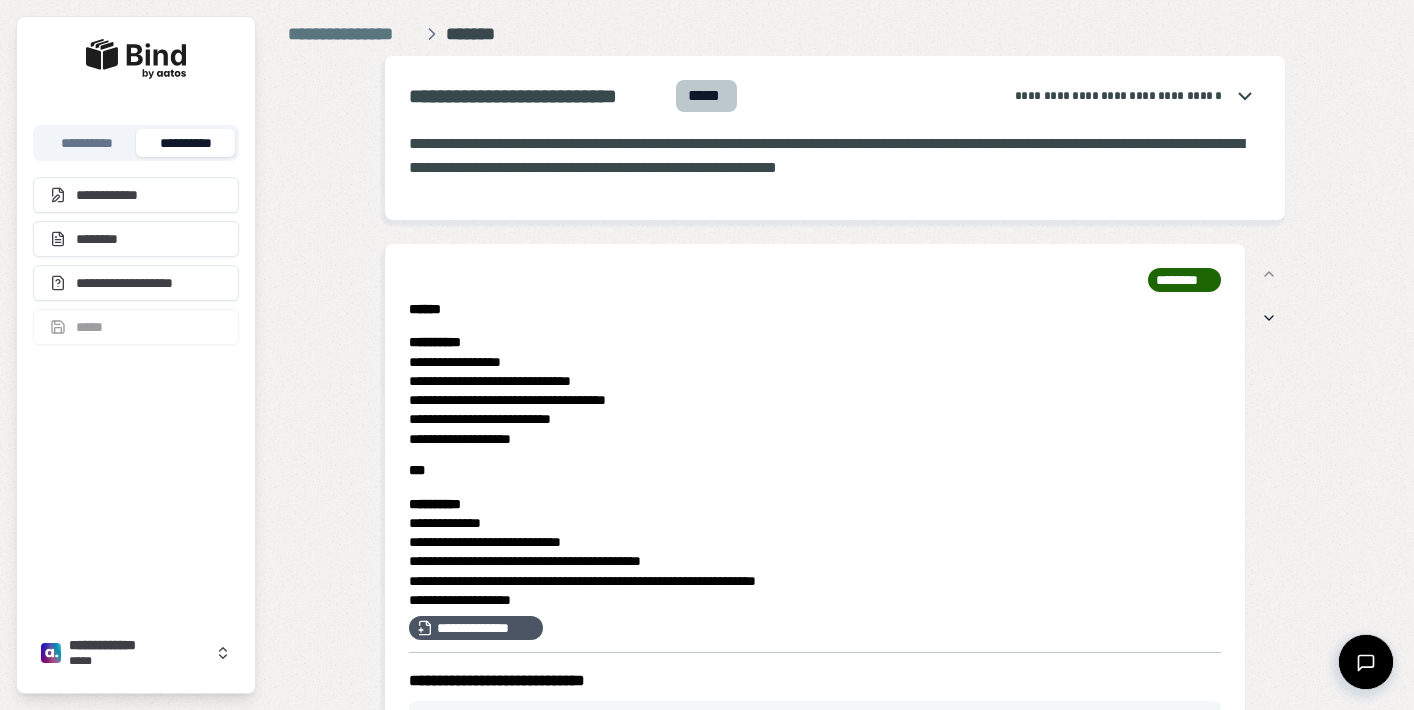 scroll, scrollTop: 0, scrollLeft: 0, axis: both 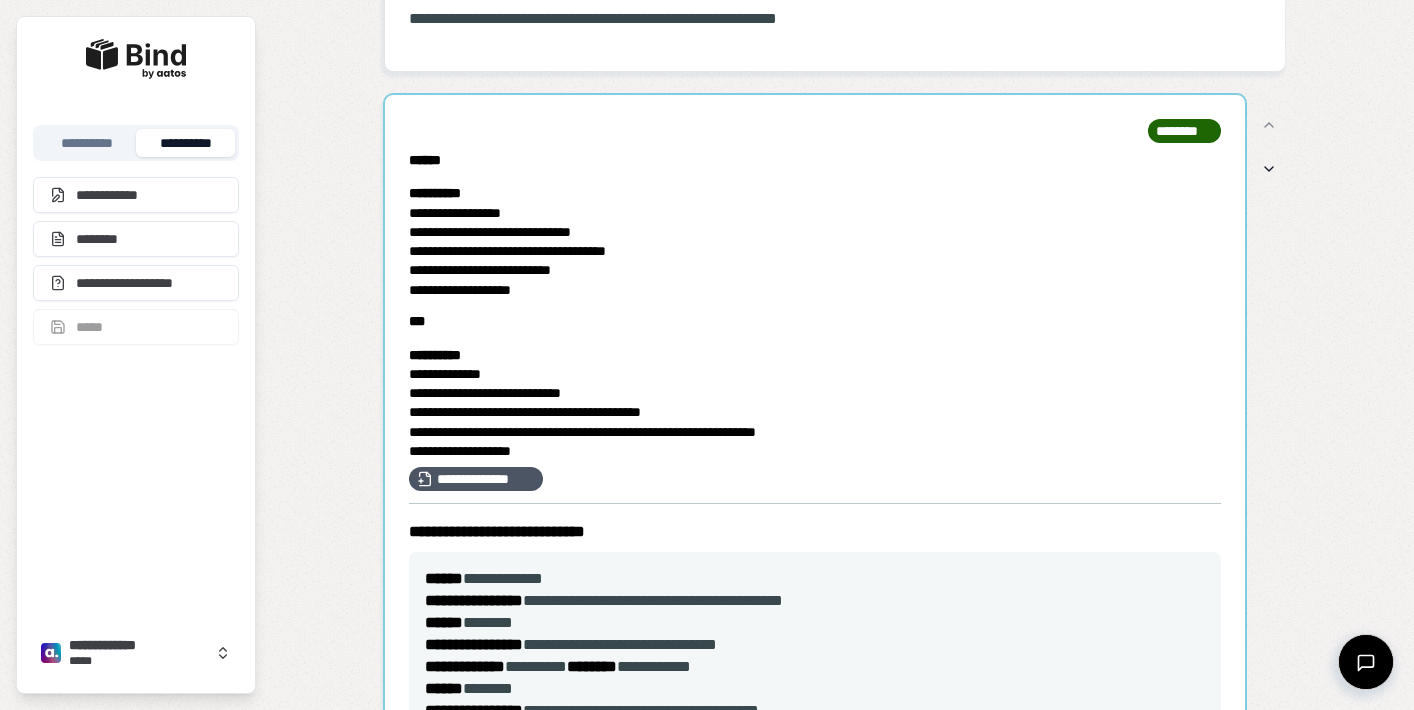 click at bounding box center (815, 813) 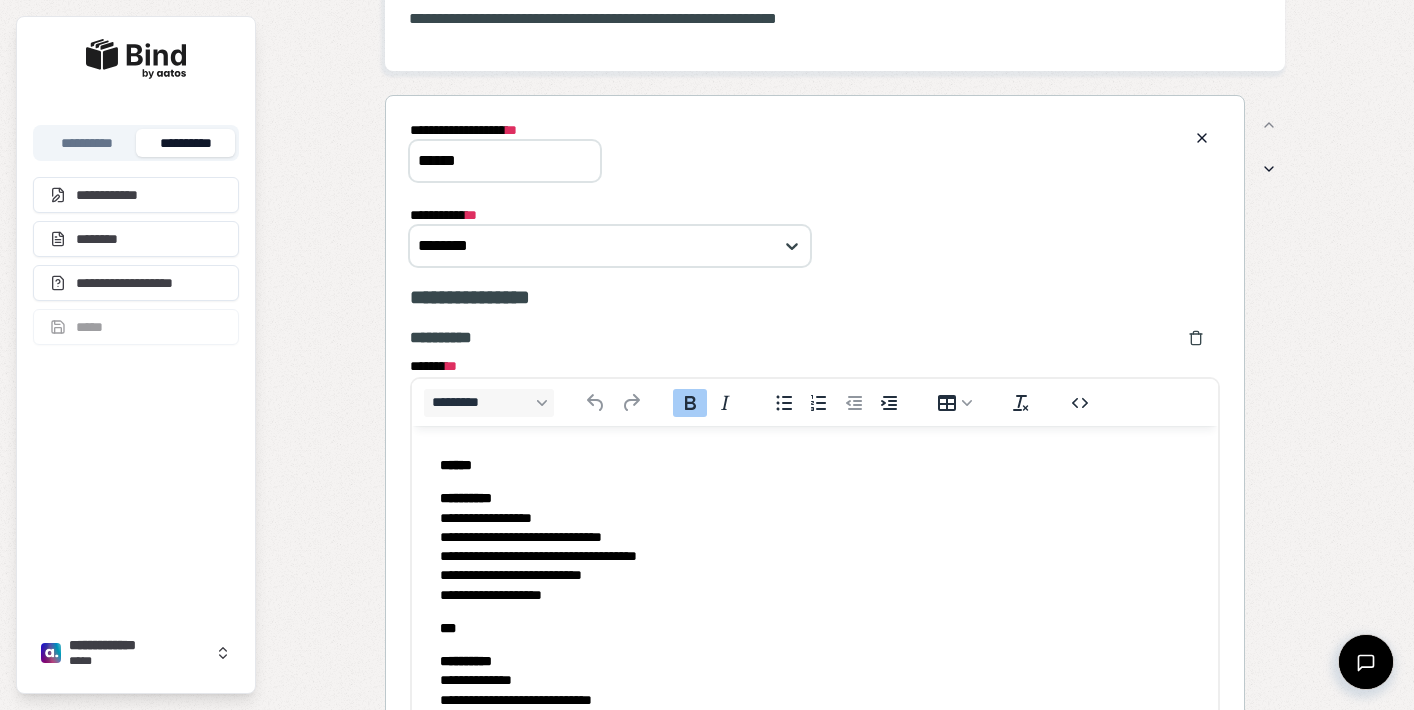 scroll, scrollTop: 0, scrollLeft: 0, axis: both 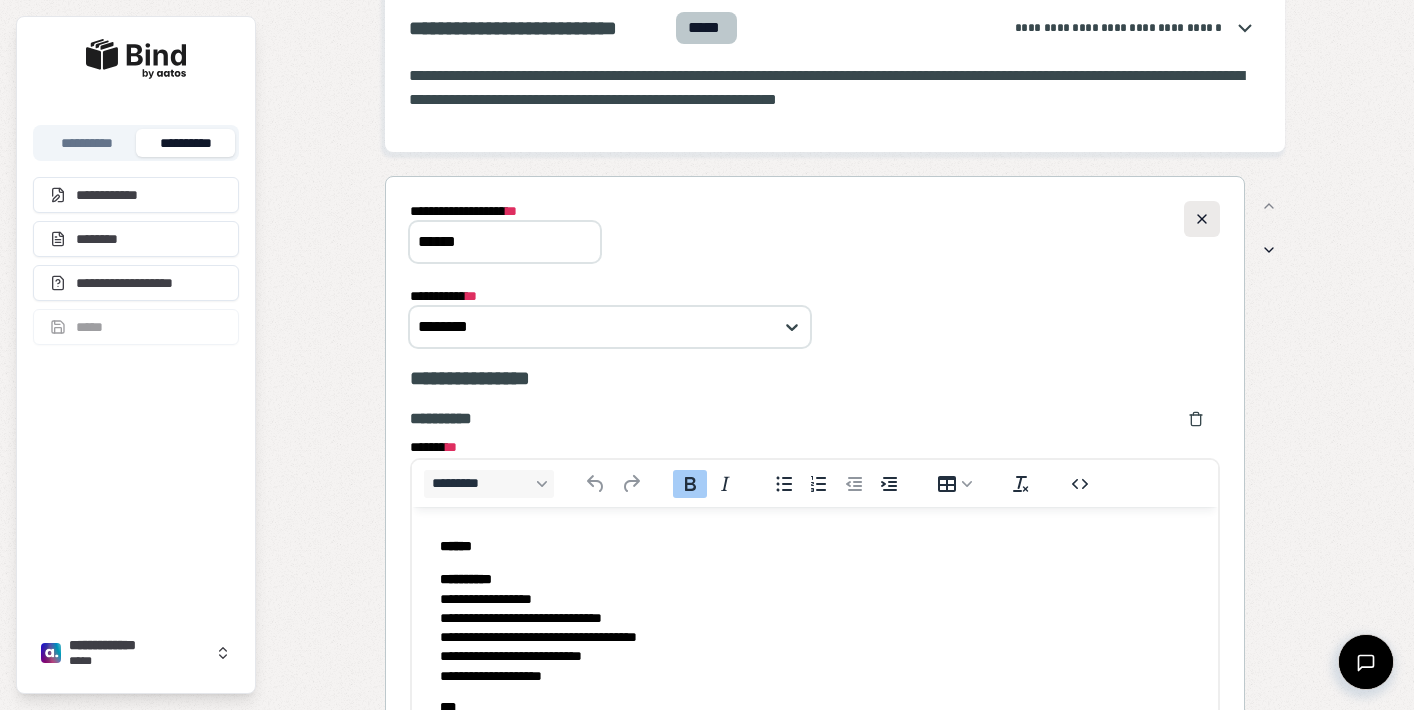 click at bounding box center [1202, 219] 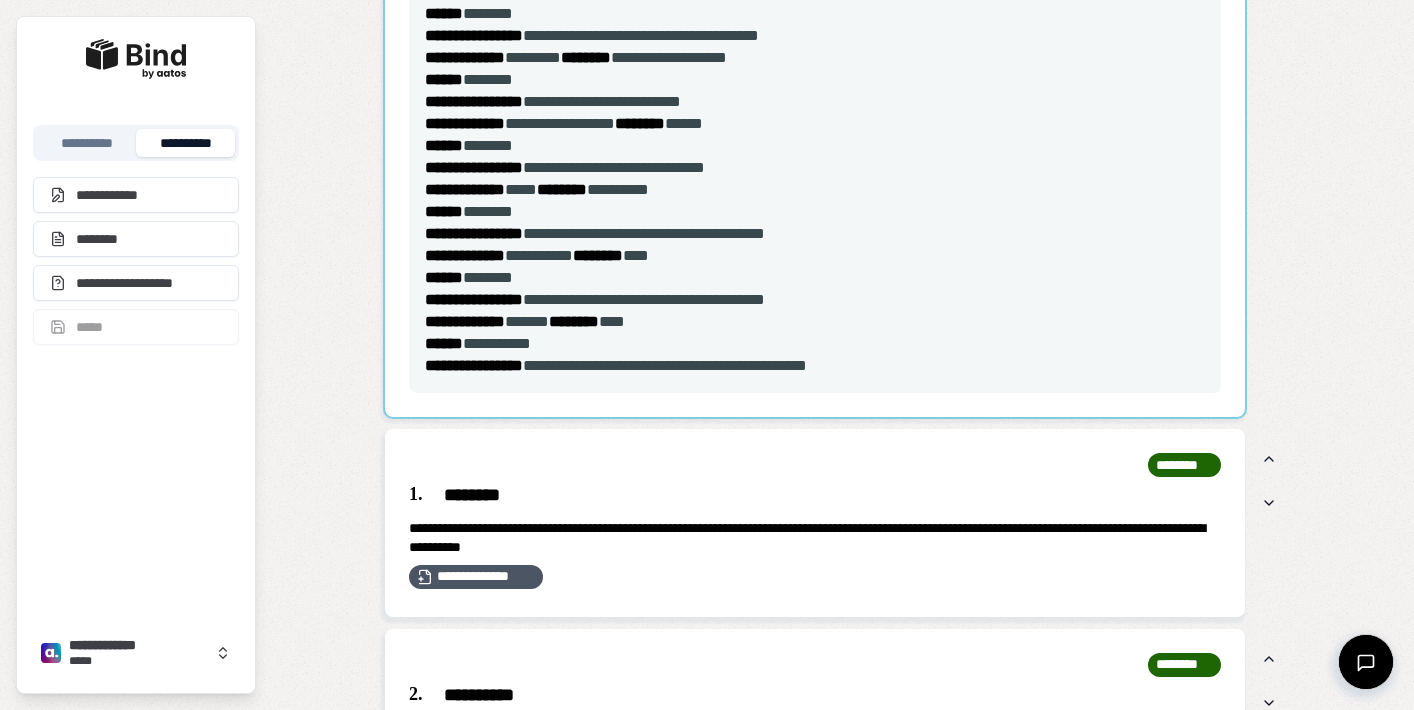 scroll, scrollTop: 1636, scrollLeft: 0, axis: vertical 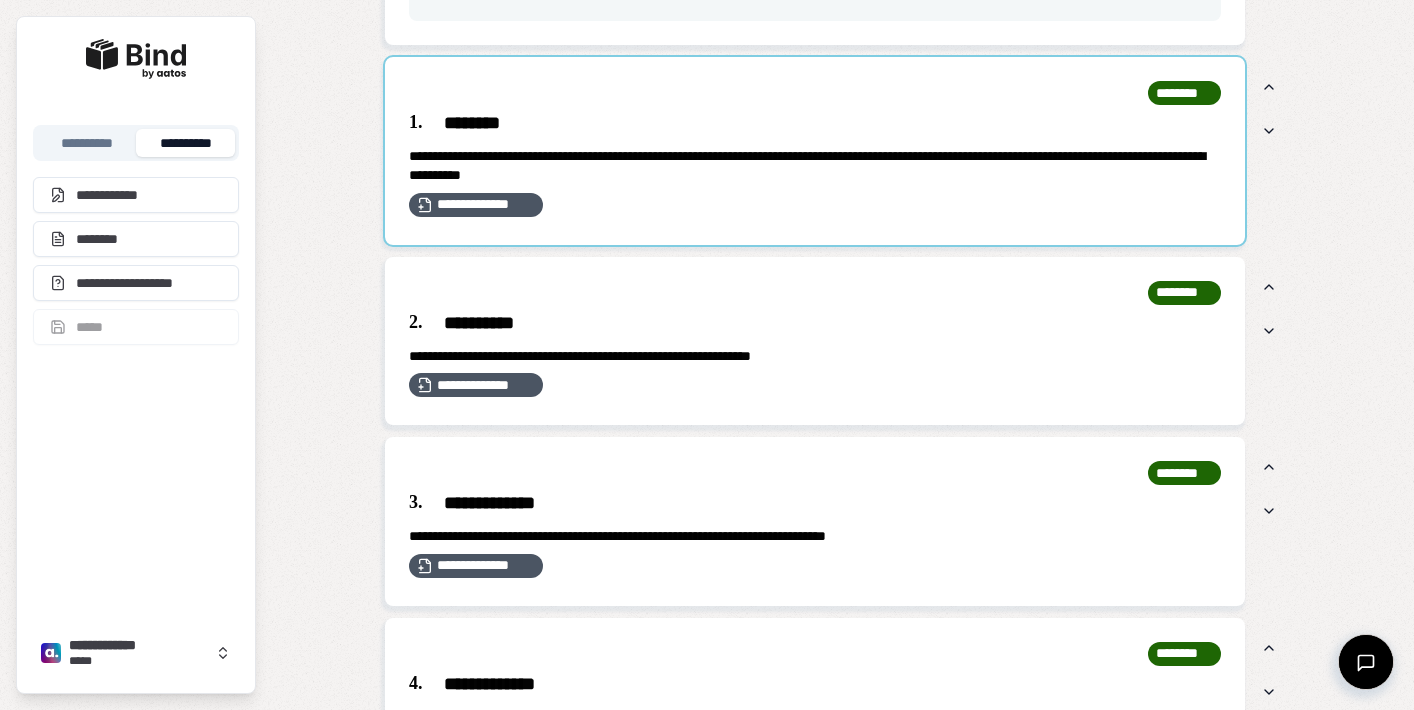 click at bounding box center [815, 151] 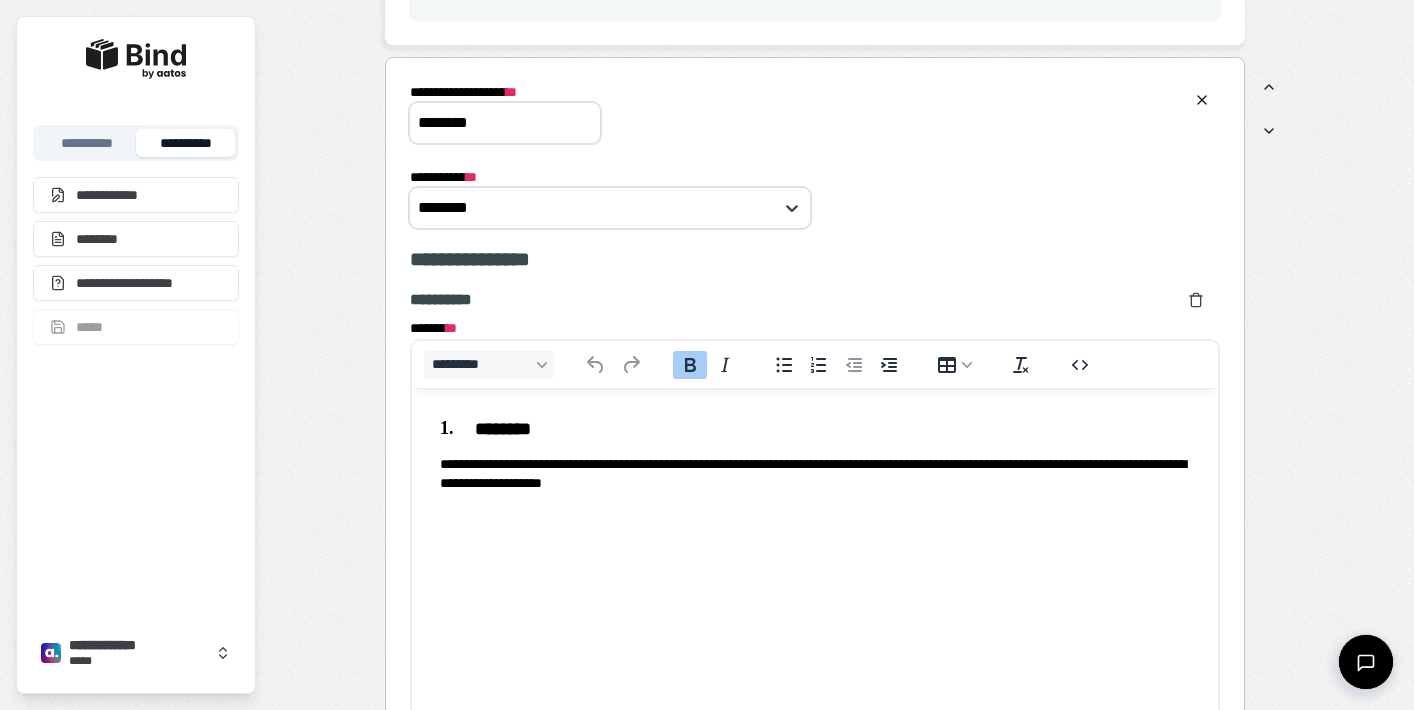 scroll, scrollTop: 0, scrollLeft: 0, axis: both 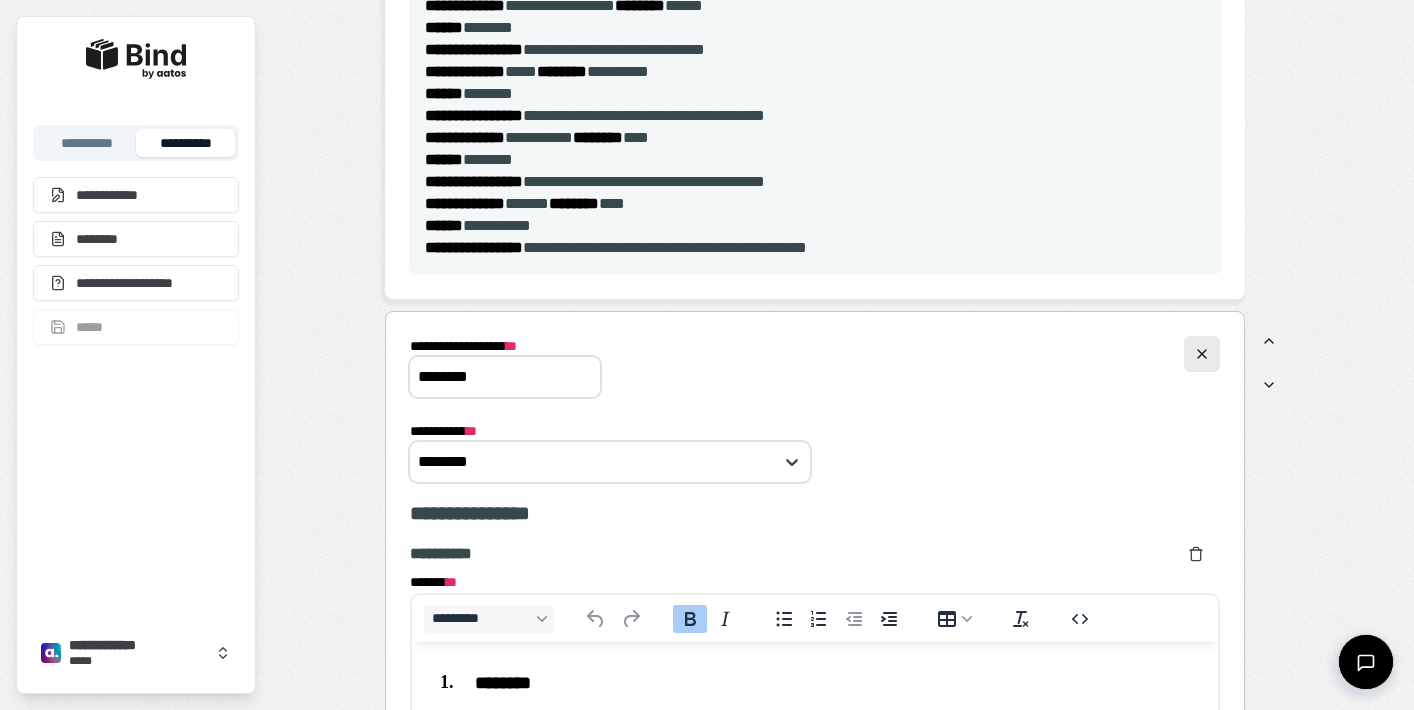 click at bounding box center [1202, 354] 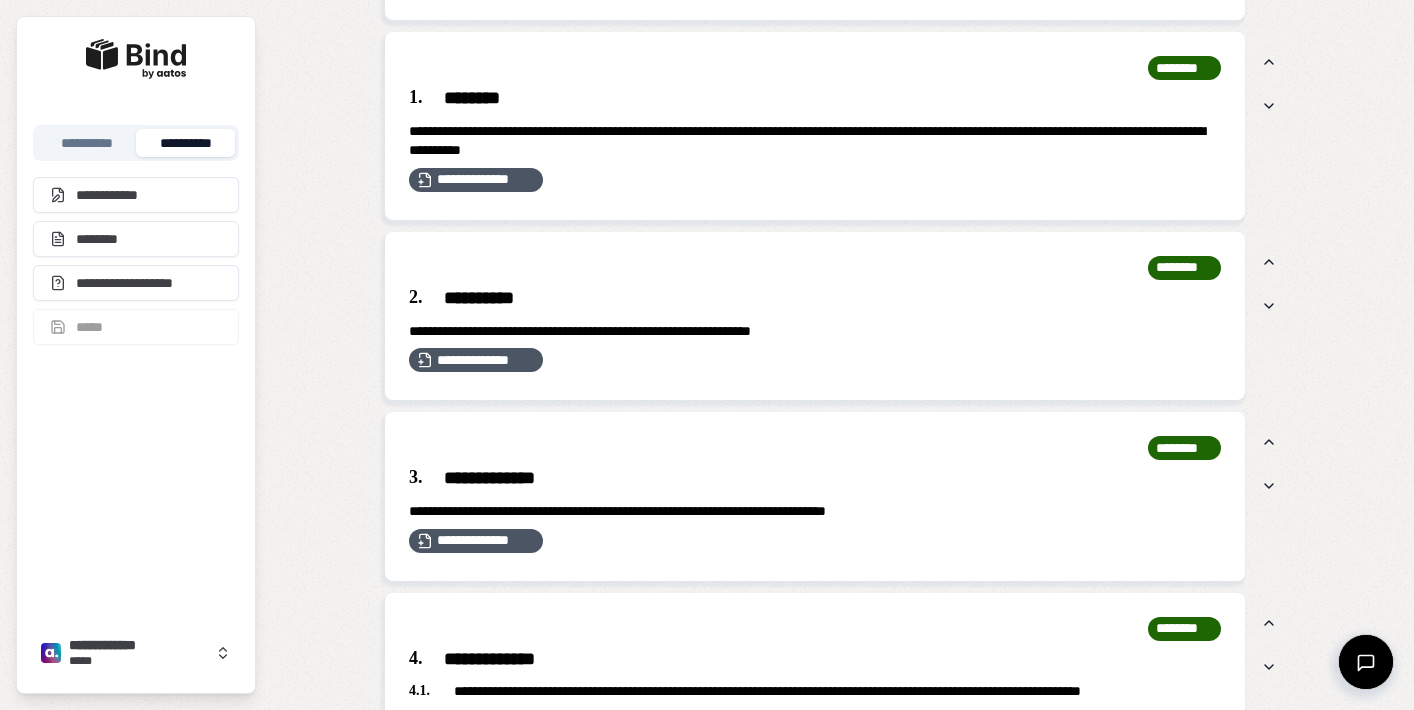scroll, scrollTop: 1668, scrollLeft: 0, axis: vertical 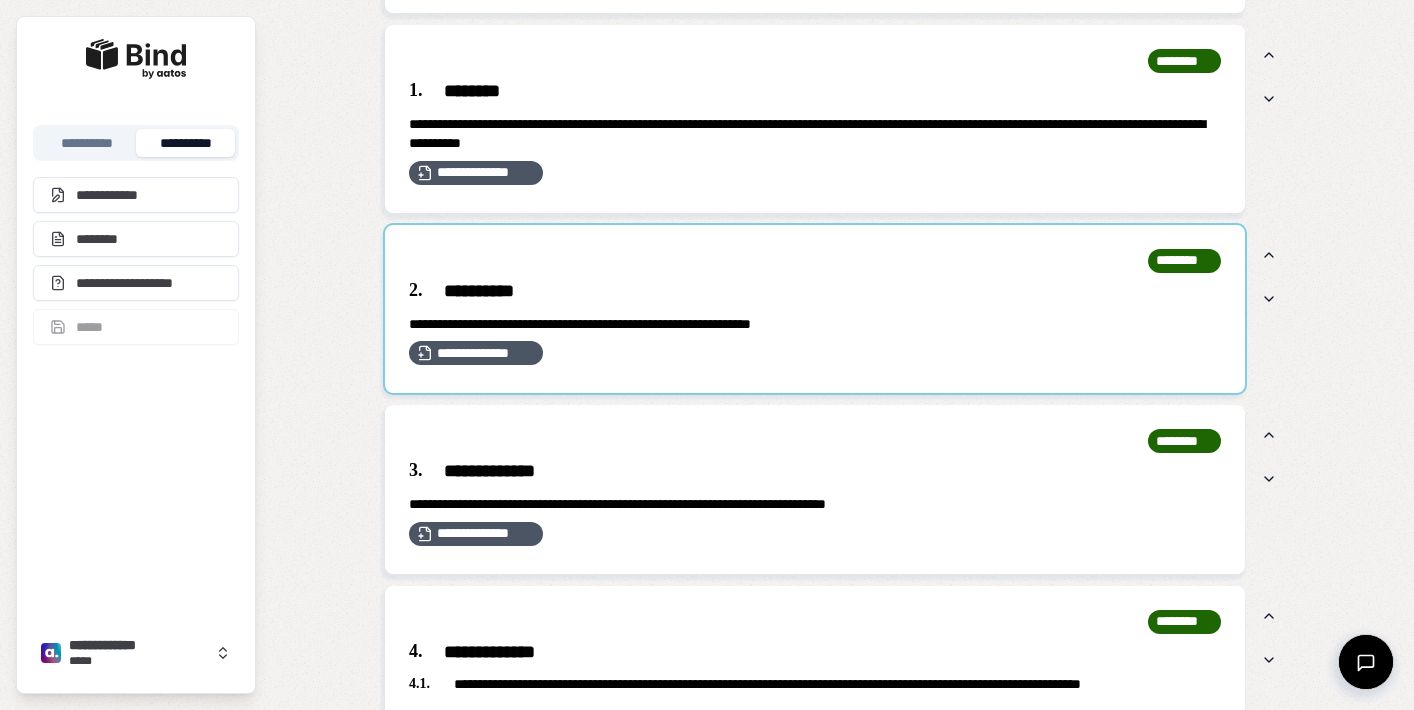 click at bounding box center (815, 309) 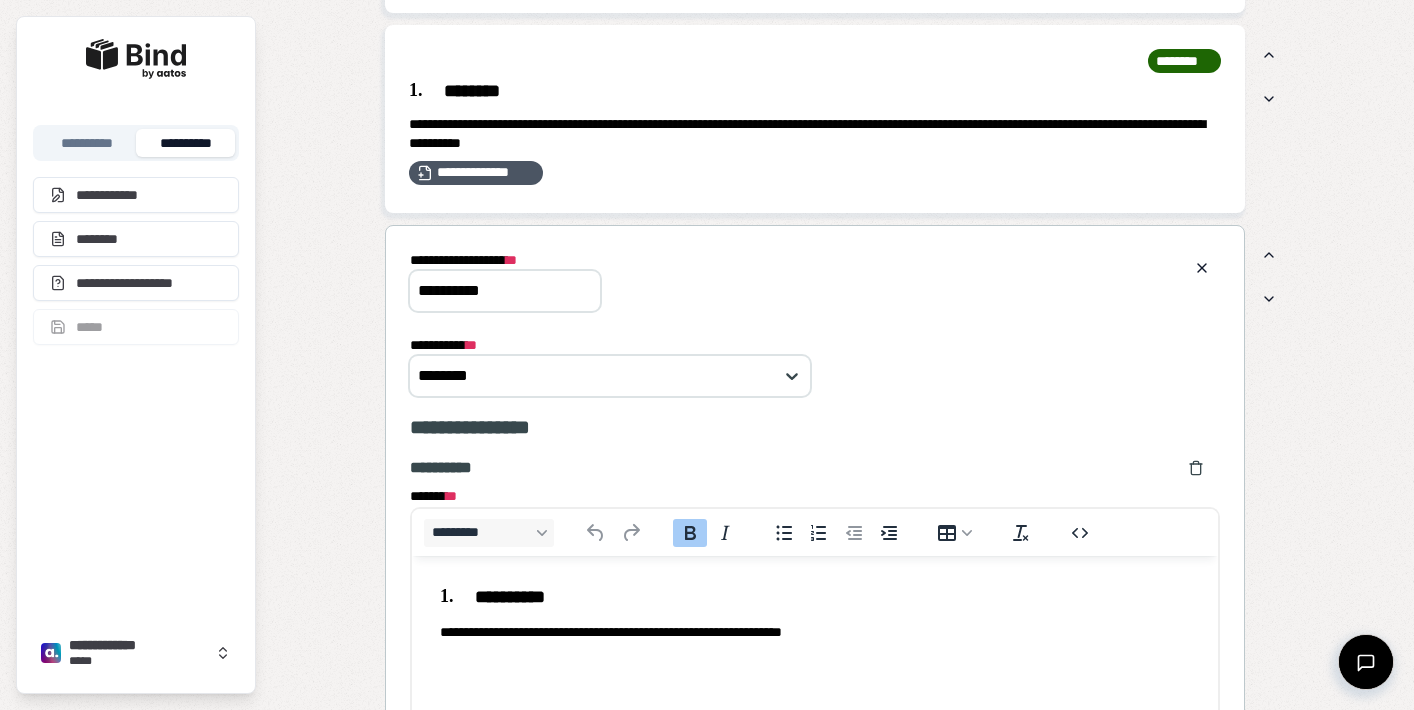 scroll, scrollTop: 0, scrollLeft: 0, axis: both 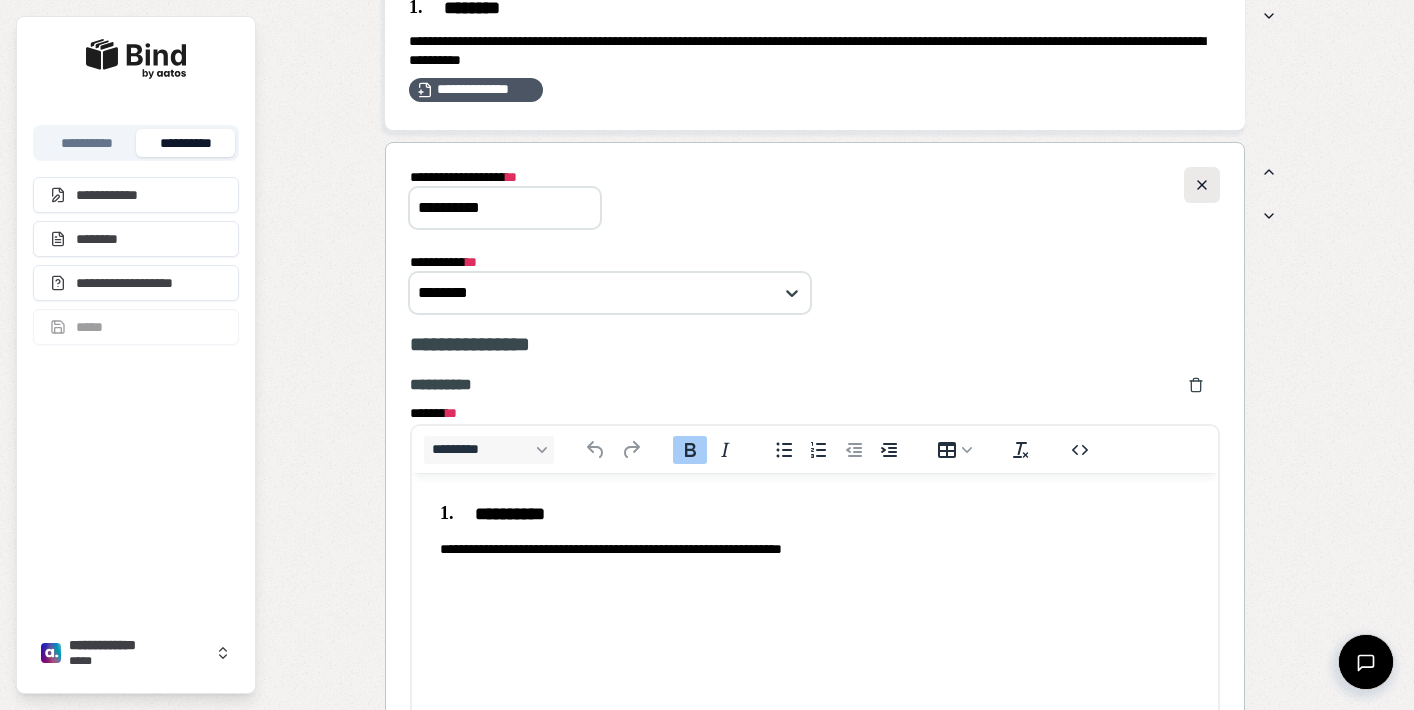 click at bounding box center [1202, 185] 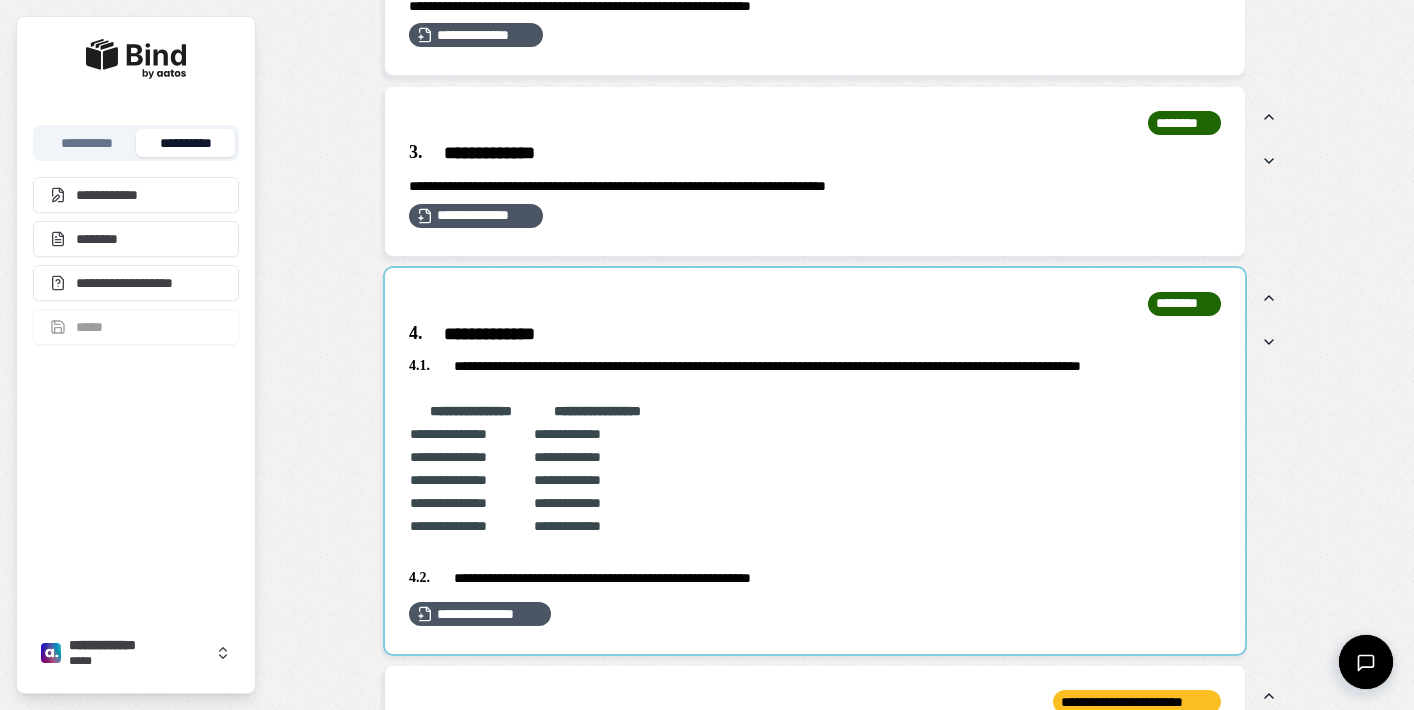 scroll, scrollTop: 2000, scrollLeft: 0, axis: vertical 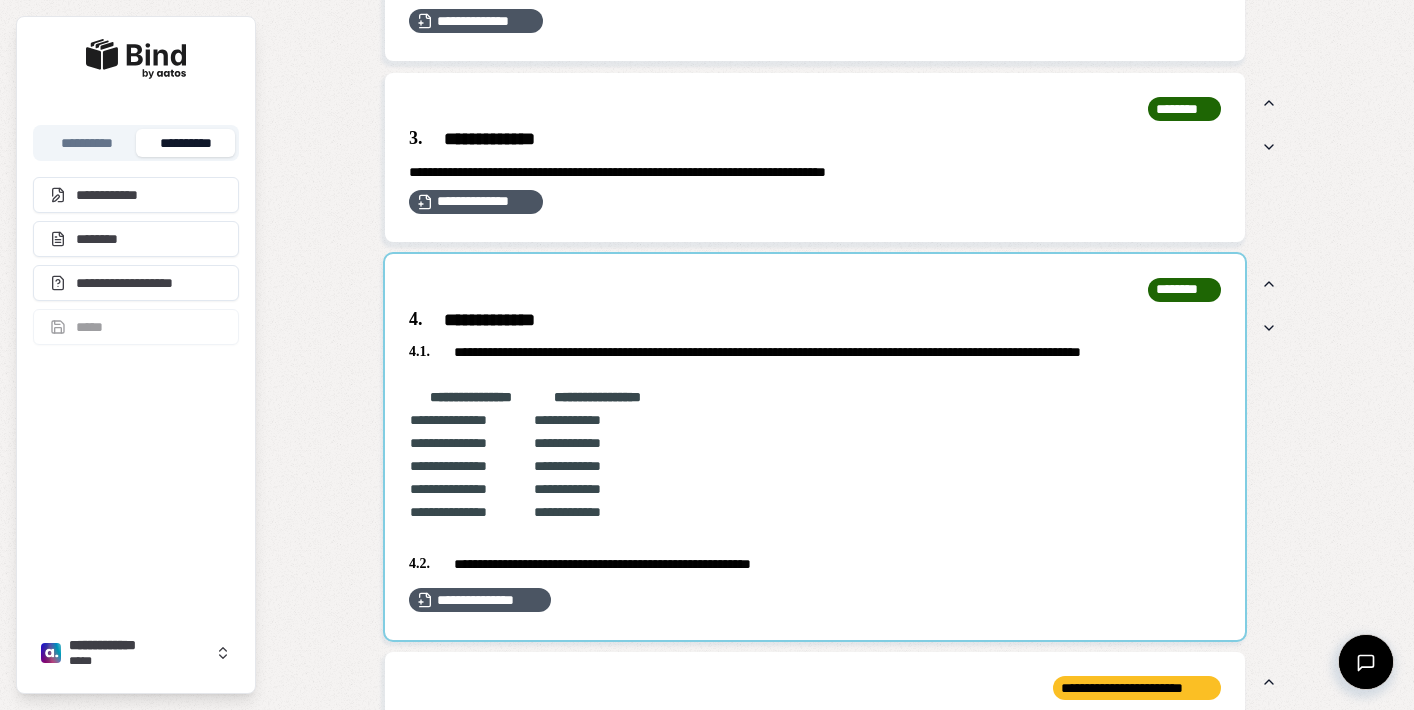 click at bounding box center (815, 447) 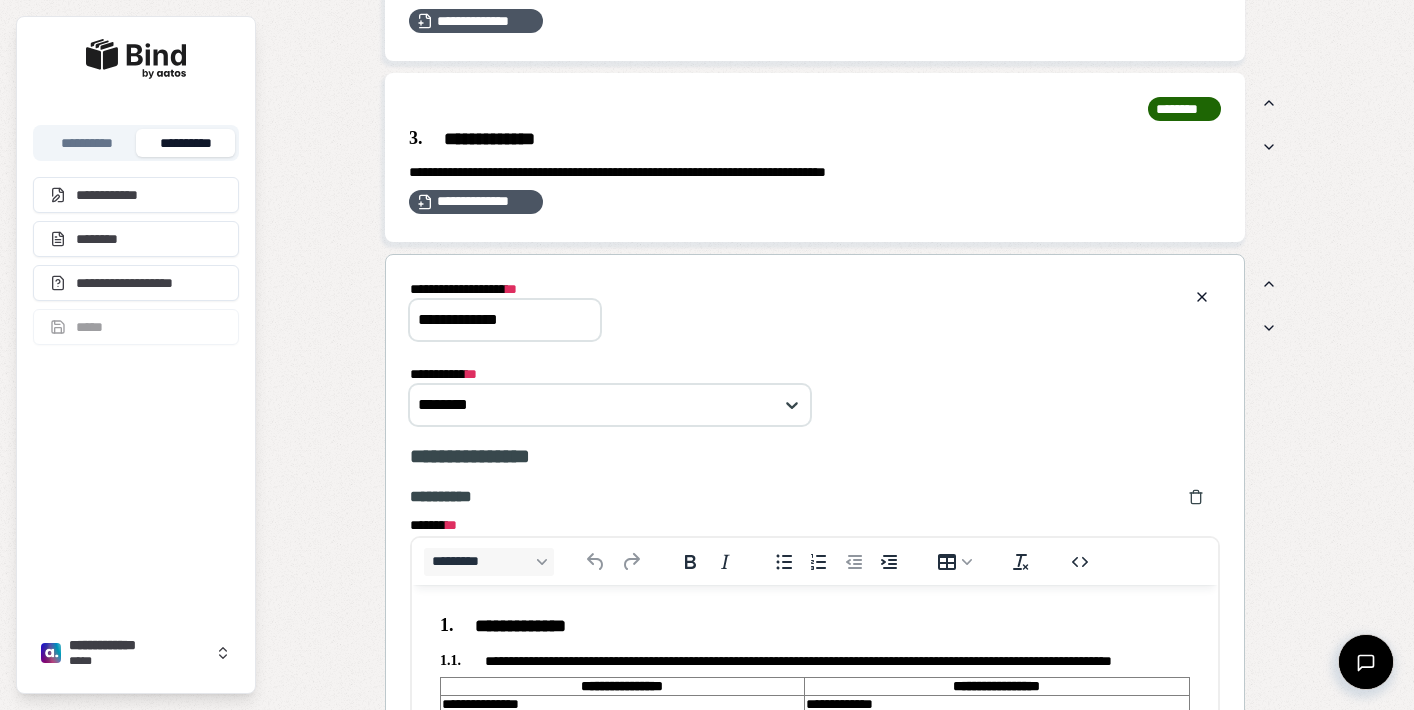 scroll, scrollTop: 0, scrollLeft: 0, axis: both 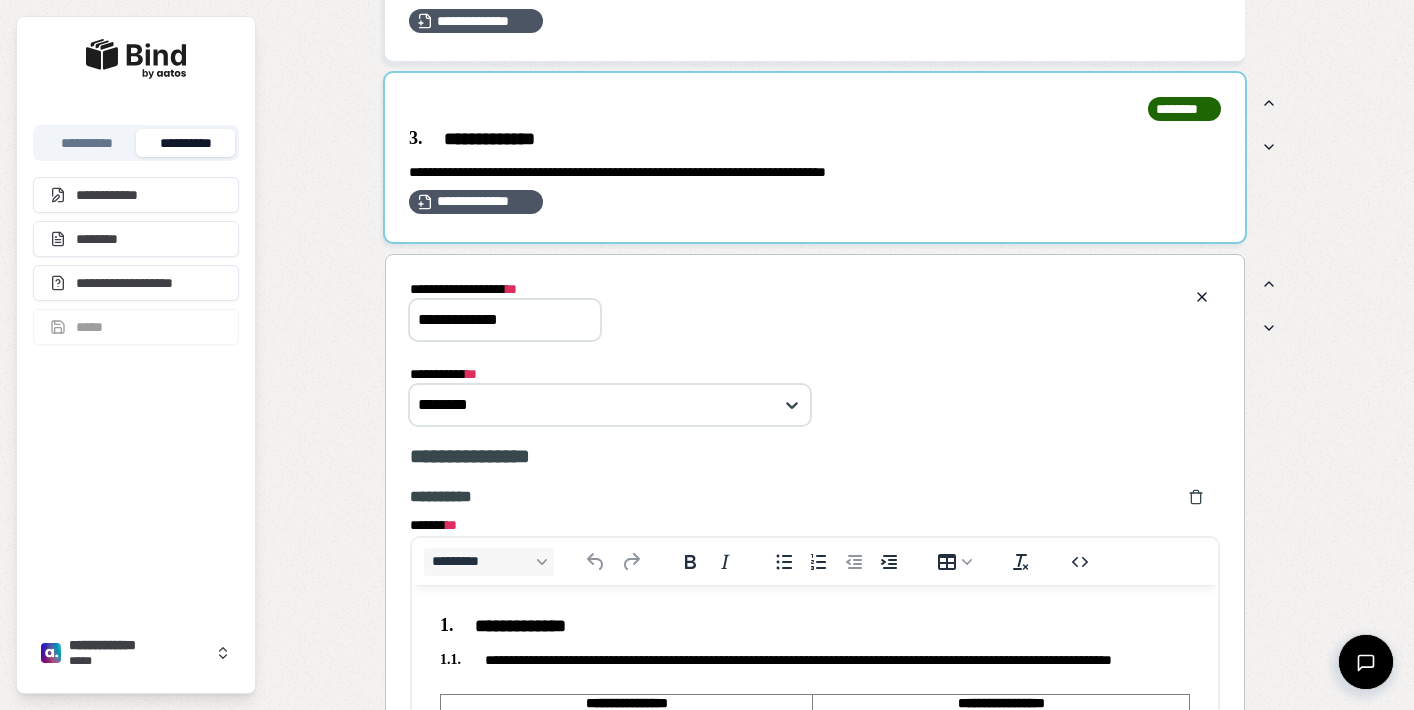 click at bounding box center (815, 157) 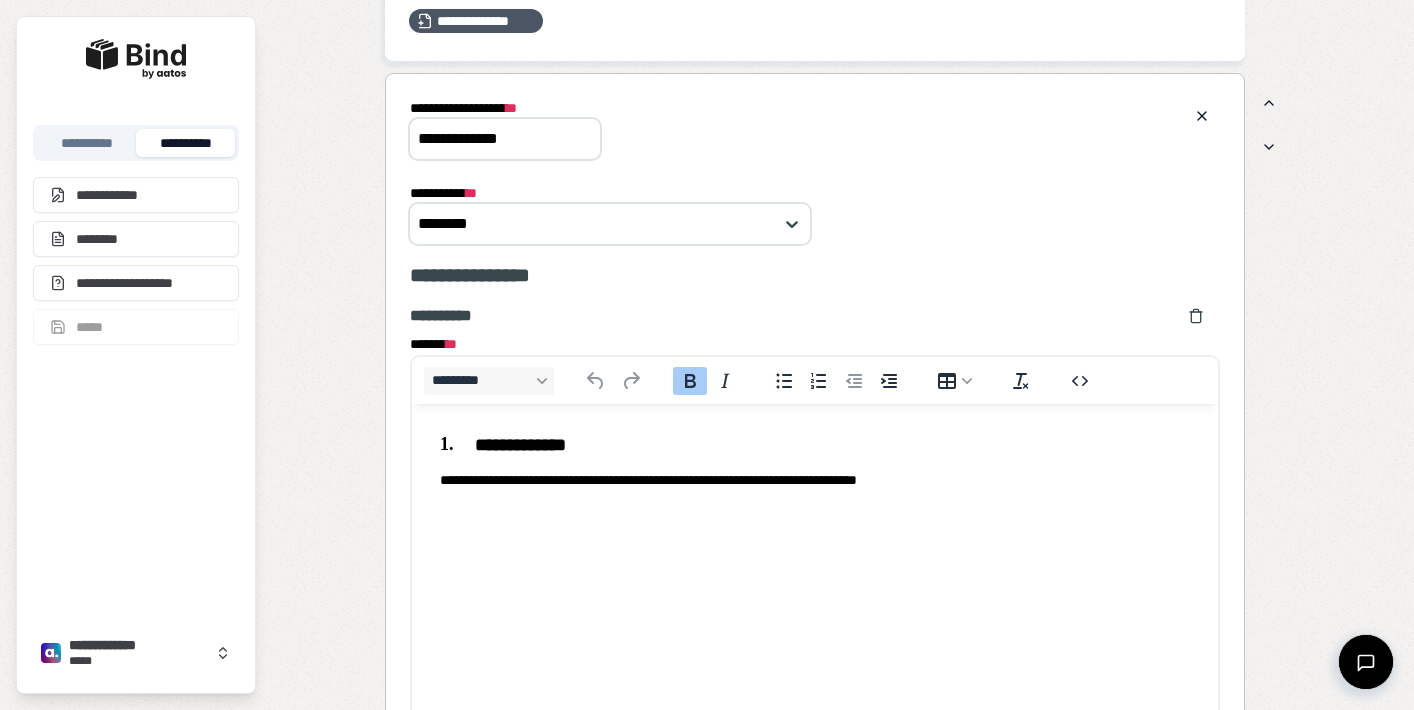 scroll, scrollTop: 0, scrollLeft: 0, axis: both 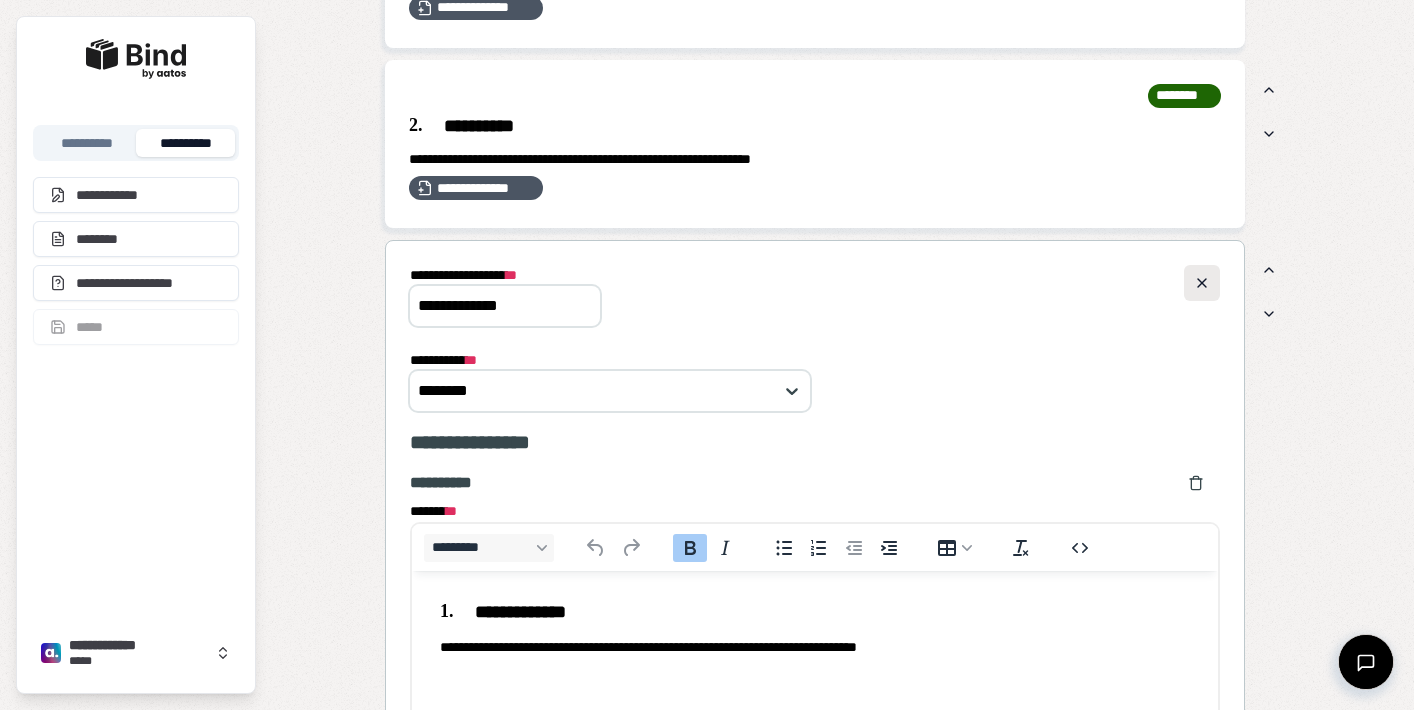 click at bounding box center [1202, 283] 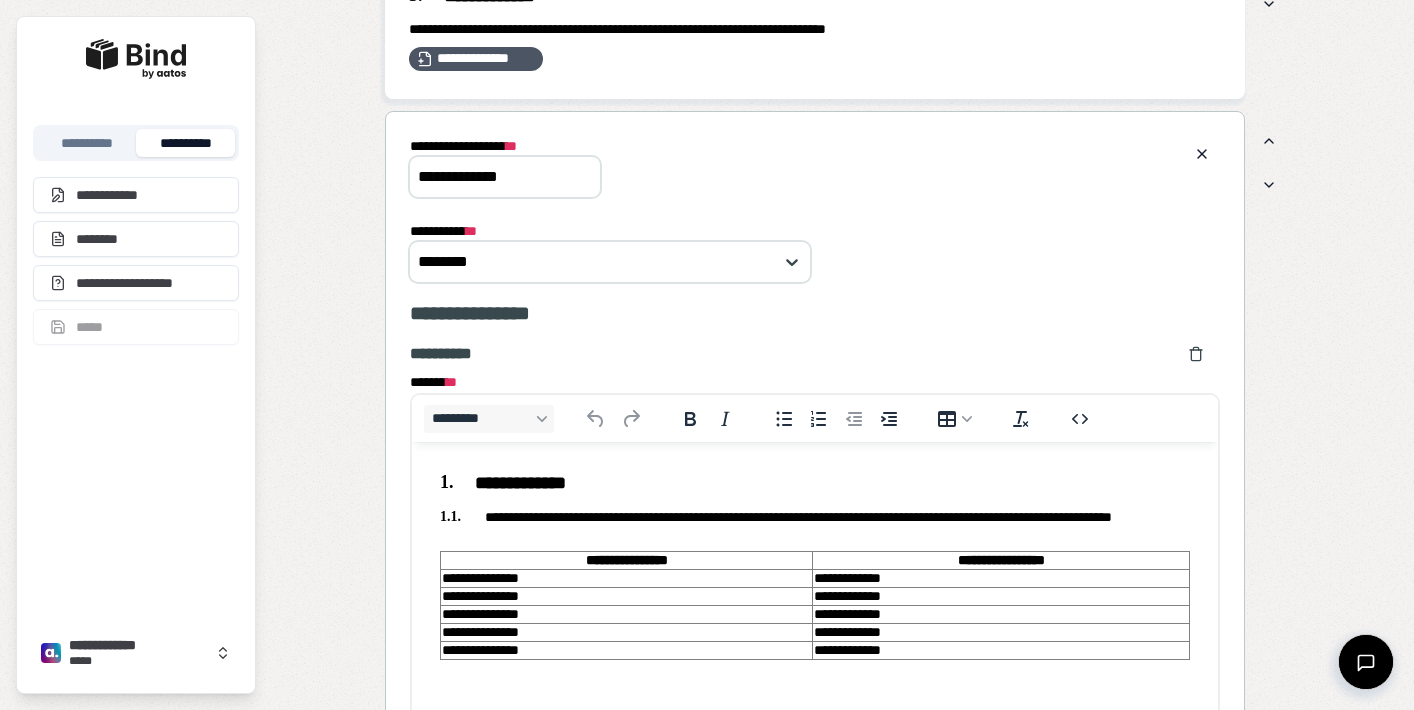 scroll, scrollTop: 2130, scrollLeft: 0, axis: vertical 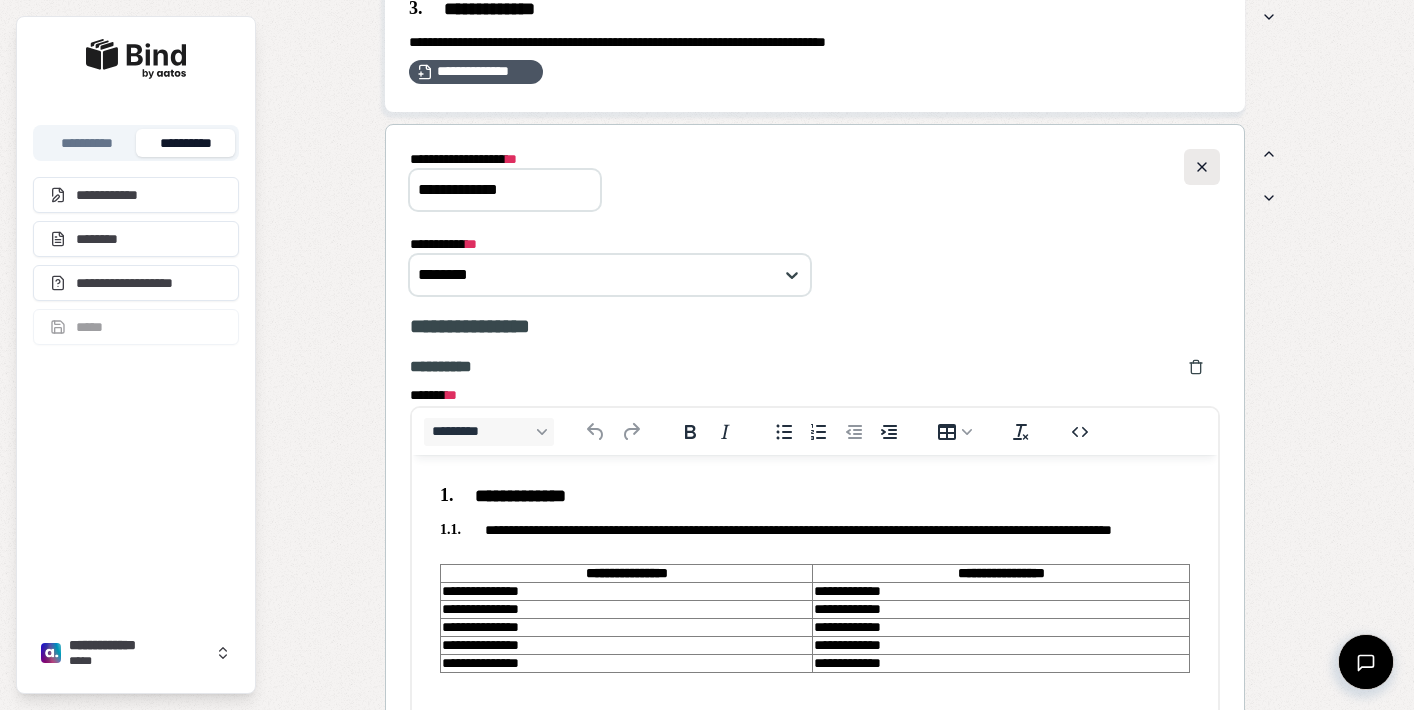 click at bounding box center [1202, 167] 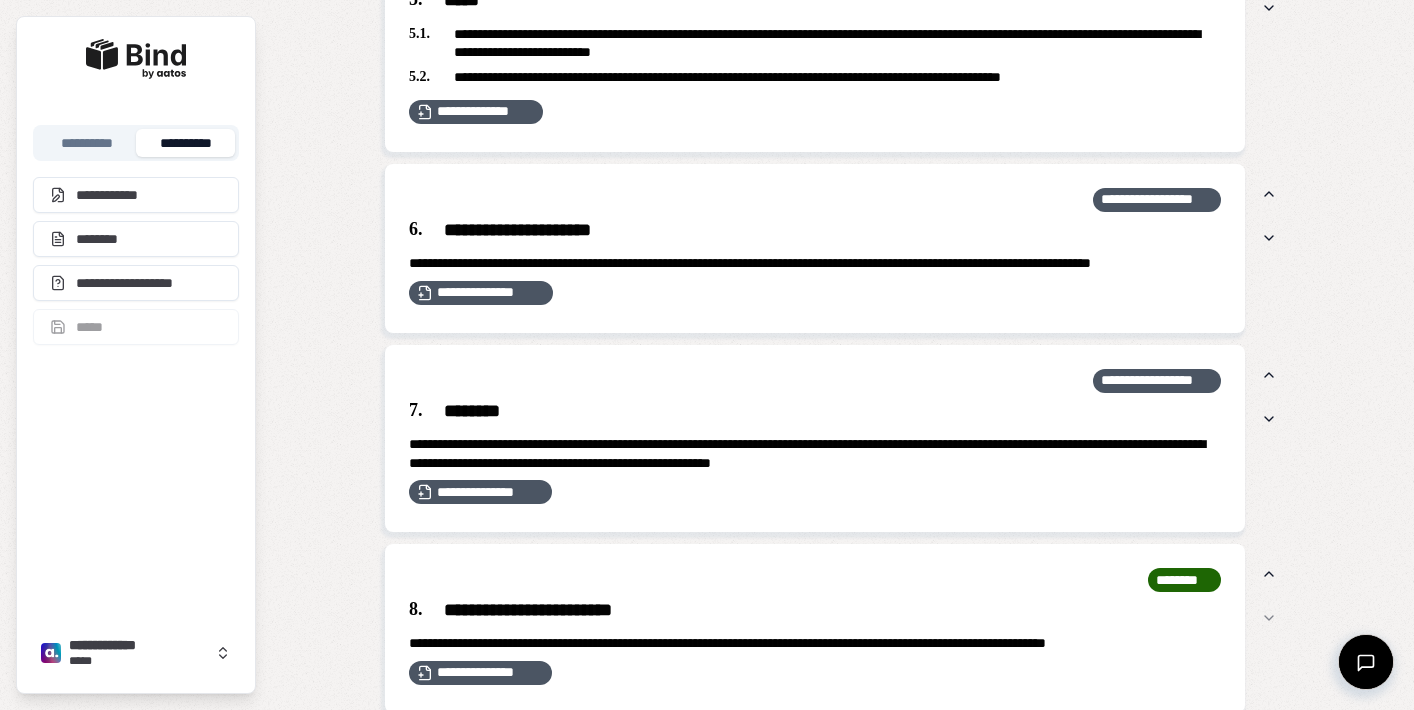scroll, scrollTop: 2737, scrollLeft: 0, axis: vertical 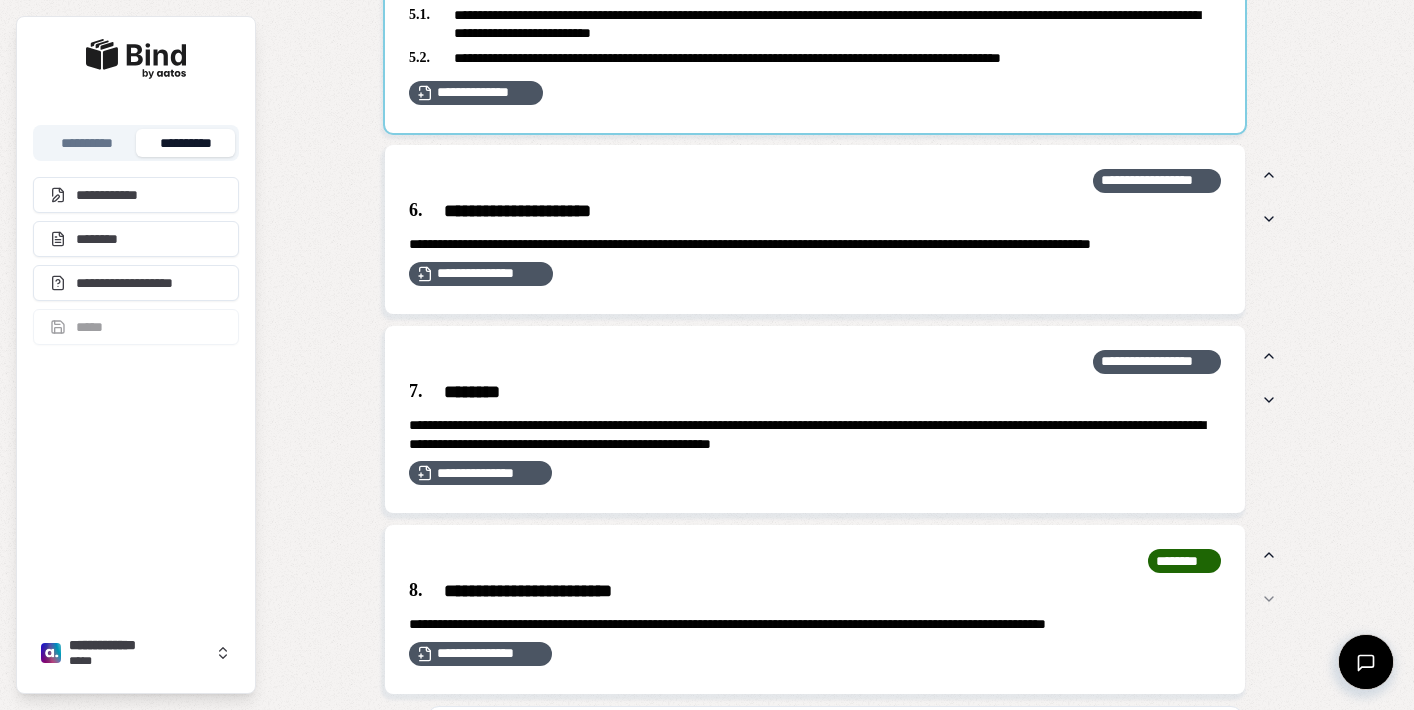 click at bounding box center (815, 24) 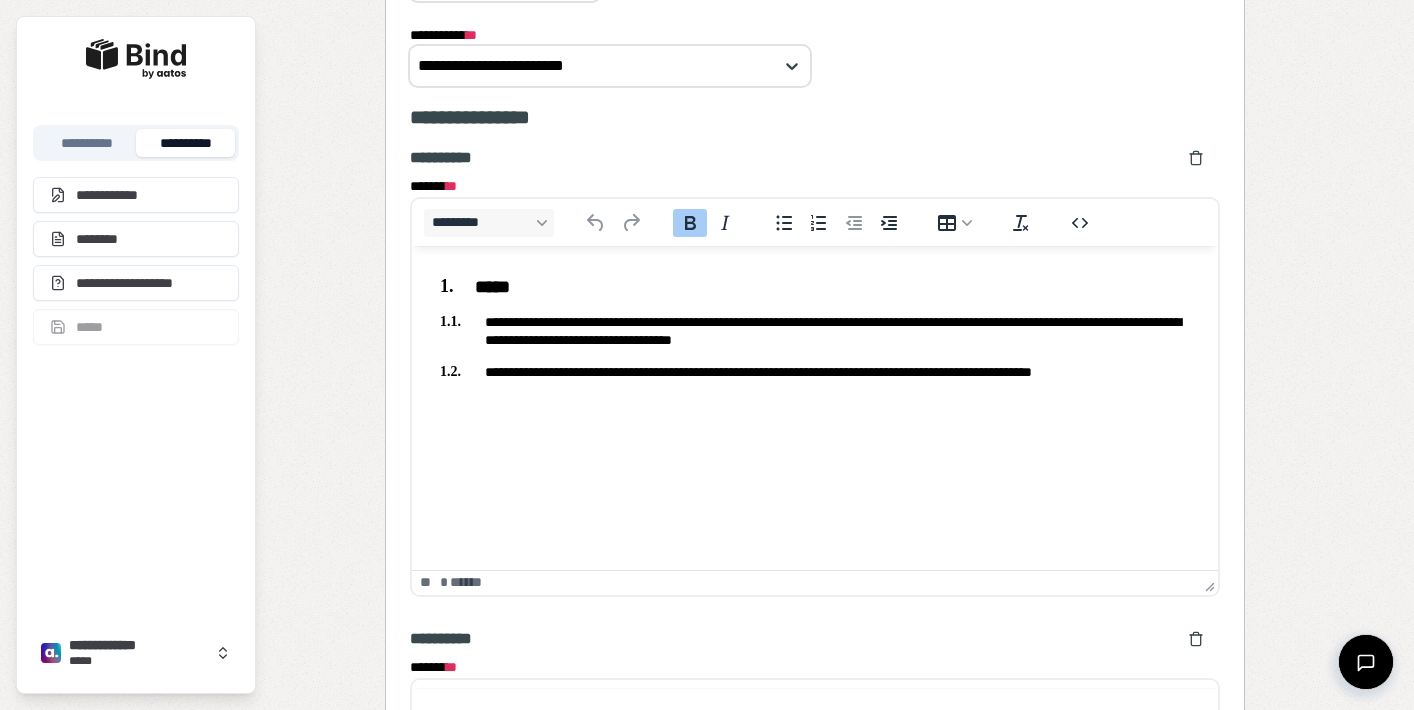scroll, scrollTop: 0, scrollLeft: 0, axis: both 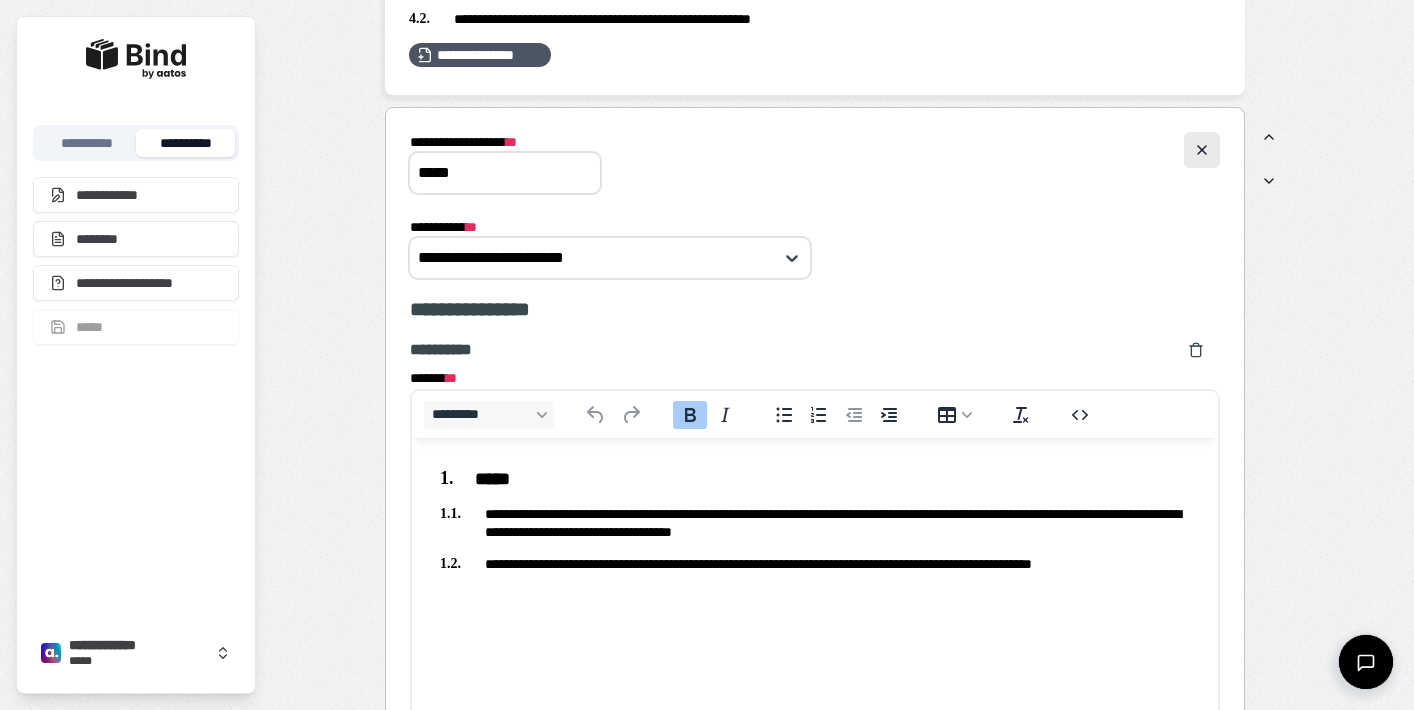 click at bounding box center (1202, 150) 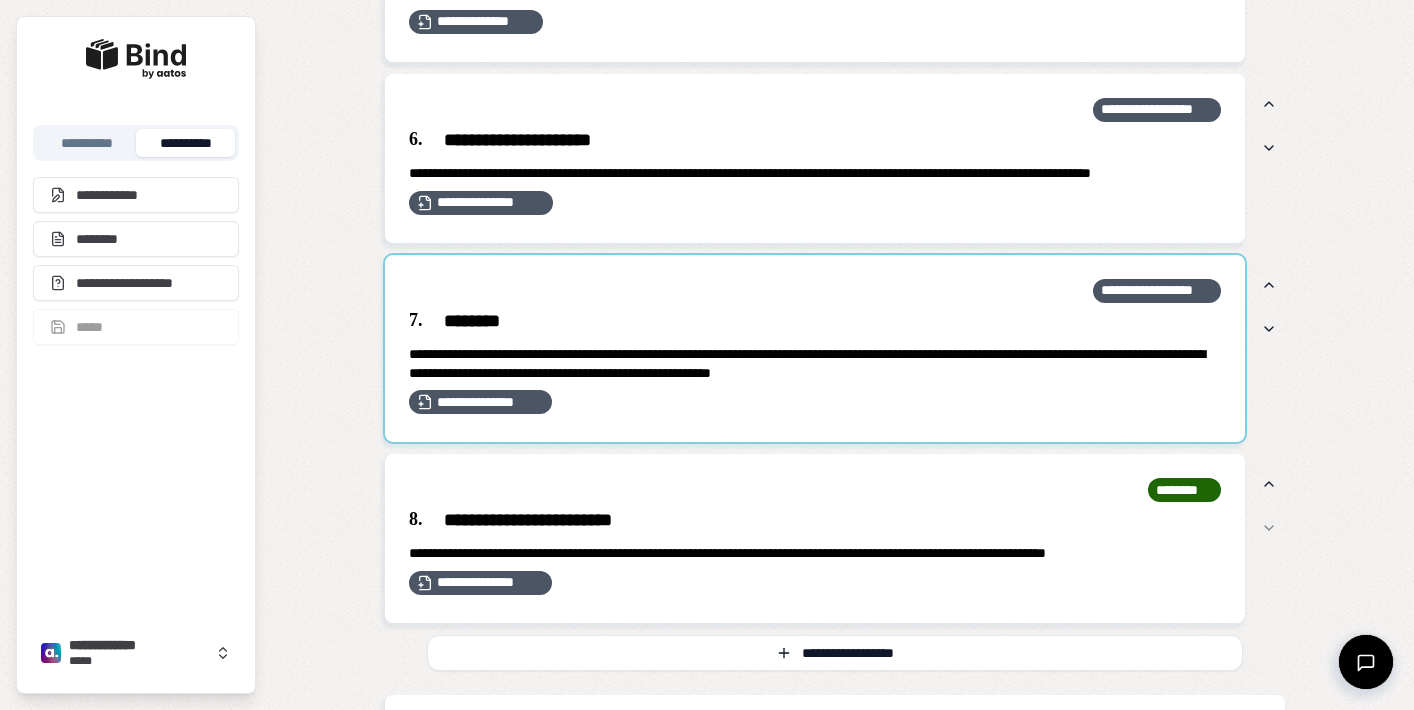 scroll, scrollTop: 2807, scrollLeft: 0, axis: vertical 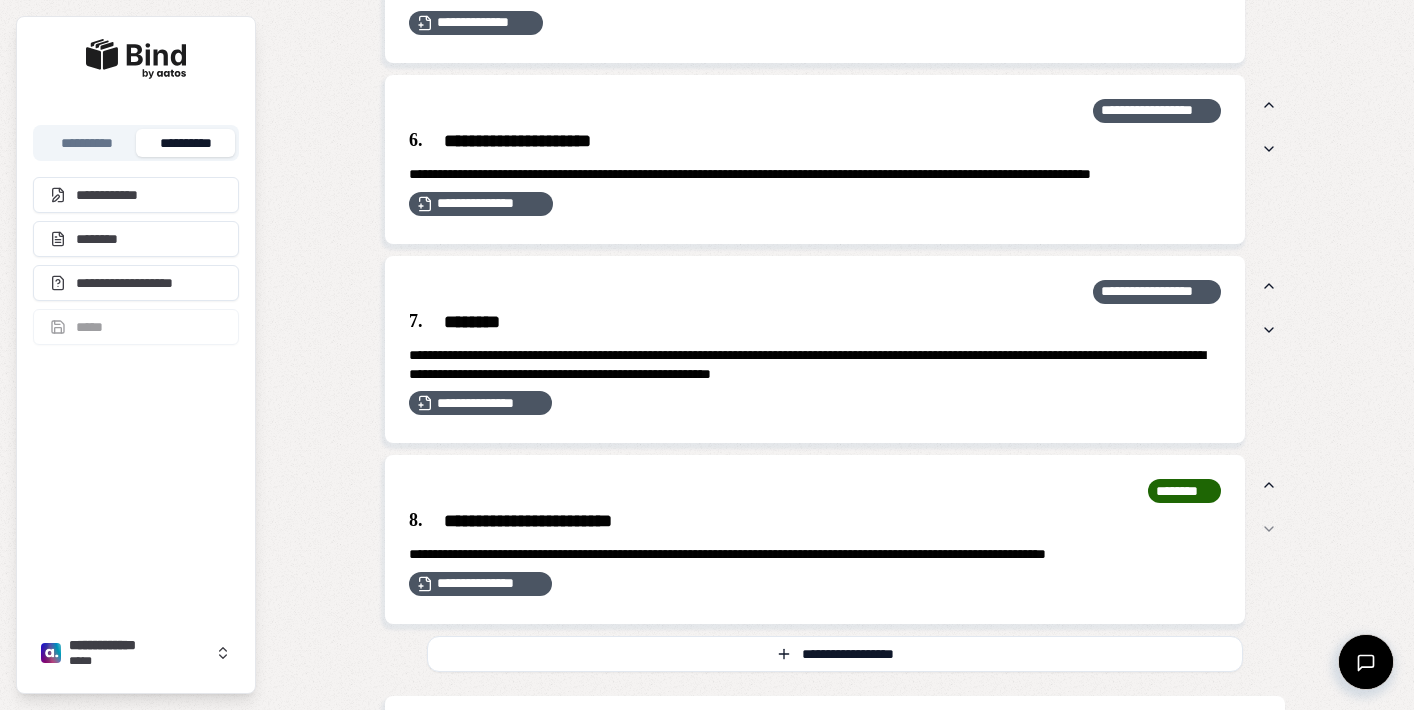 click on "**********" at bounding box center (815, 142) 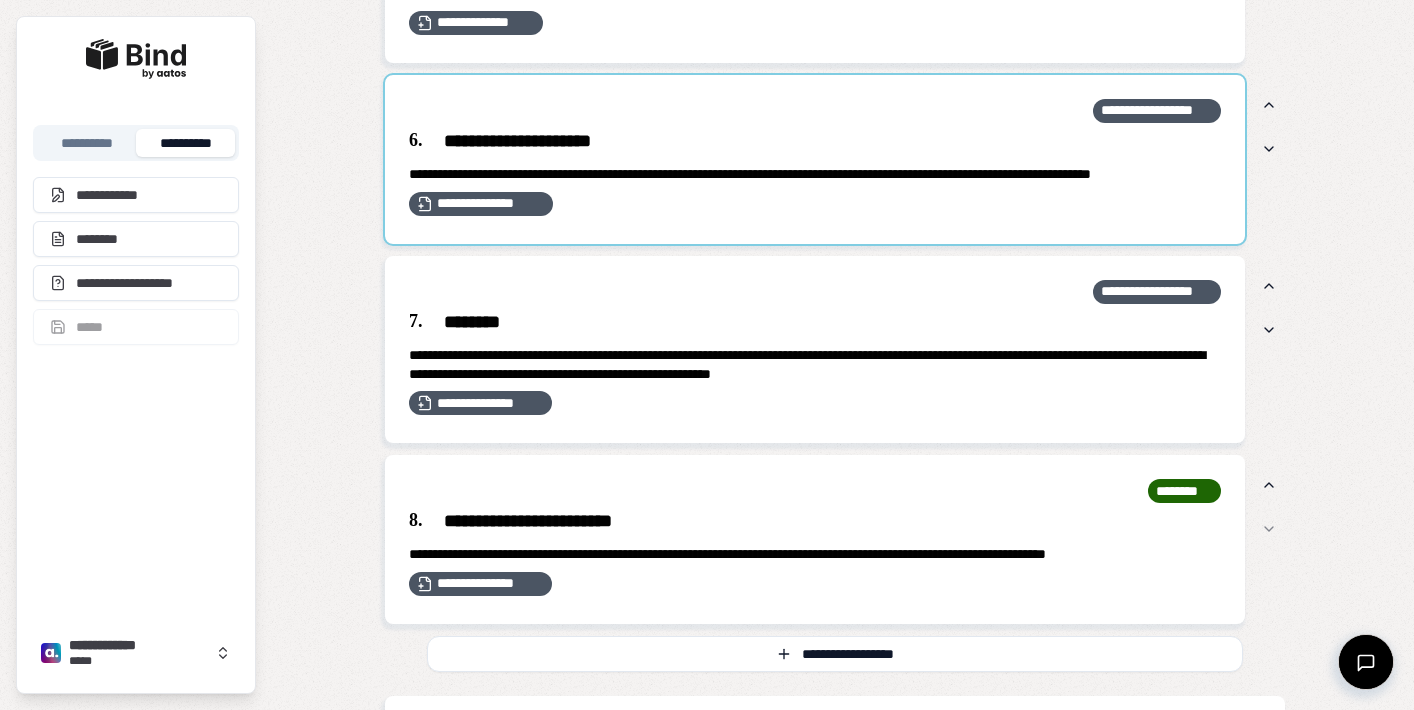 click at bounding box center (815, 159) 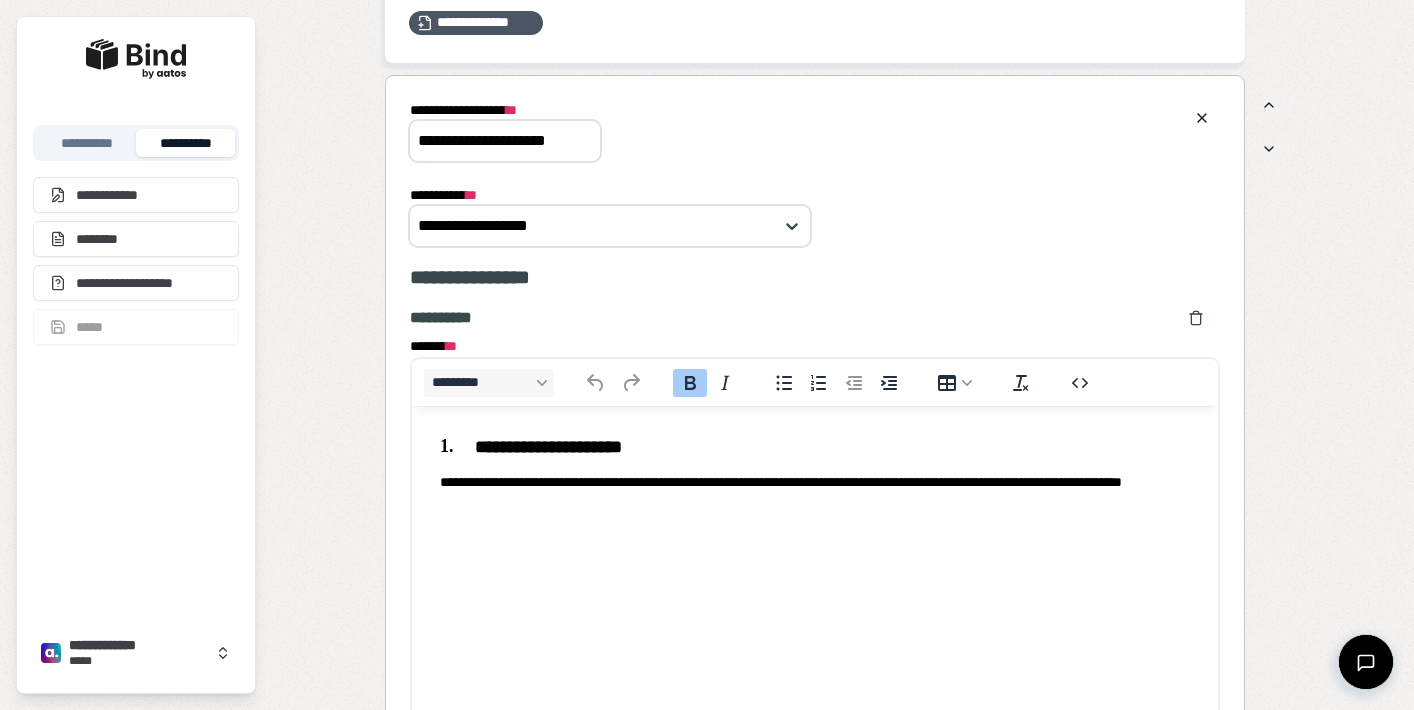 scroll, scrollTop: 0, scrollLeft: 0, axis: both 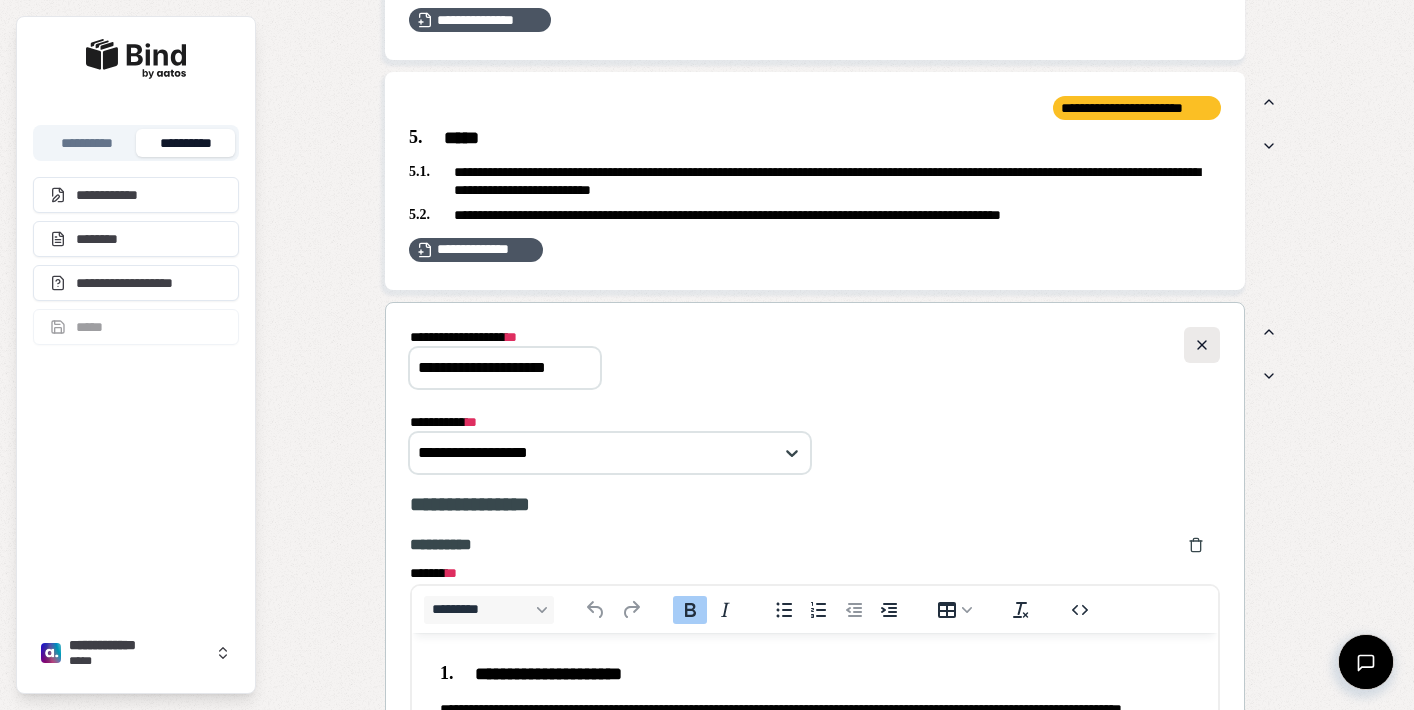 click at bounding box center [1202, 345] 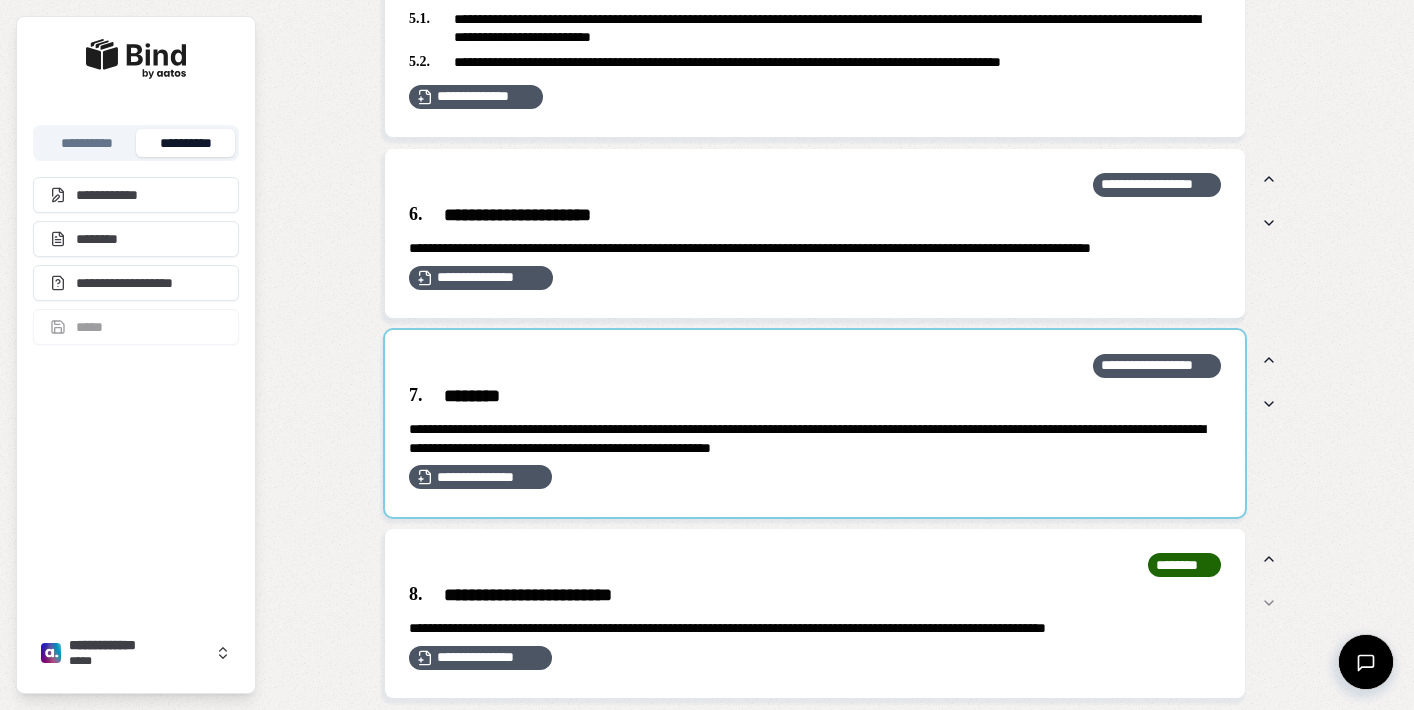 scroll, scrollTop: 2793, scrollLeft: 0, axis: vertical 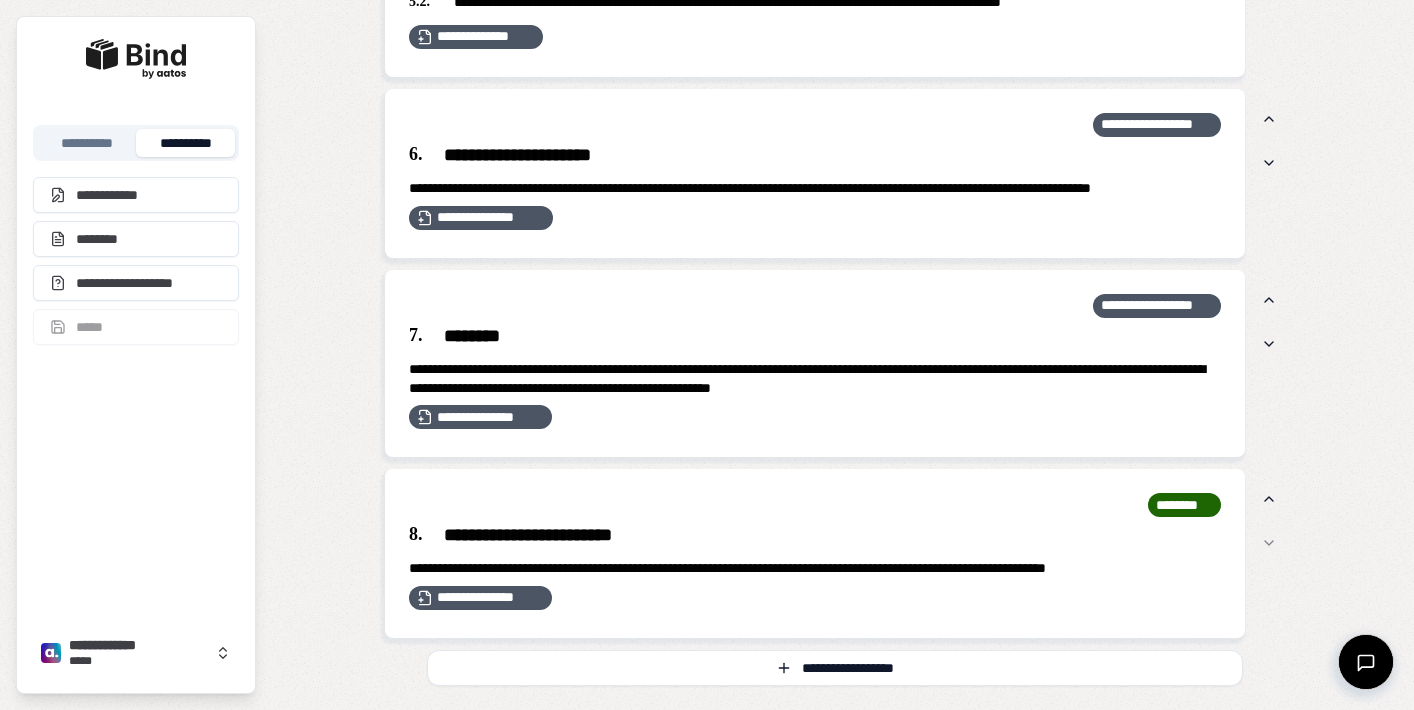 click on "********" at bounding box center [815, 337] 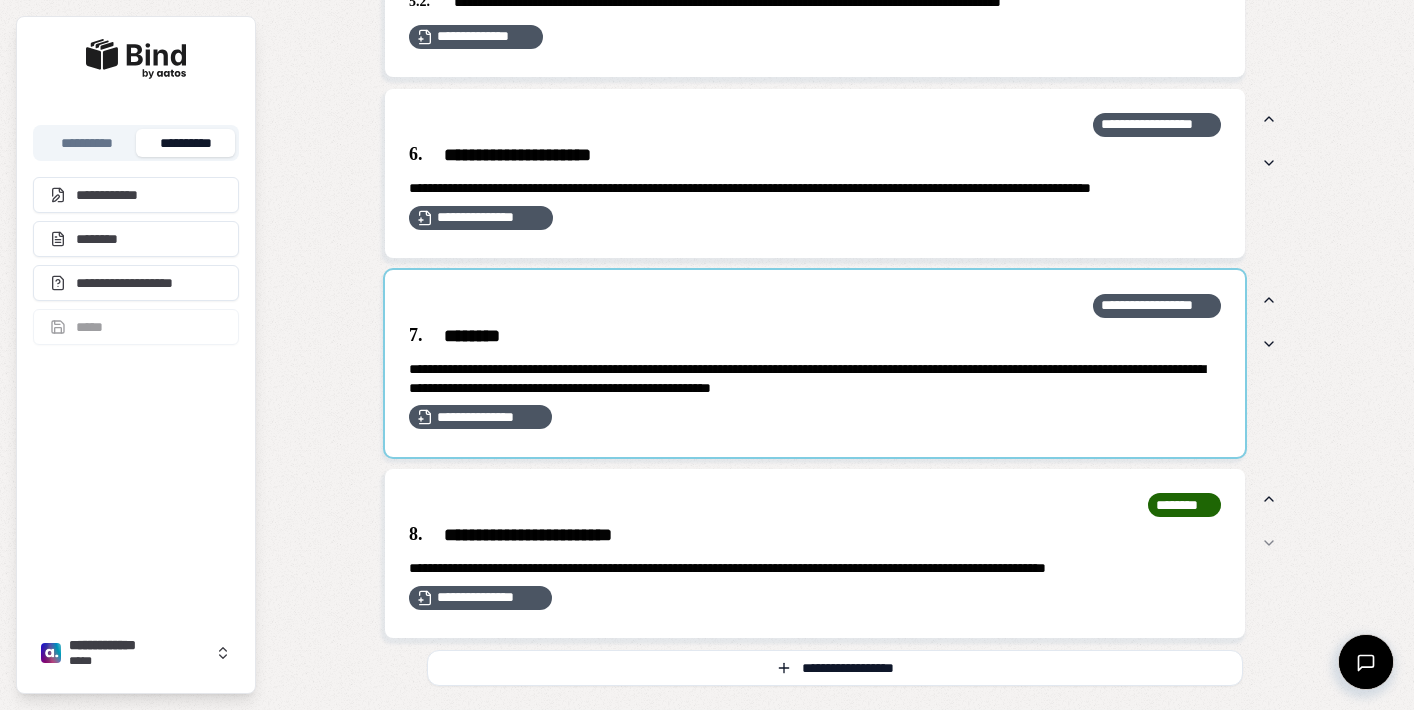 click at bounding box center [815, 364] 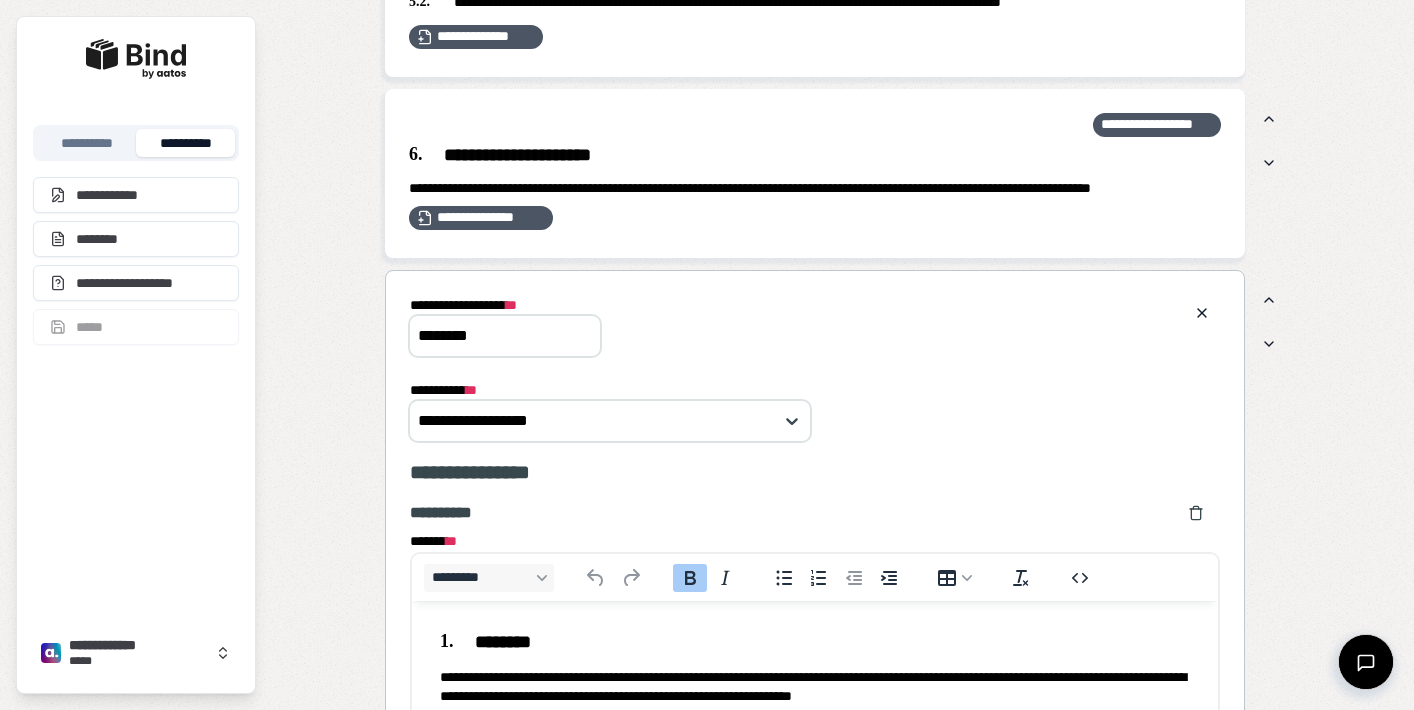 scroll, scrollTop: 0, scrollLeft: 0, axis: both 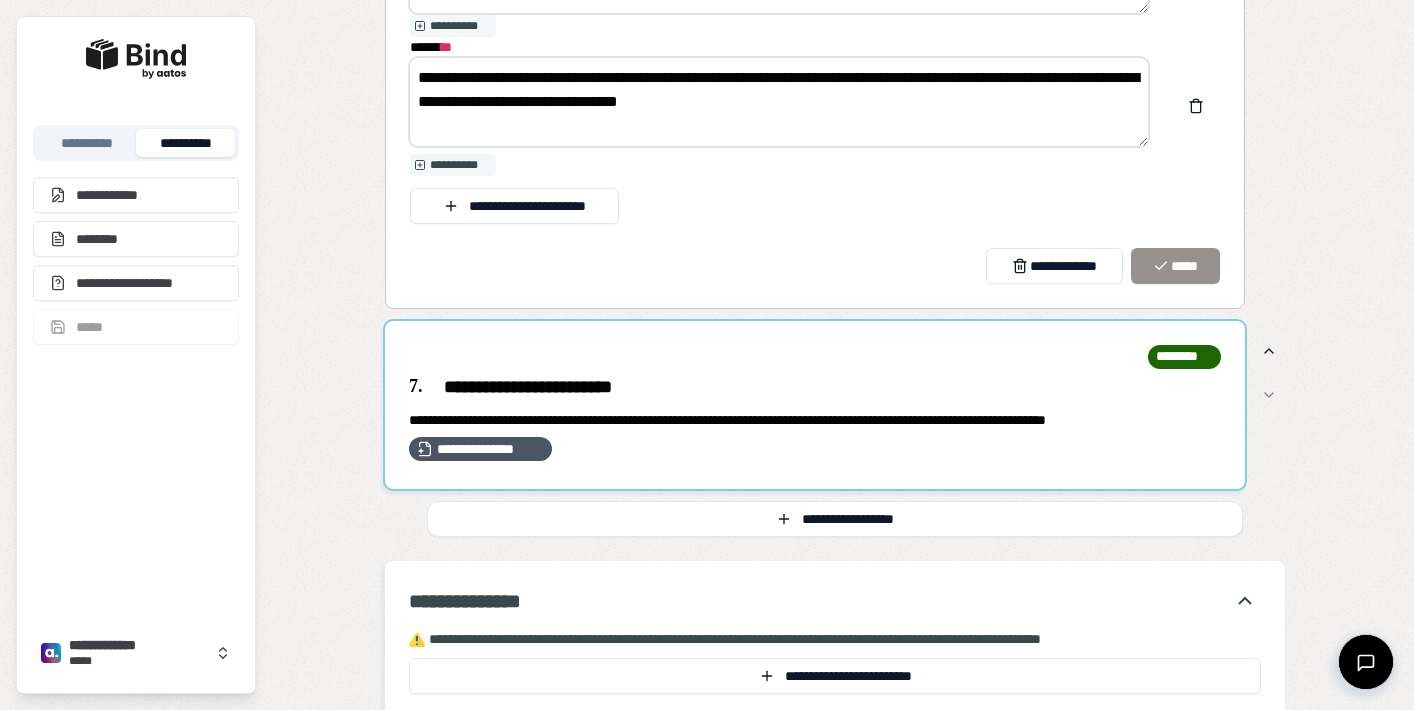click at bounding box center (815, 405) 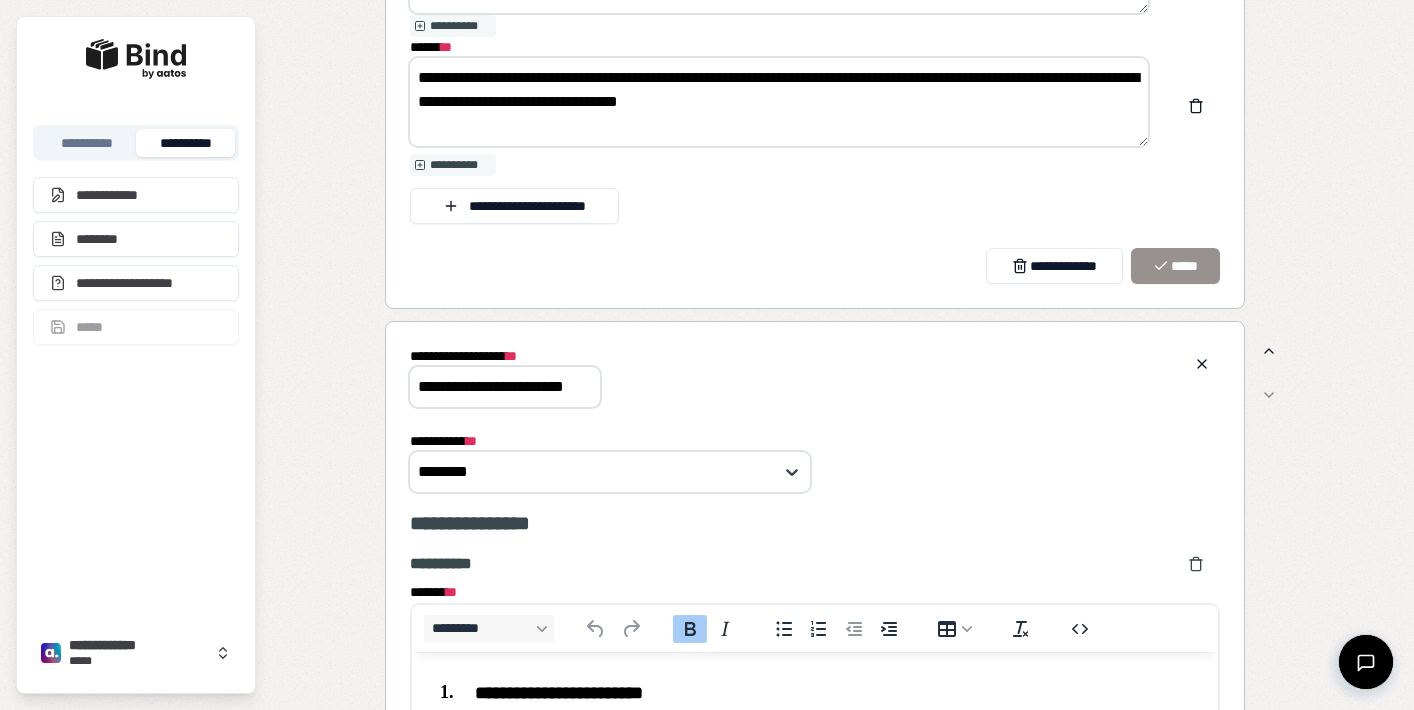 scroll, scrollTop: 0, scrollLeft: 0, axis: both 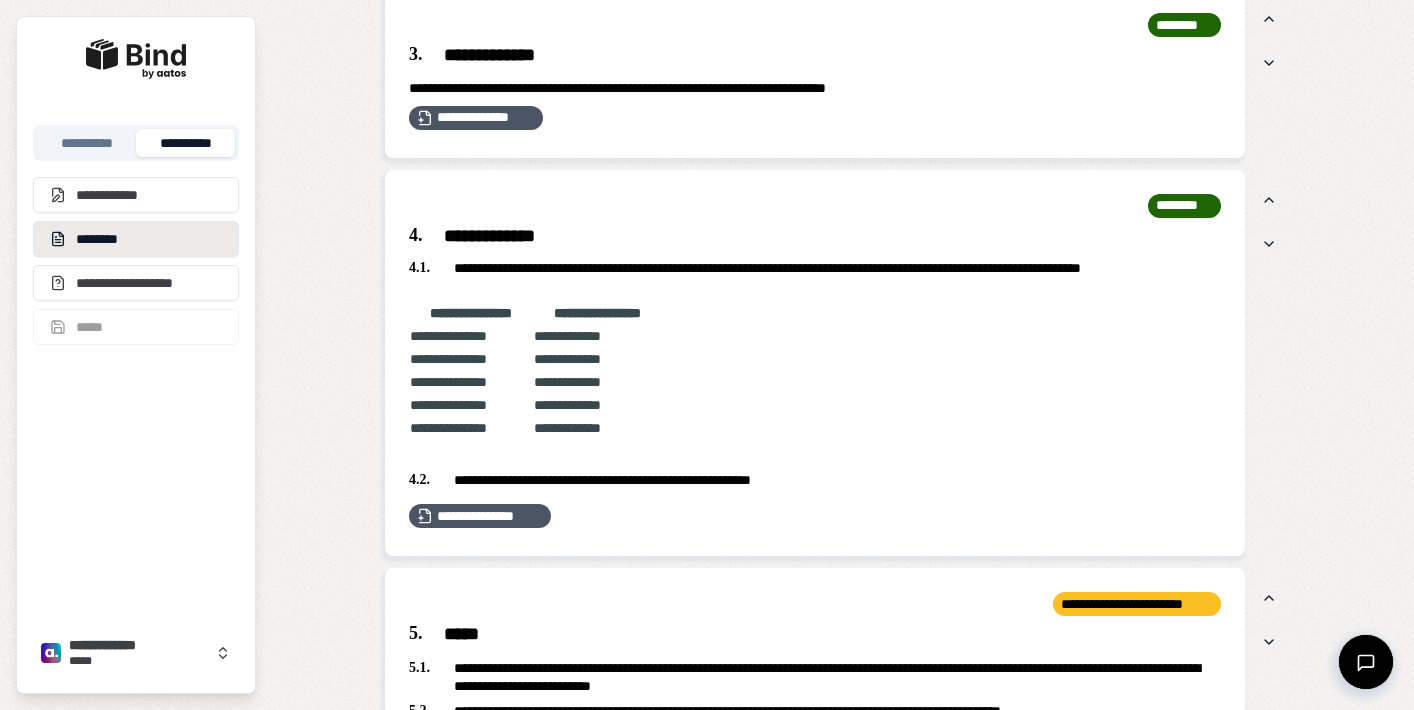 click on "********" at bounding box center [136, 239] 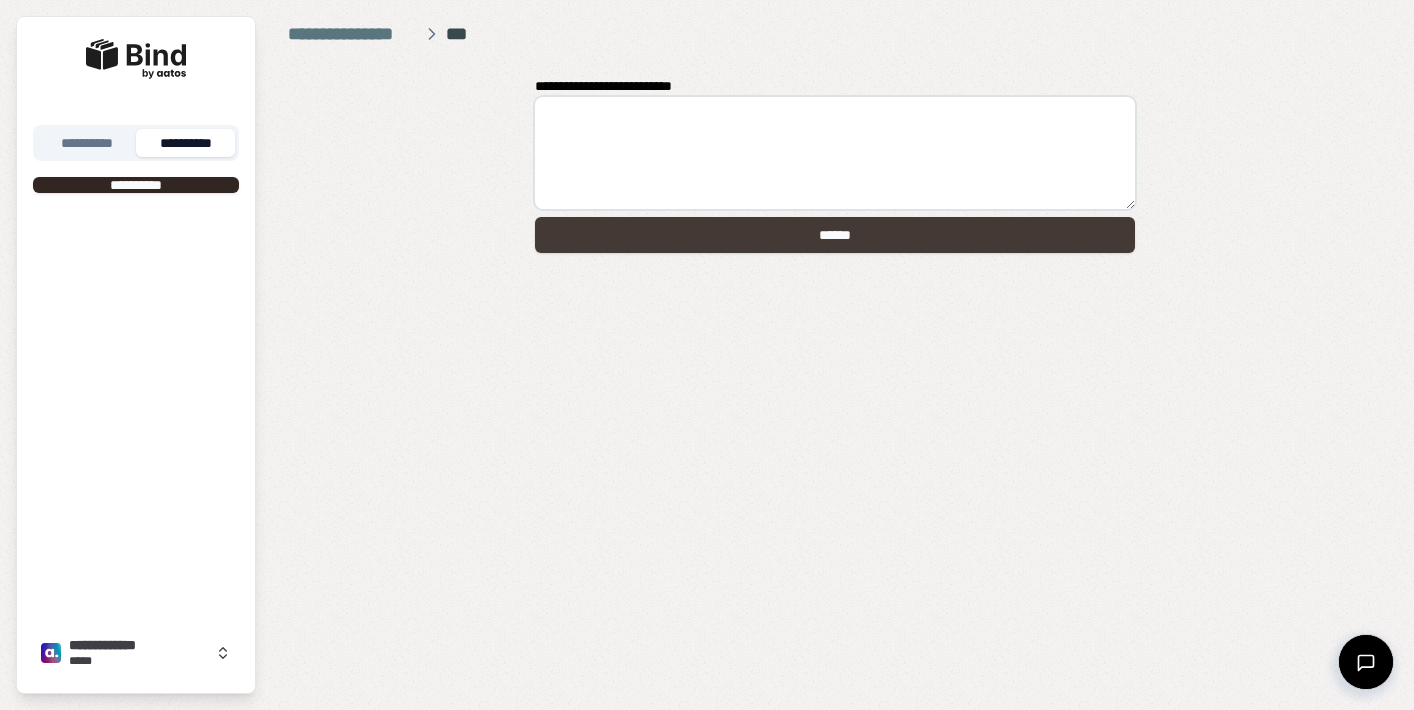 click on "******" at bounding box center (835, 235) 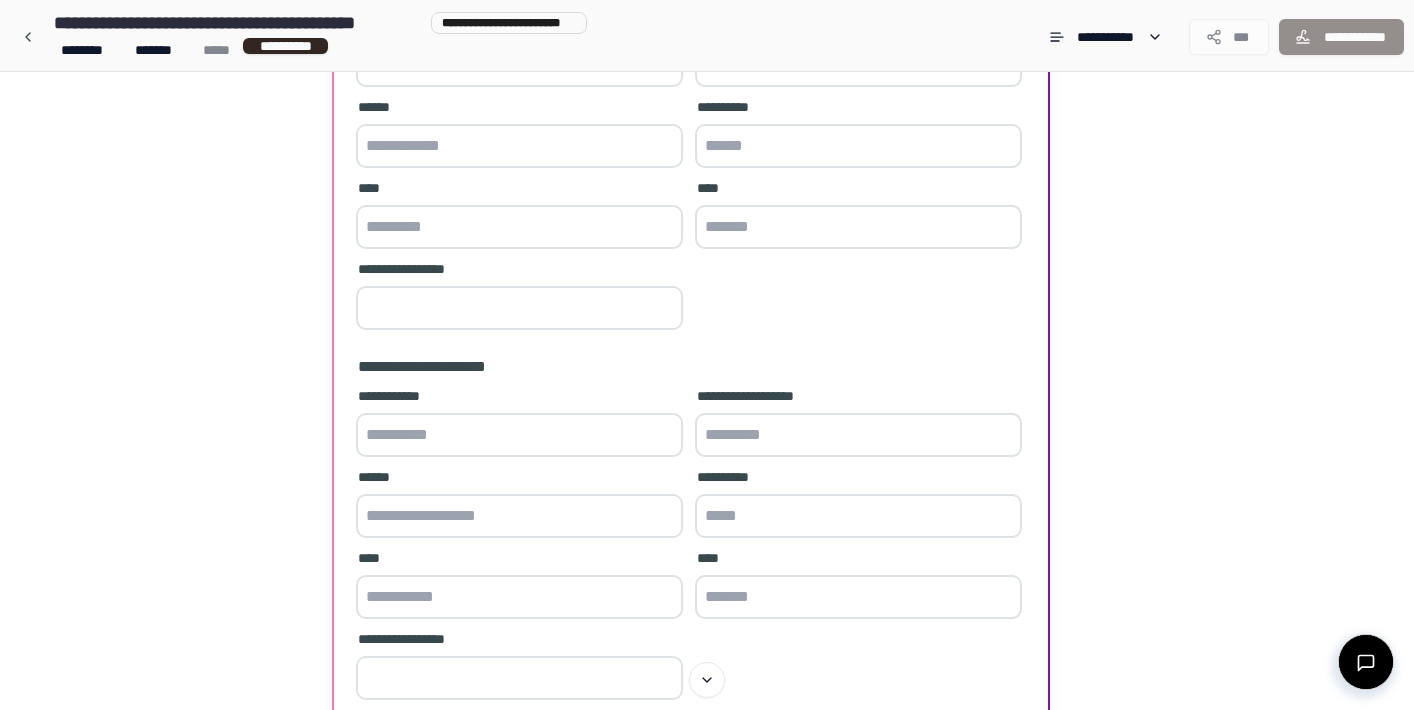 scroll, scrollTop: 0, scrollLeft: 0, axis: both 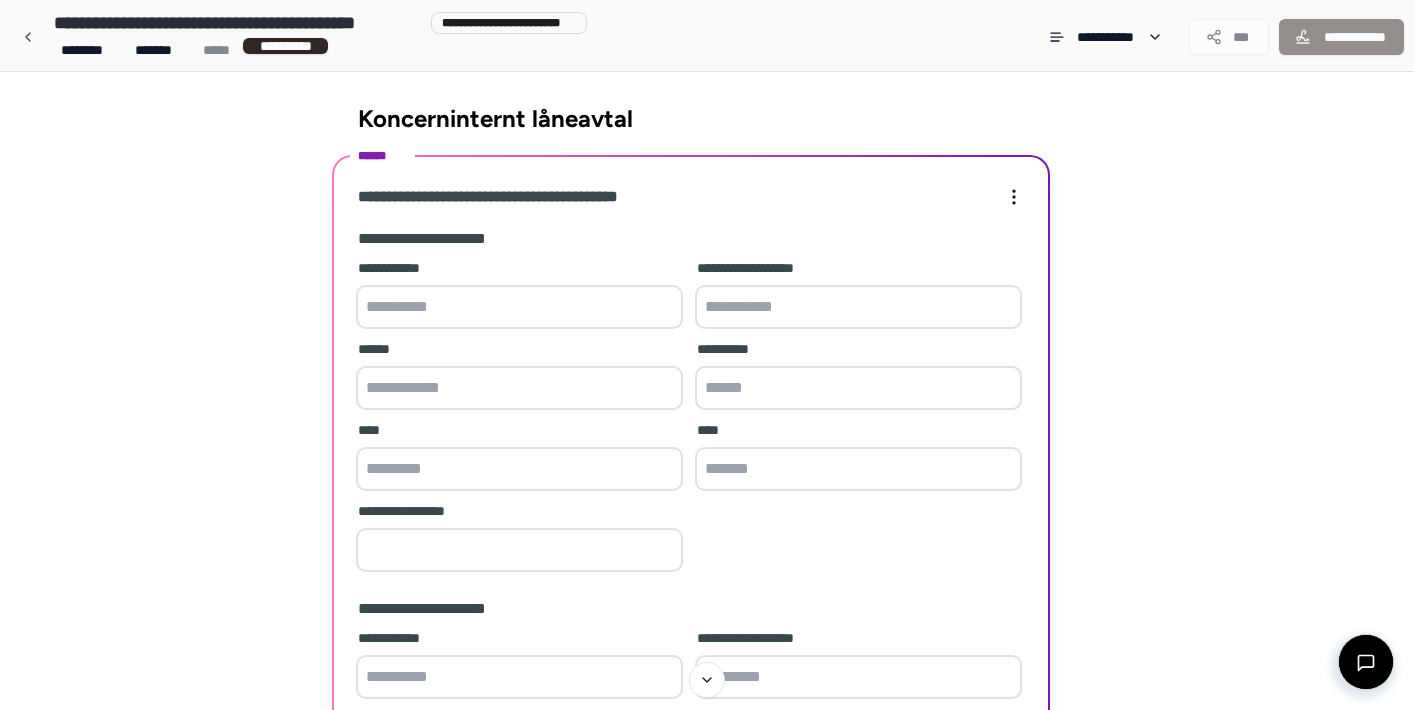 click at bounding box center (519, 307) 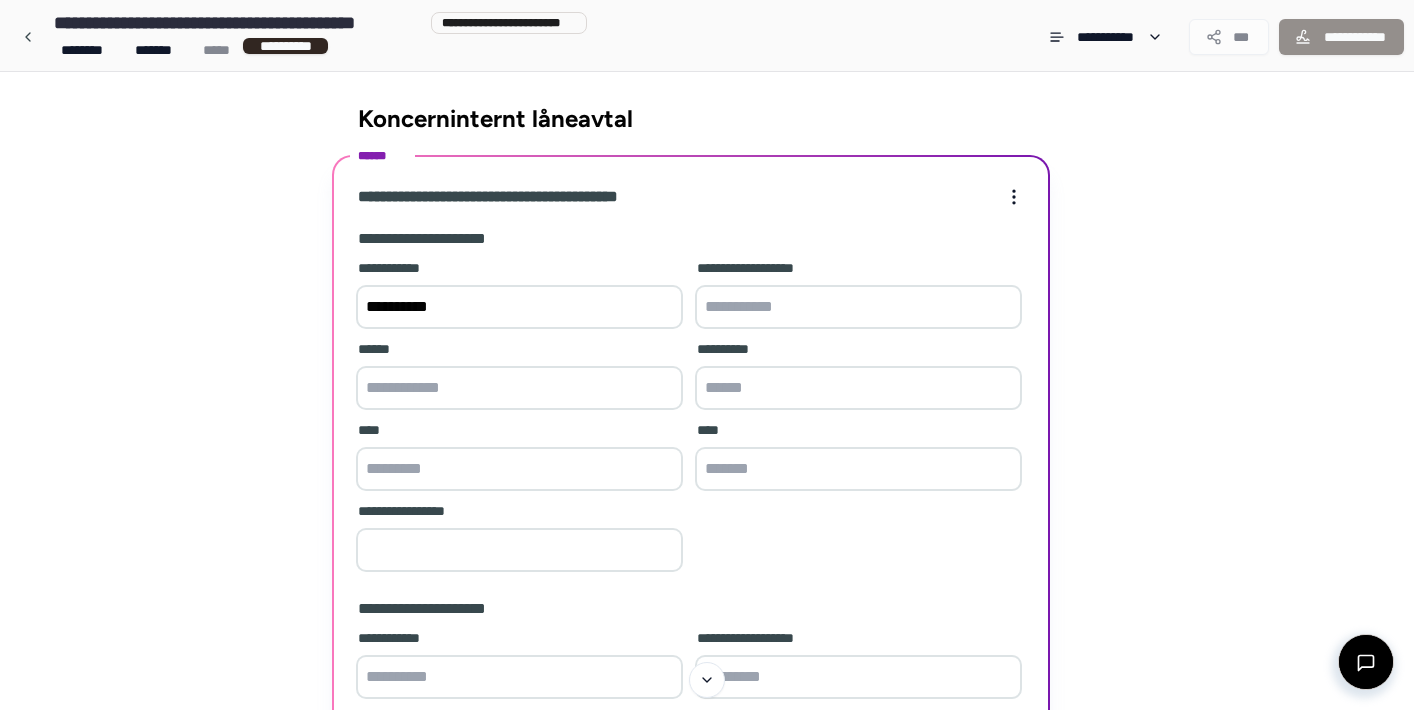 type on "**********" 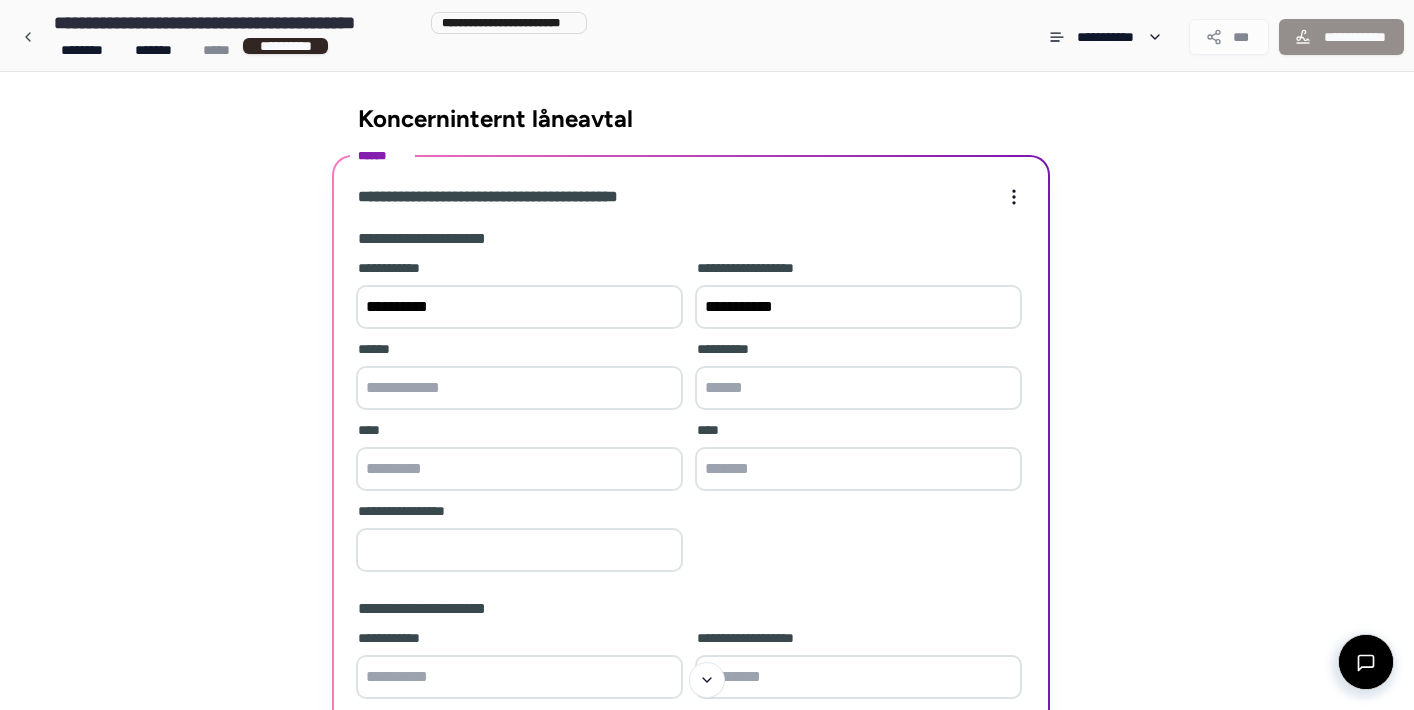 type on "**********" 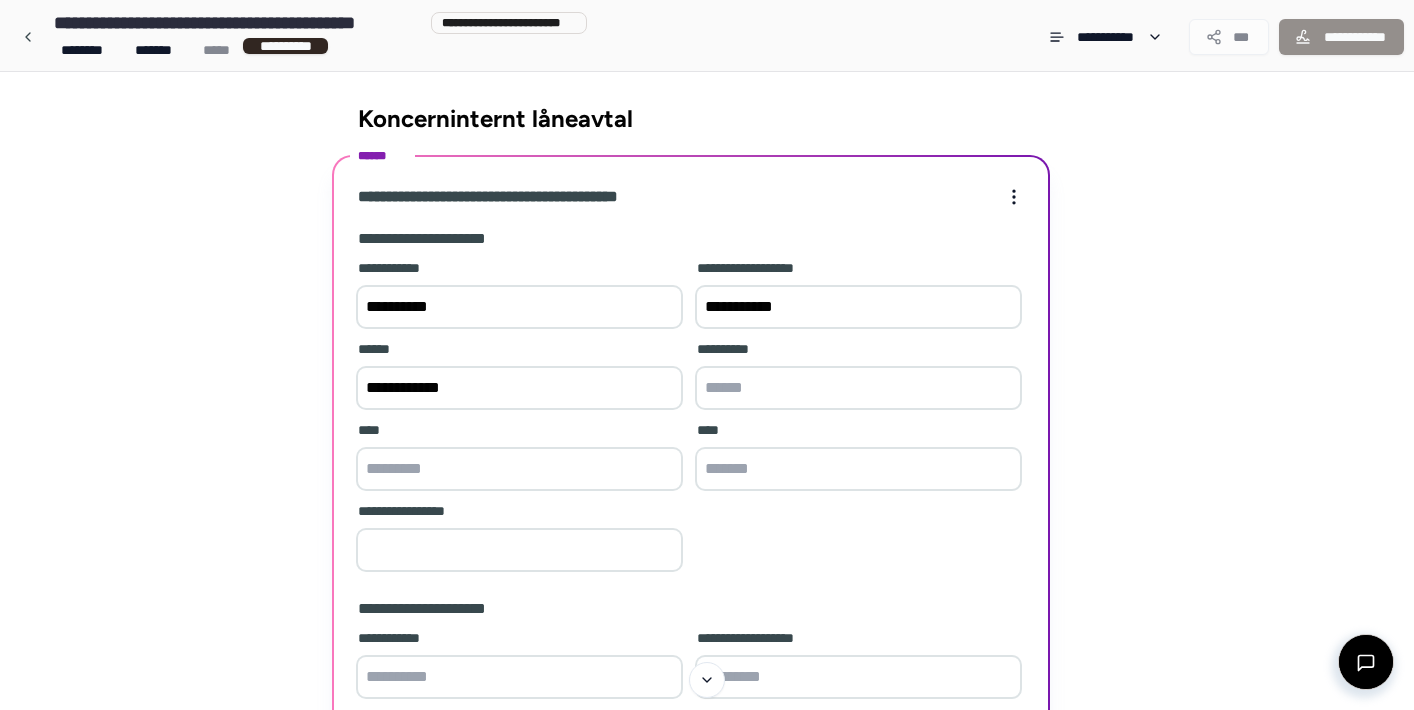type on "******" 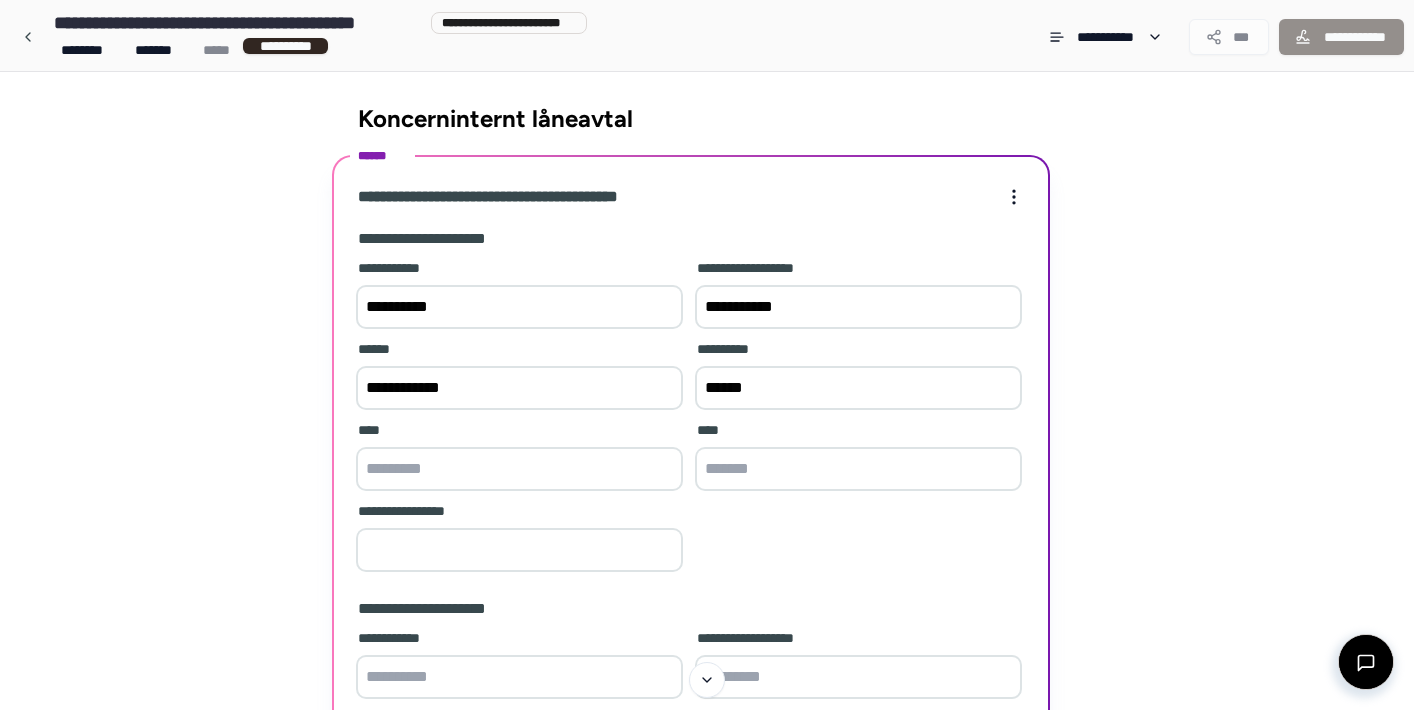 type on "*********" 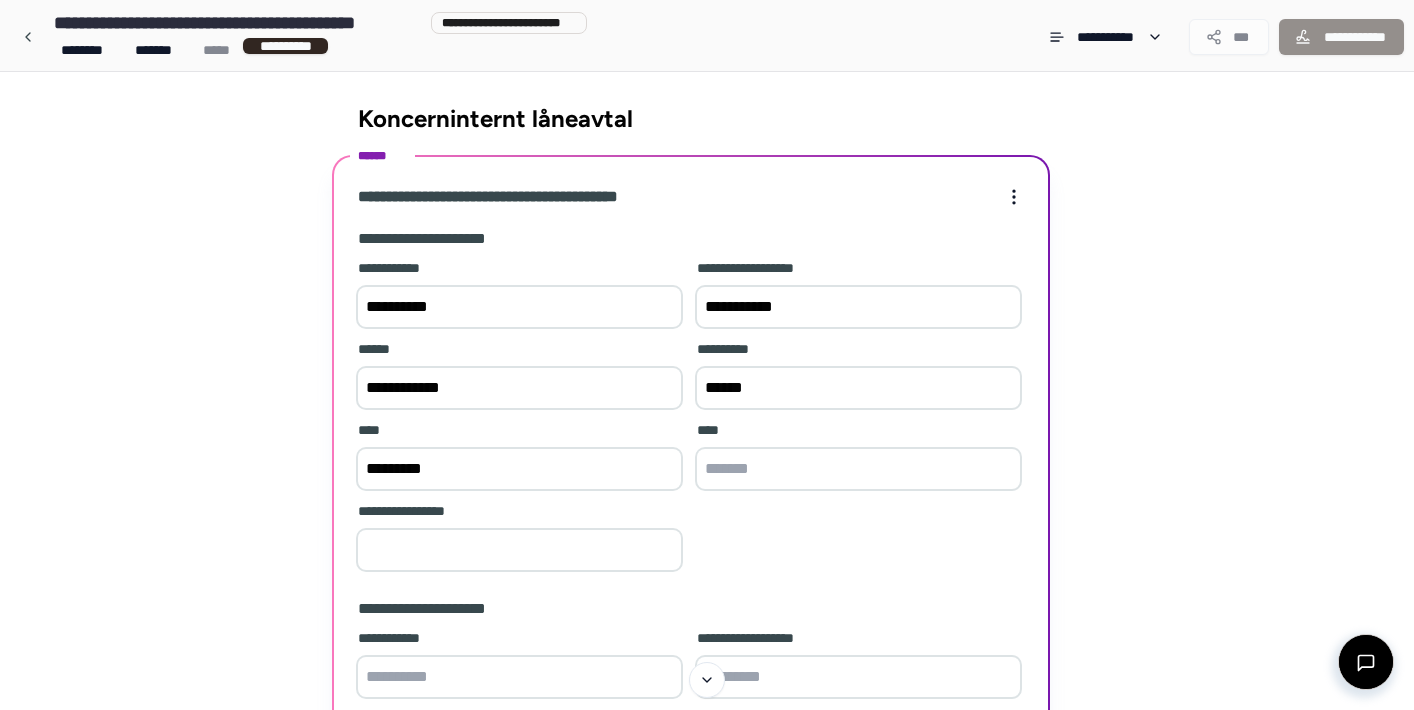 type on "*******" 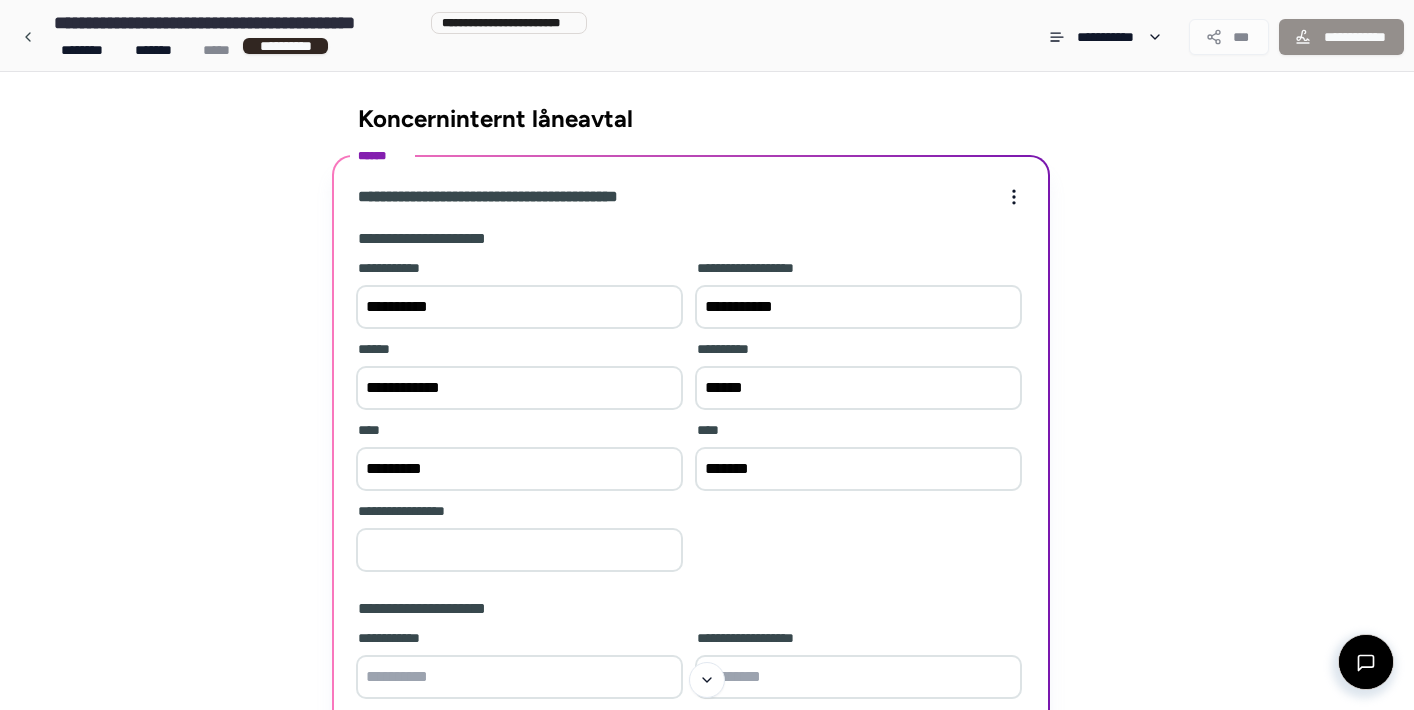 click at bounding box center (519, 550) 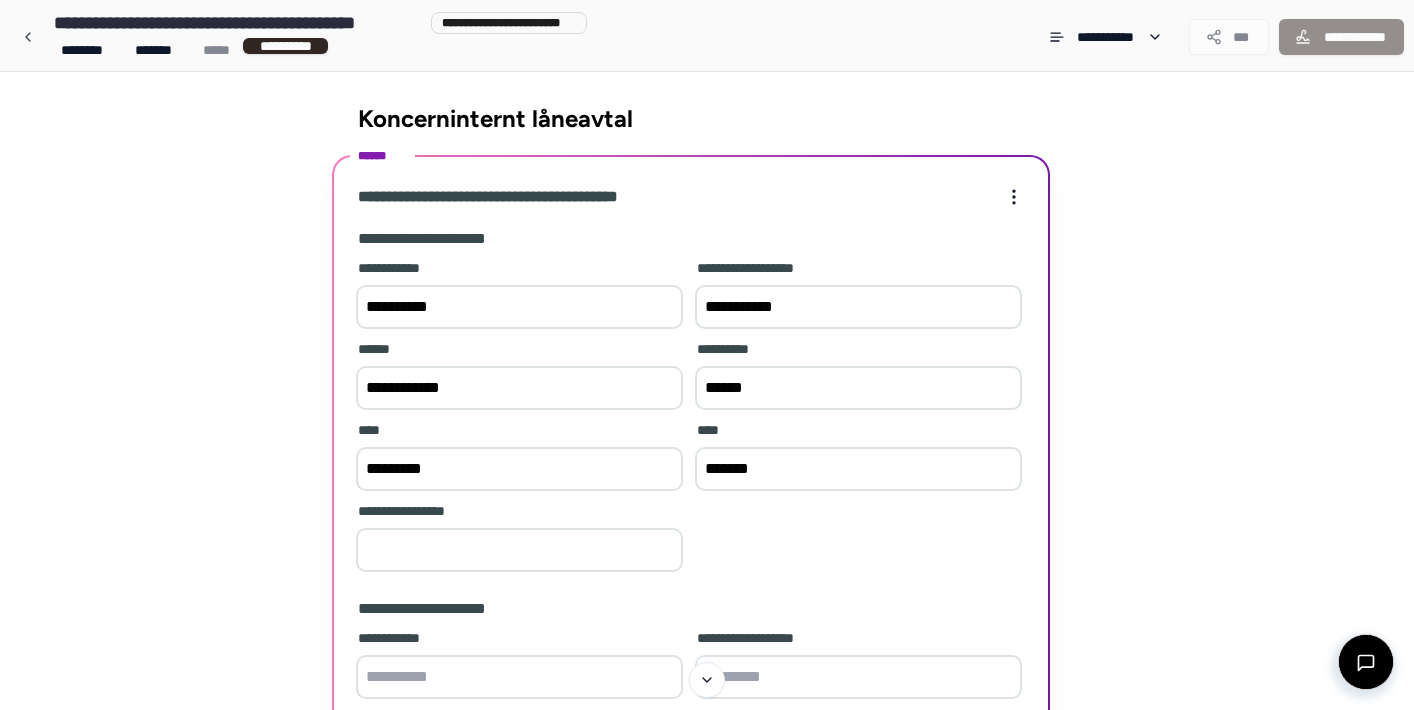 type on "*" 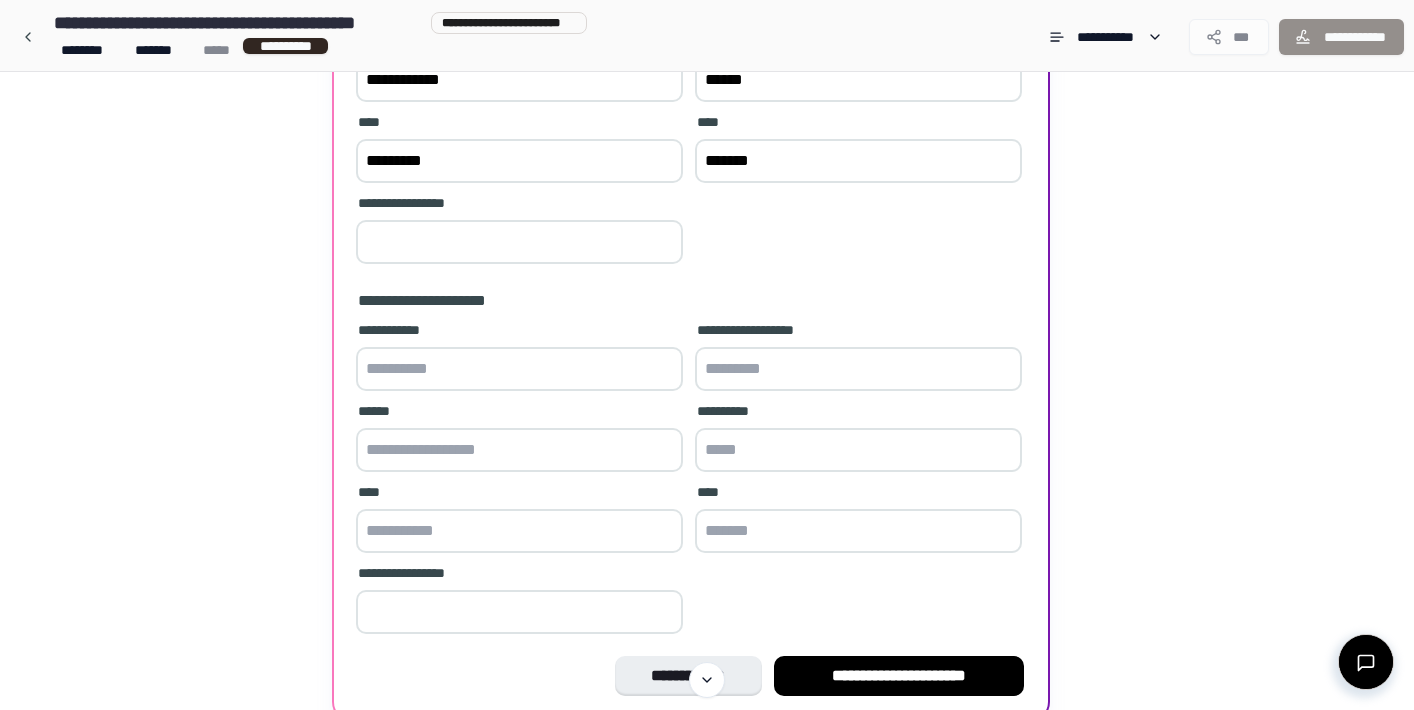scroll, scrollTop: 334, scrollLeft: 0, axis: vertical 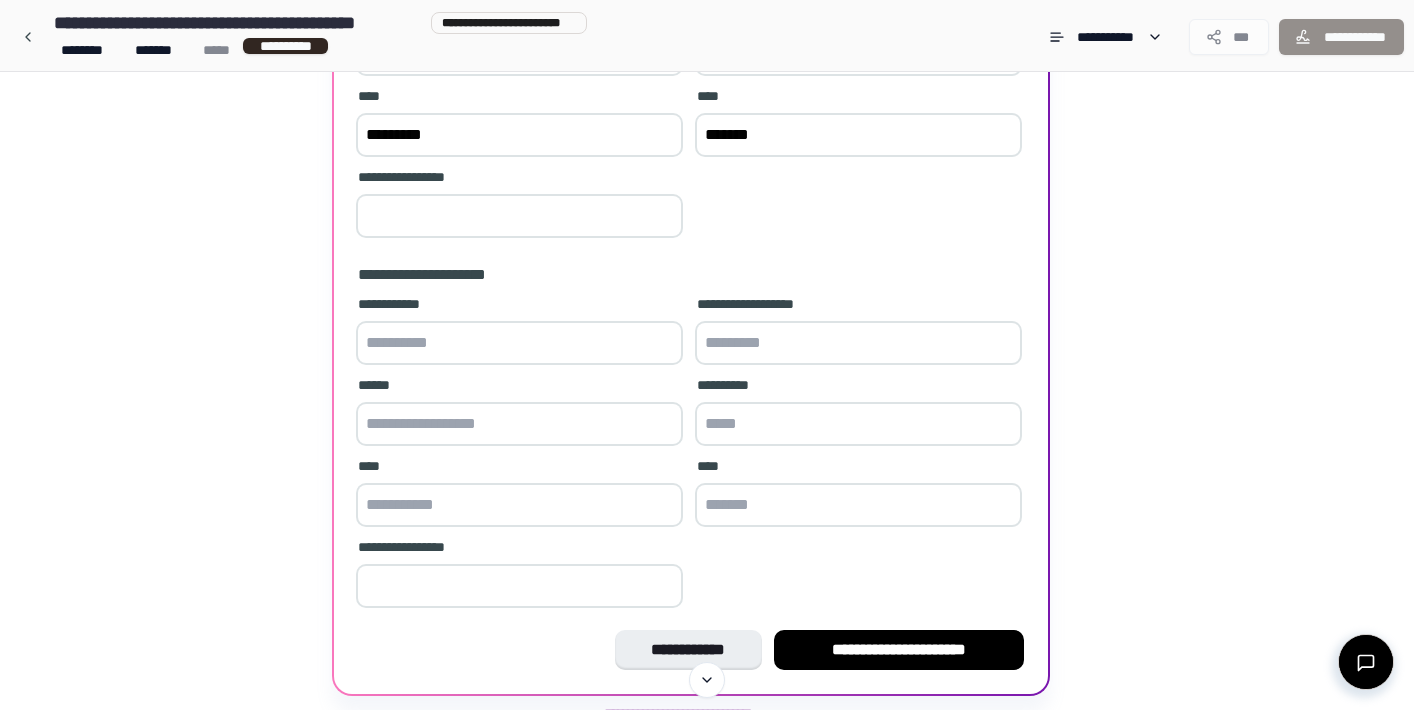 click on "**********" at bounding box center (519, 332) 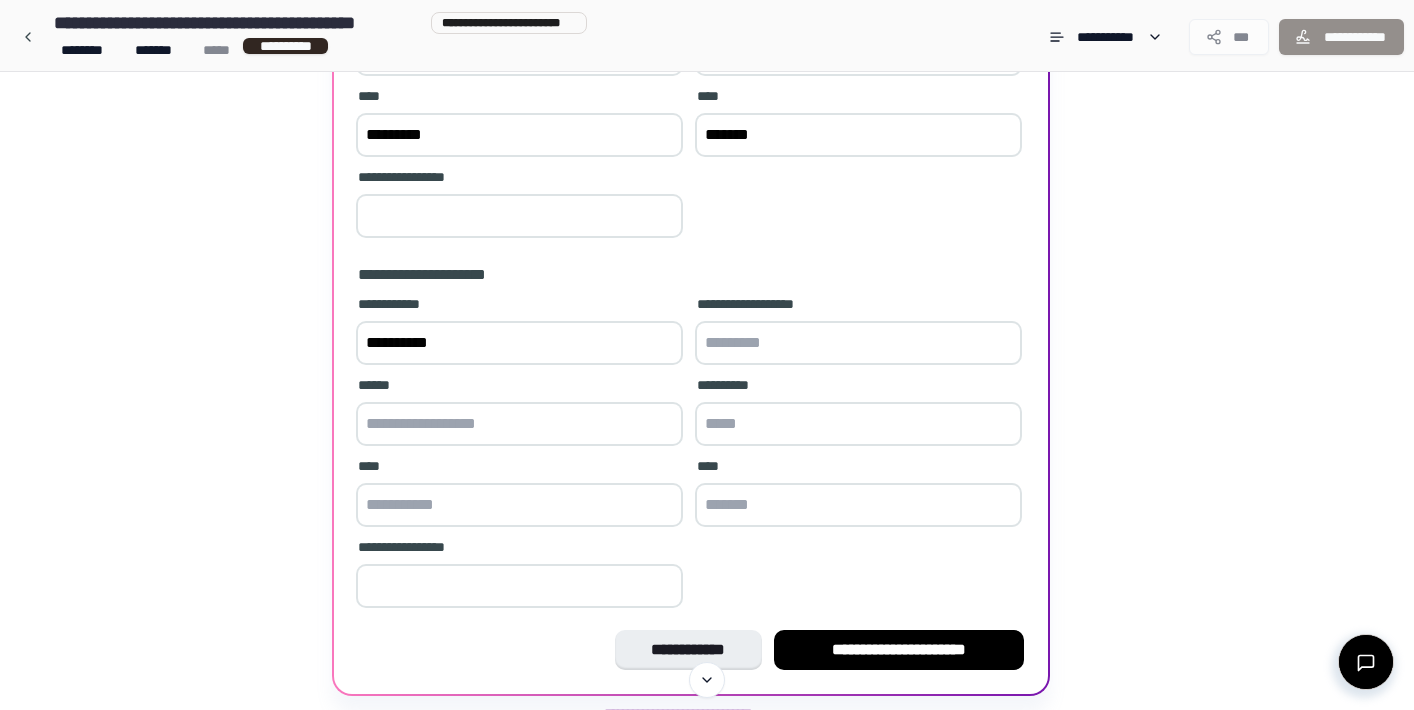 type on "*********" 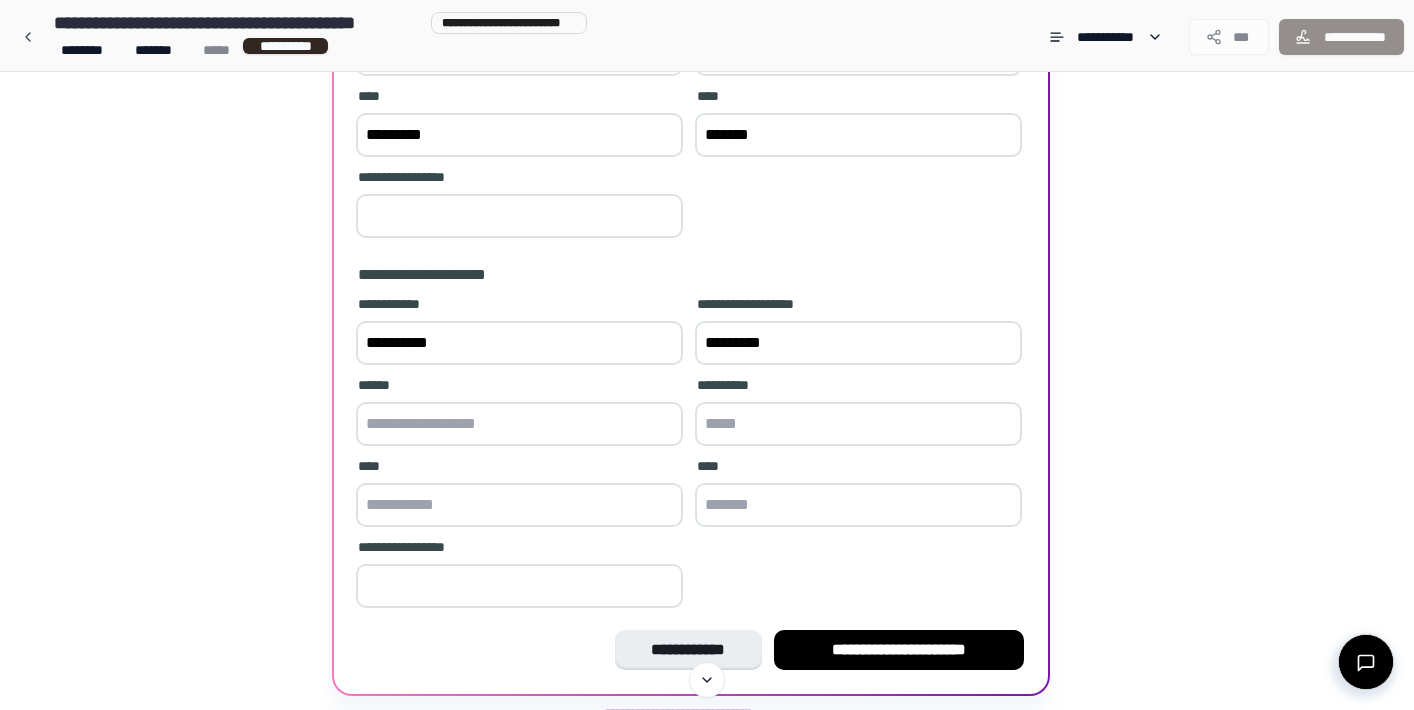 type on "**********" 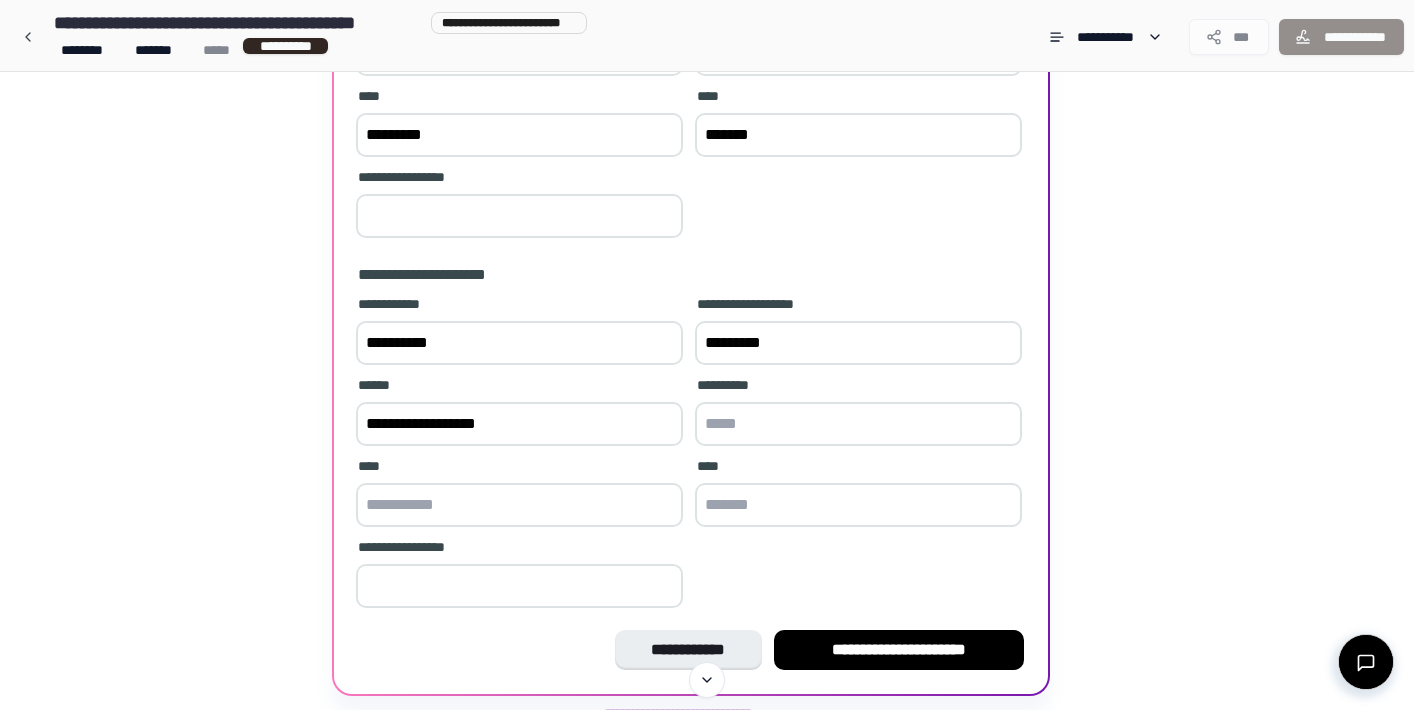 type on "*****" 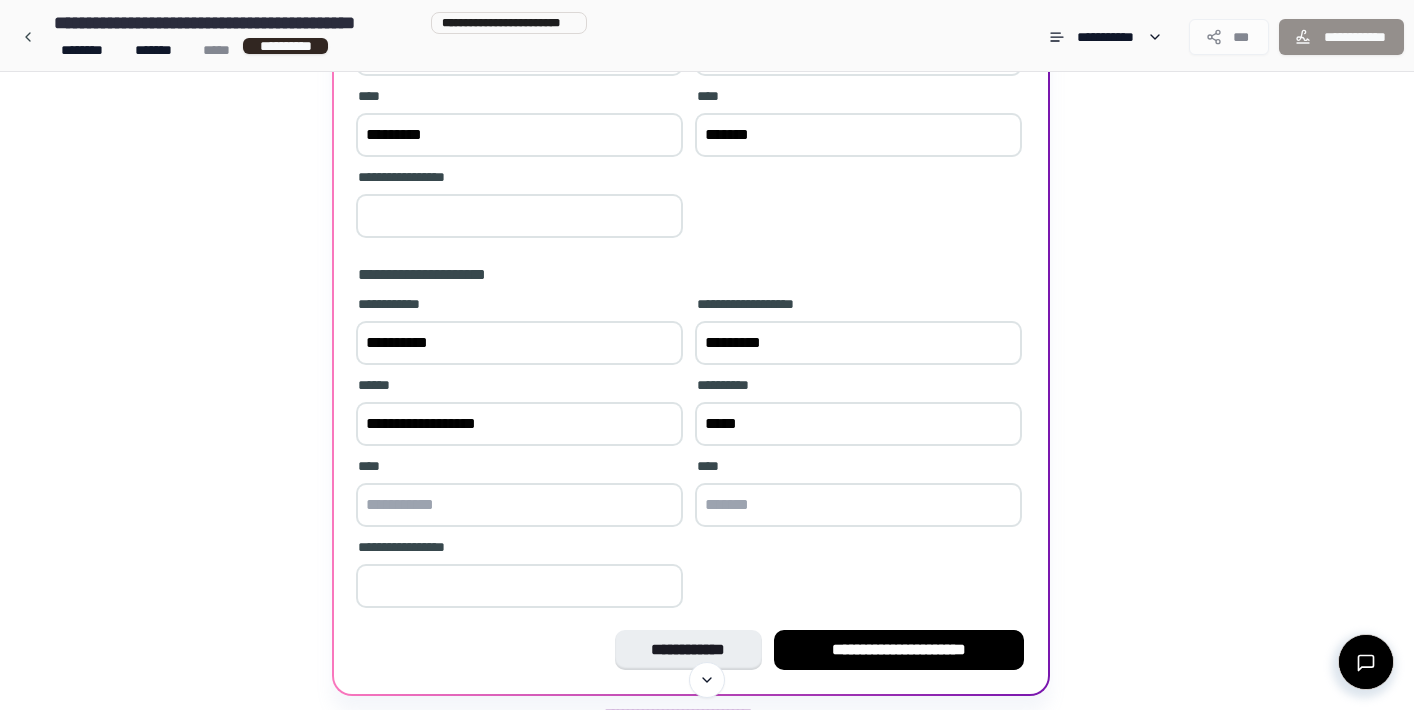 type on "**********" 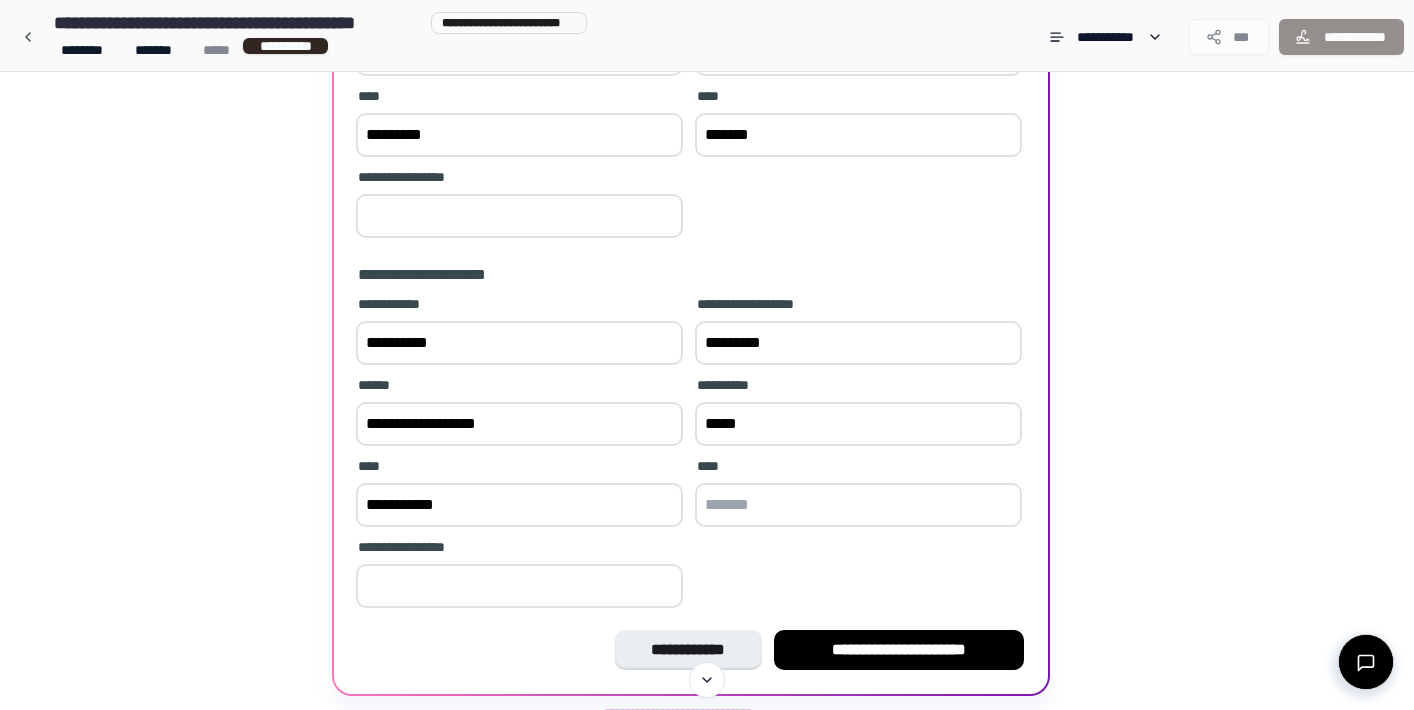 type on "*******" 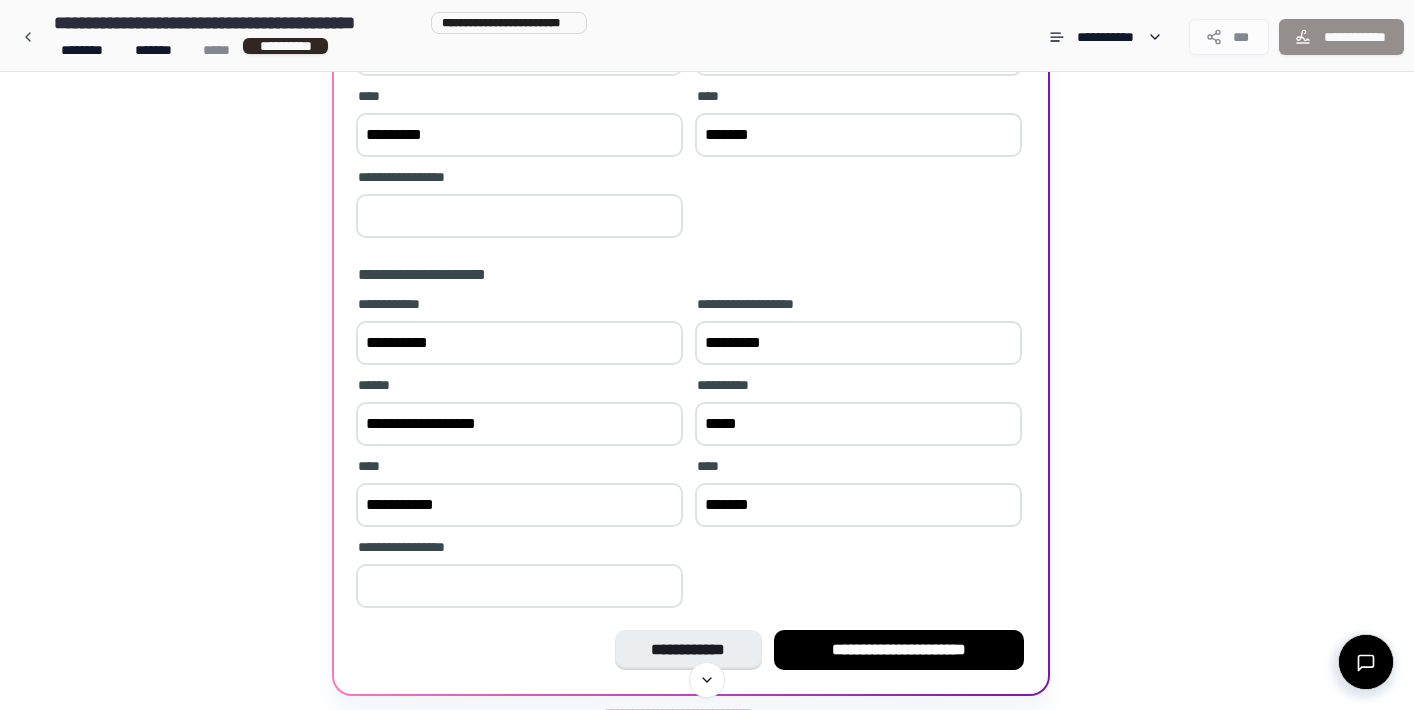 click at bounding box center [519, 586] 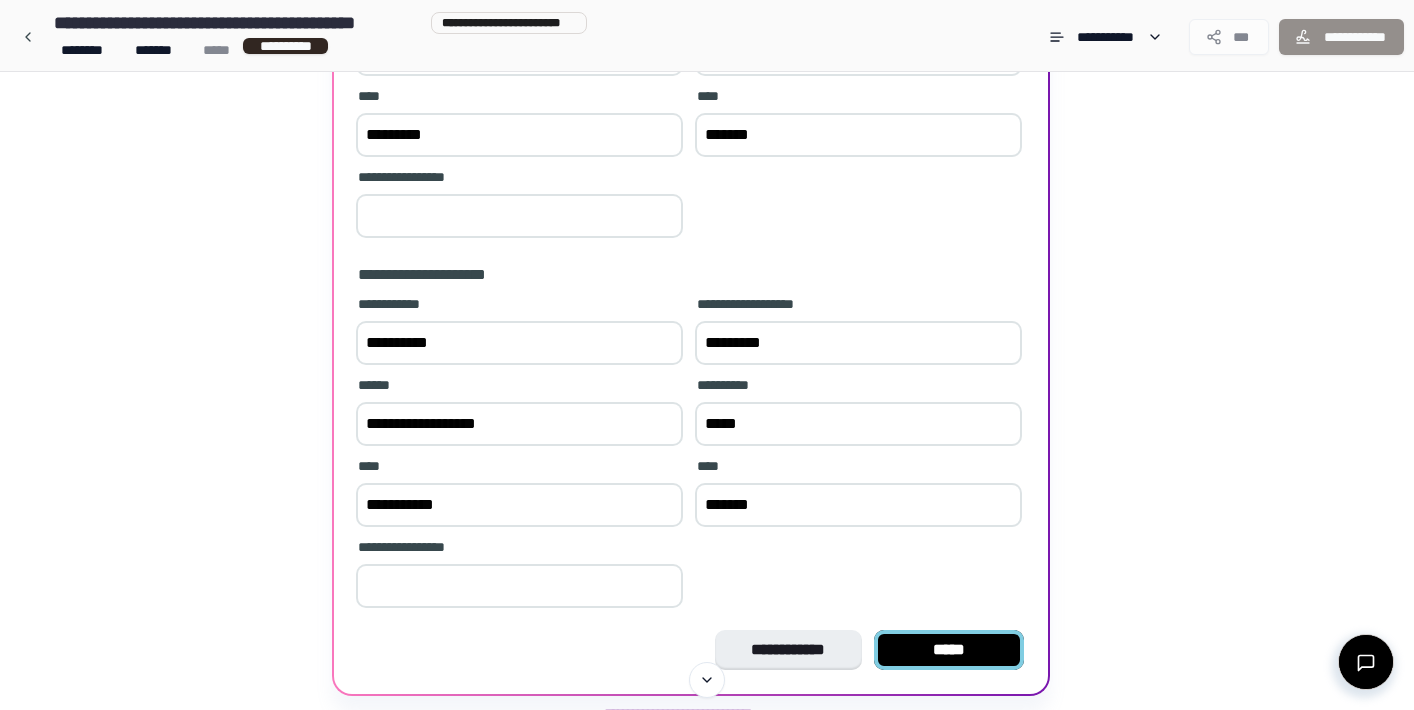 type on "*" 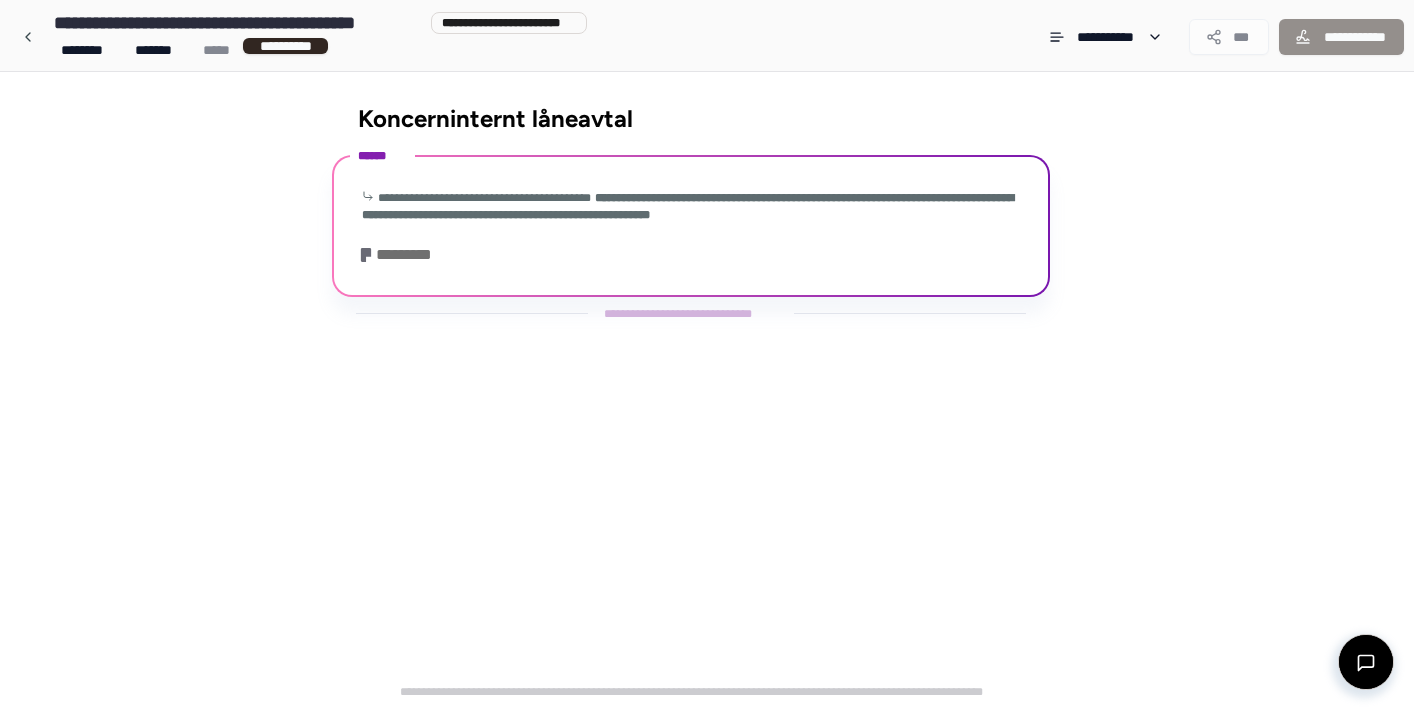 scroll, scrollTop: 0, scrollLeft: 0, axis: both 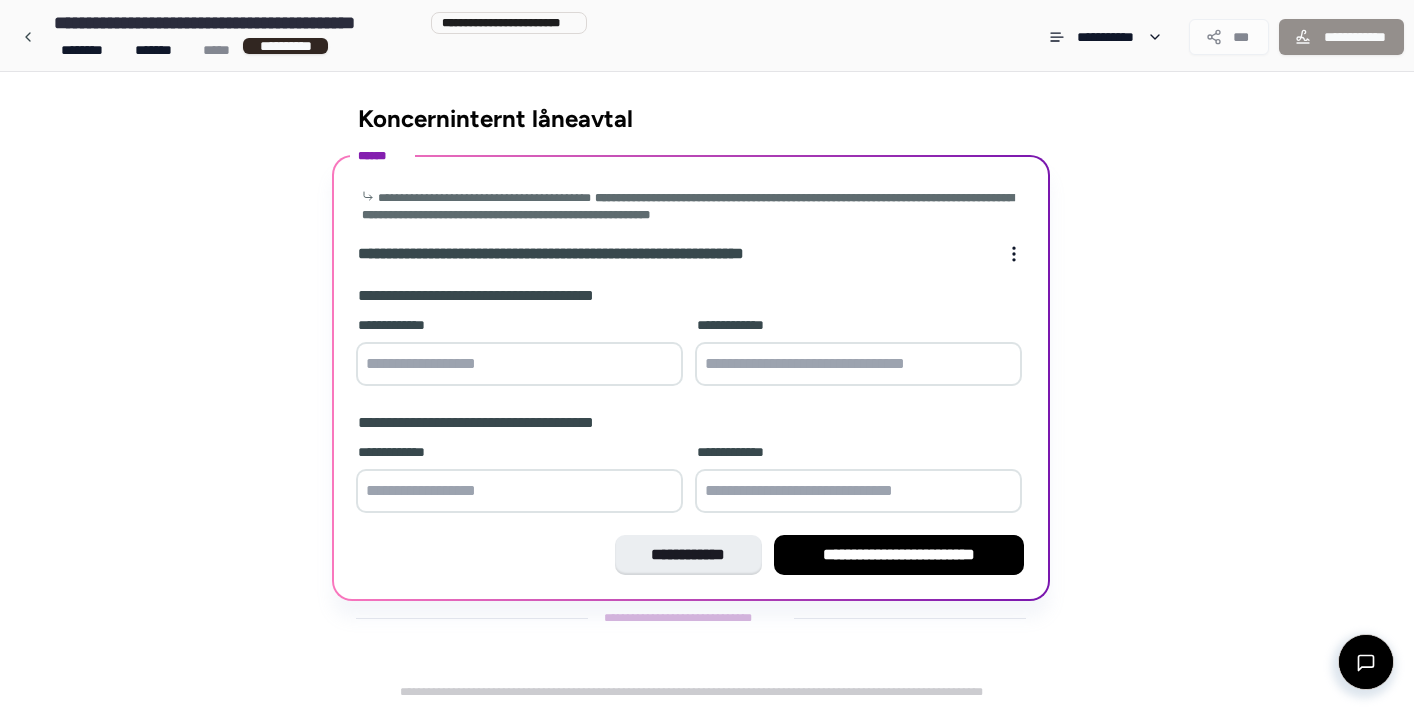 click at bounding box center [519, 364] 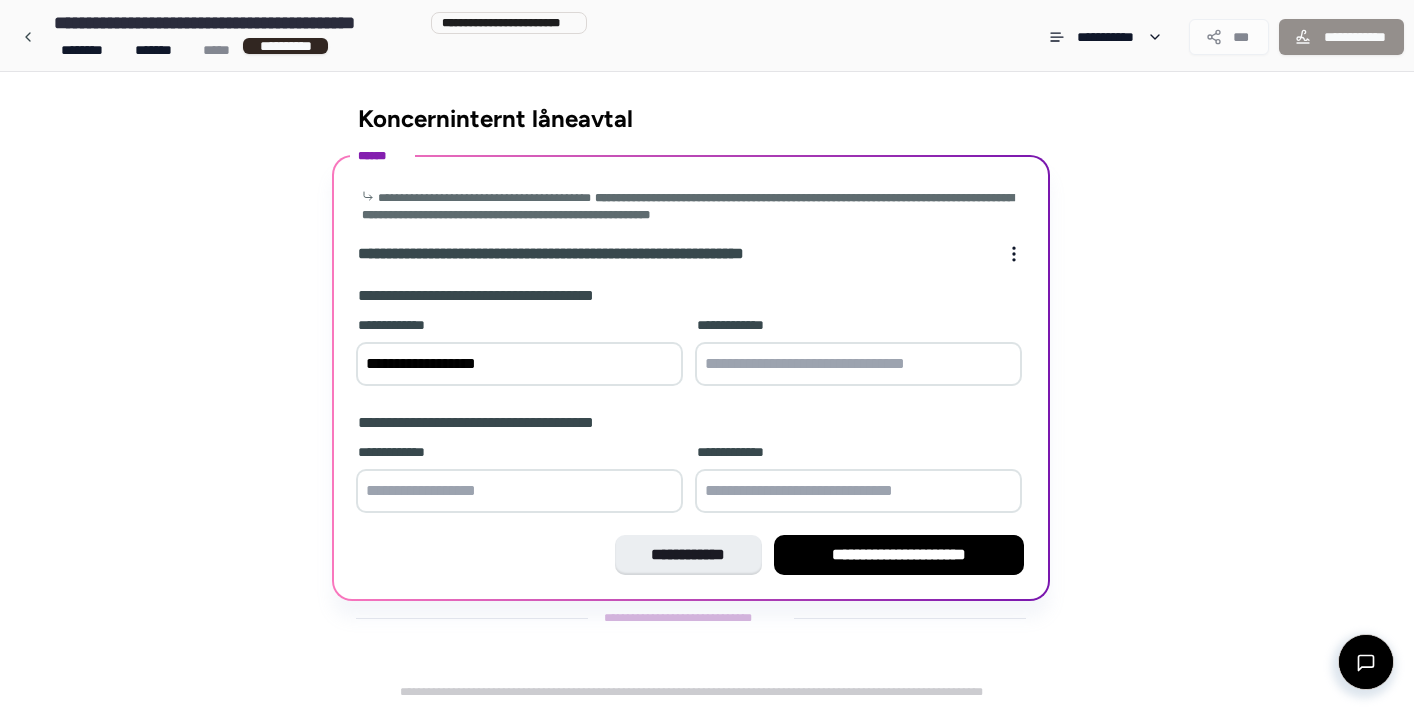 click at bounding box center (858, 364) 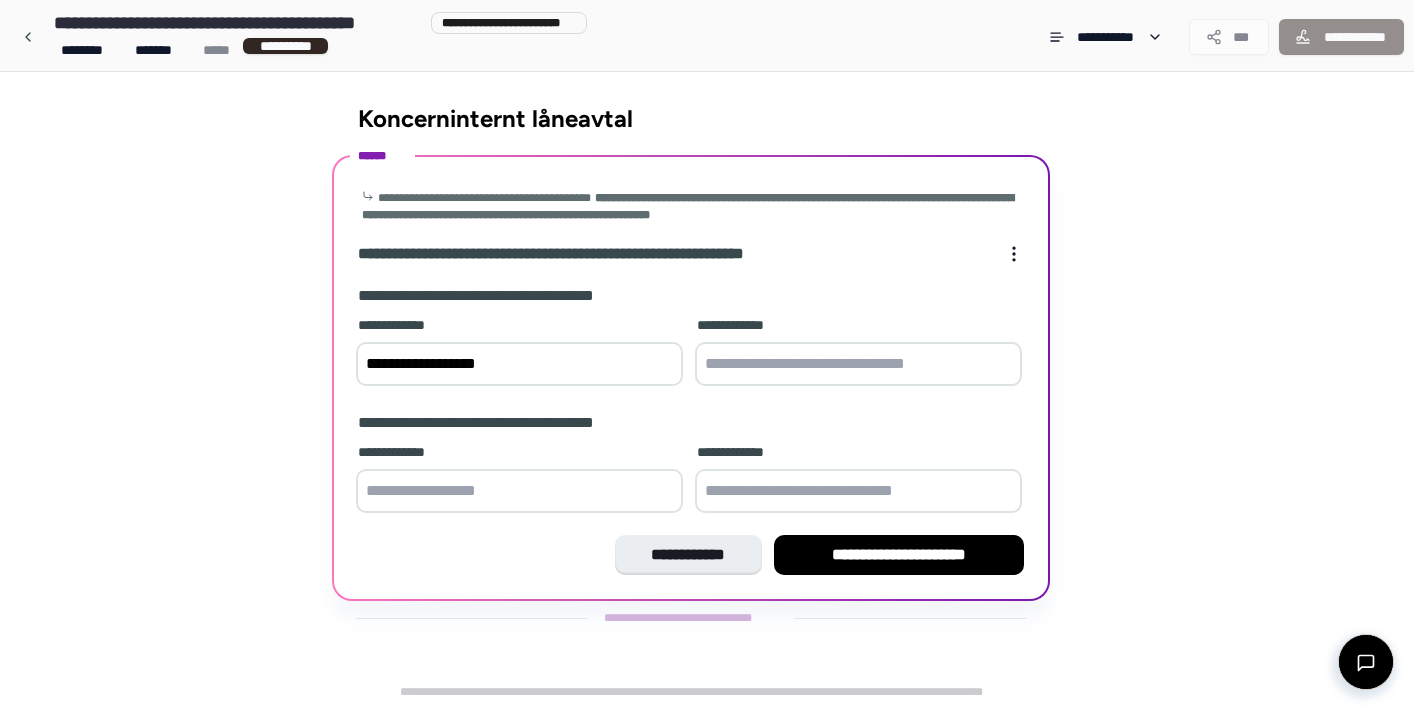 type on "**********" 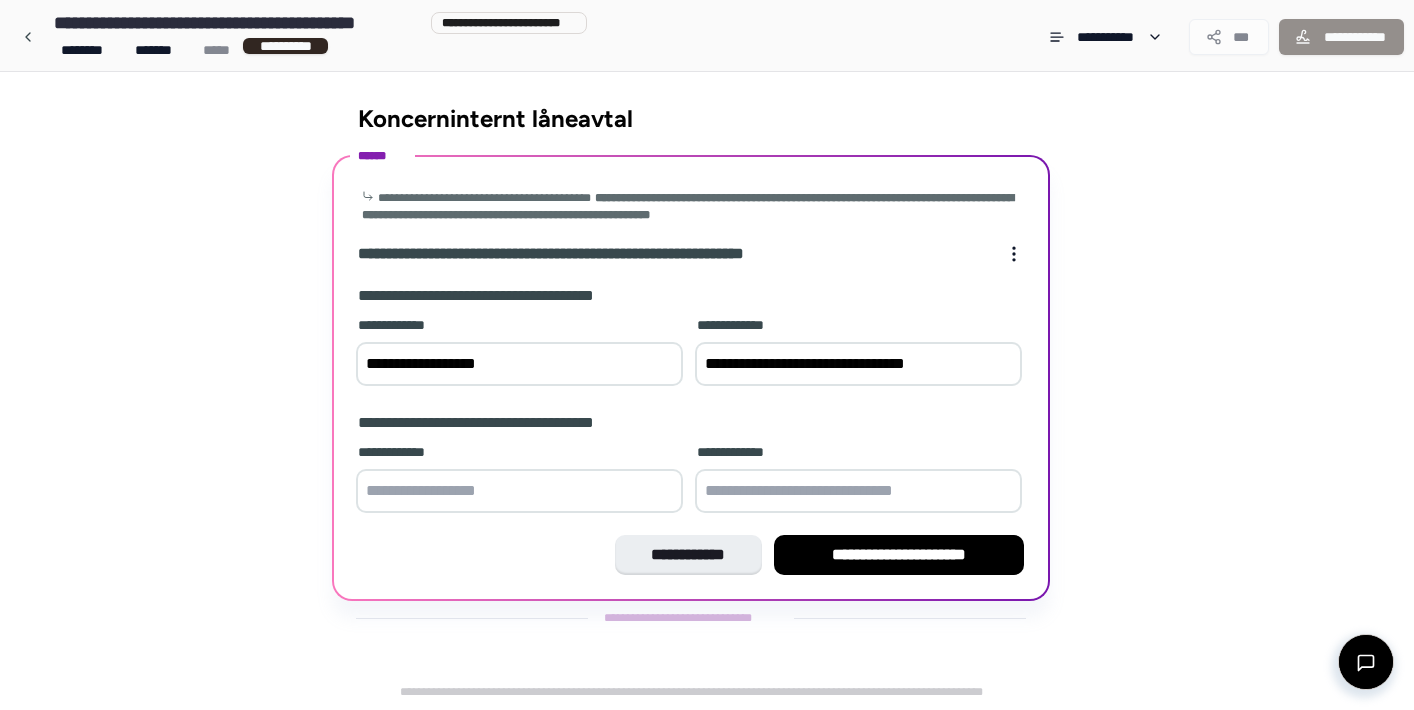 type on "**********" 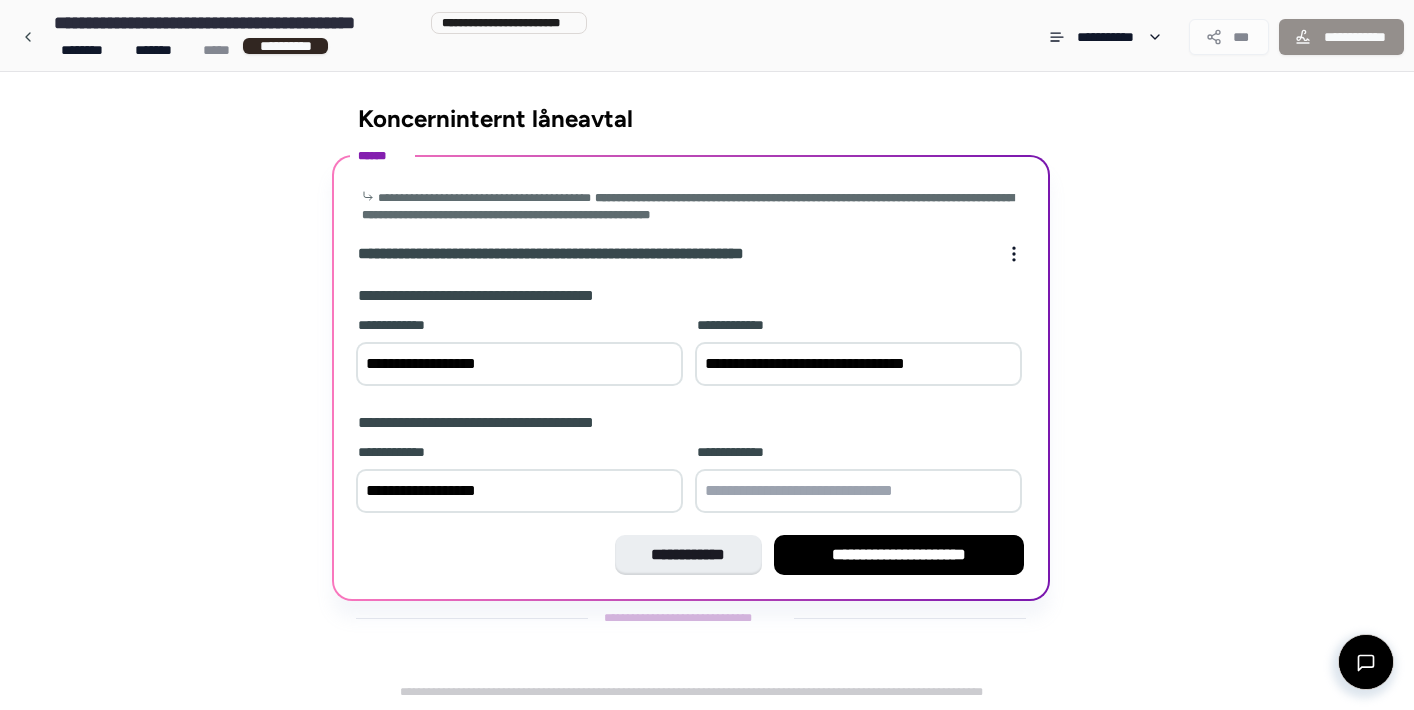 type on "**********" 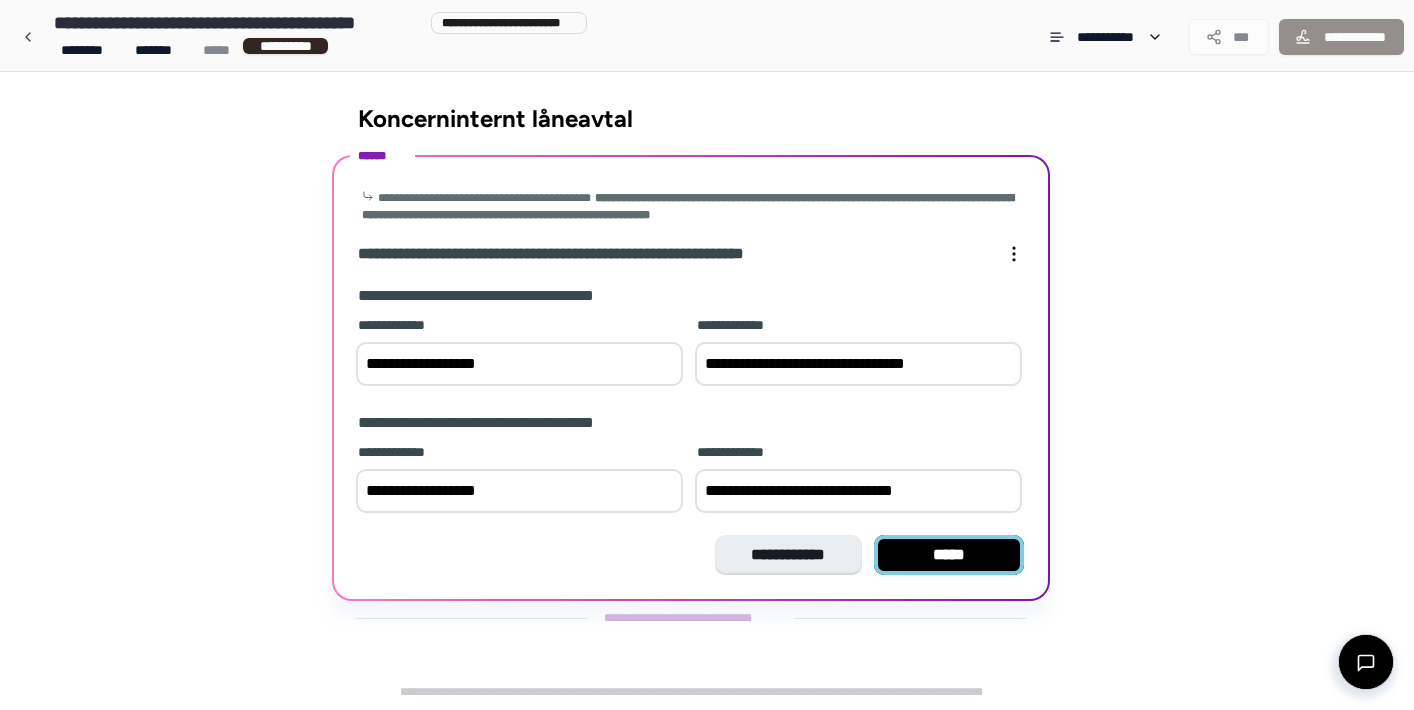 click on "*****" at bounding box center [949, 555] 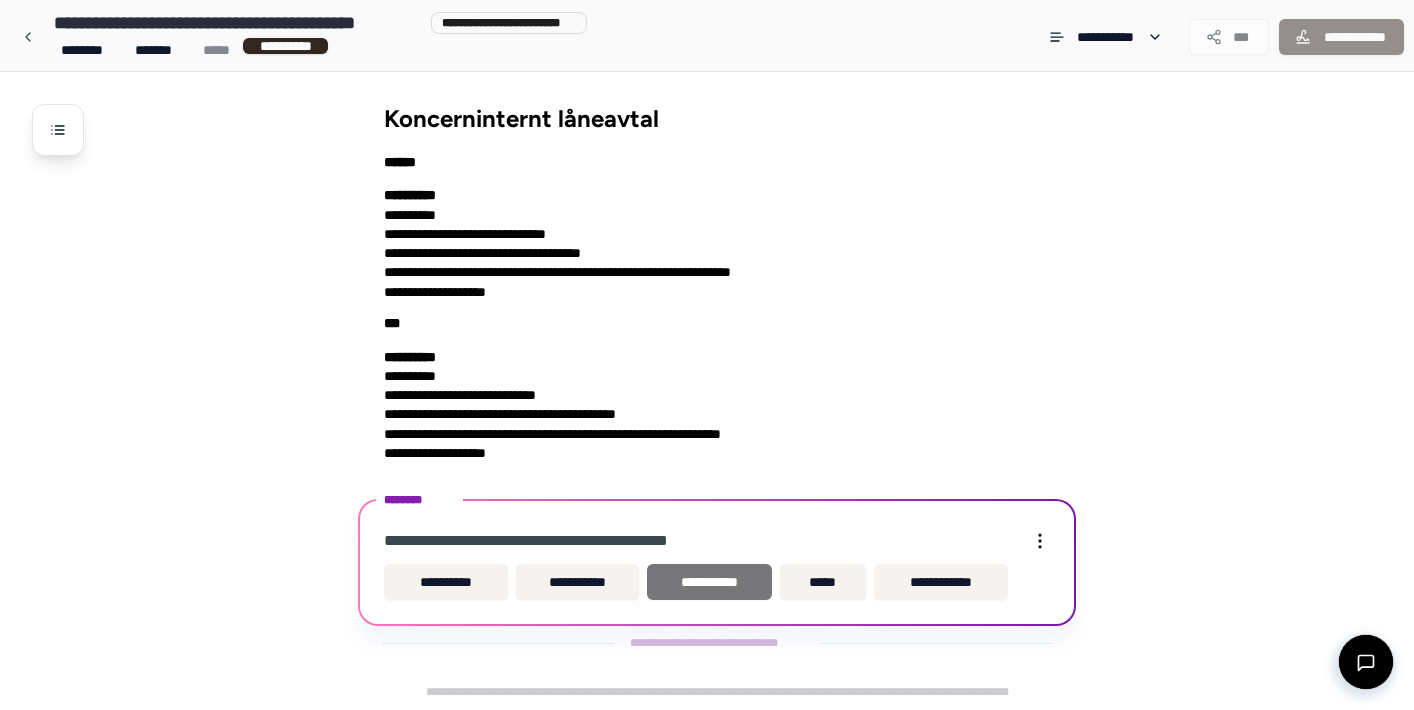 click on "**********" at bounding box center (709, 582) 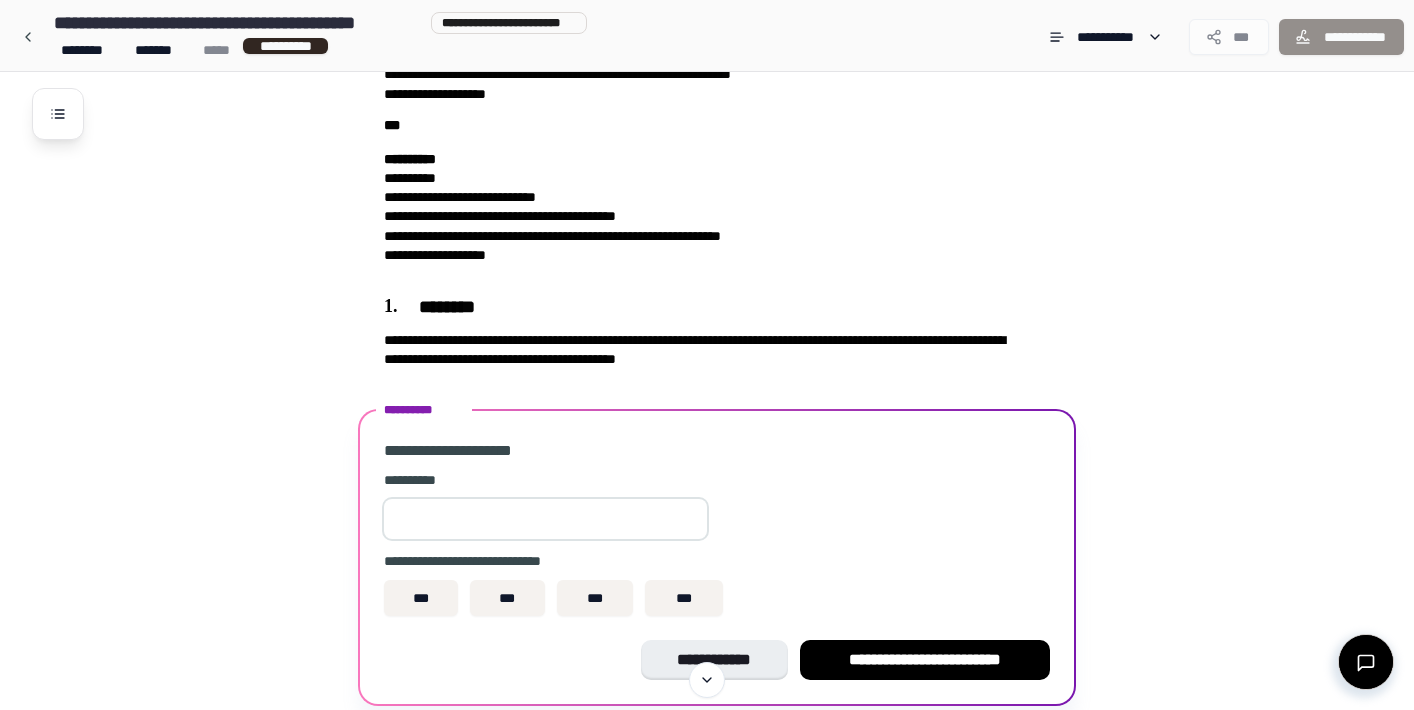 scroll, scrollTop: 204, scrollLeft: 0, axis: vertical 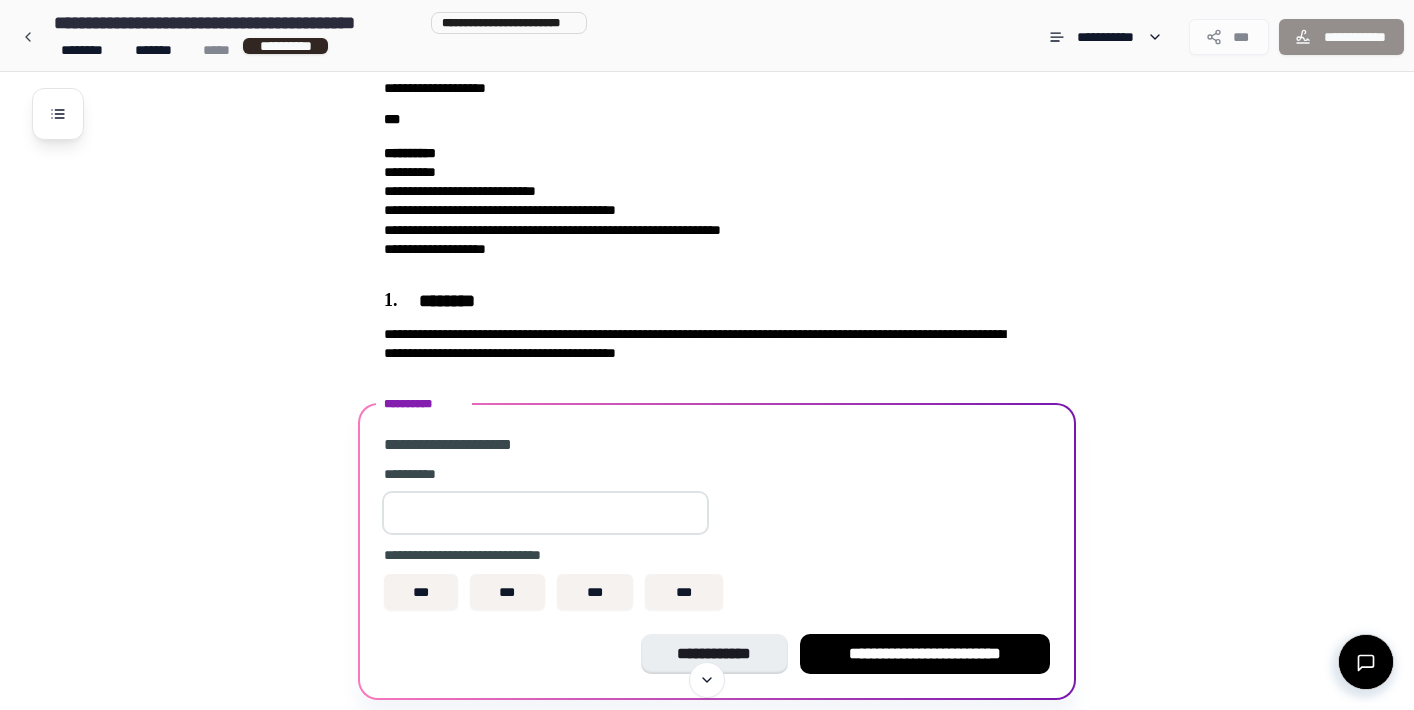click at bounding box center (545, 513) 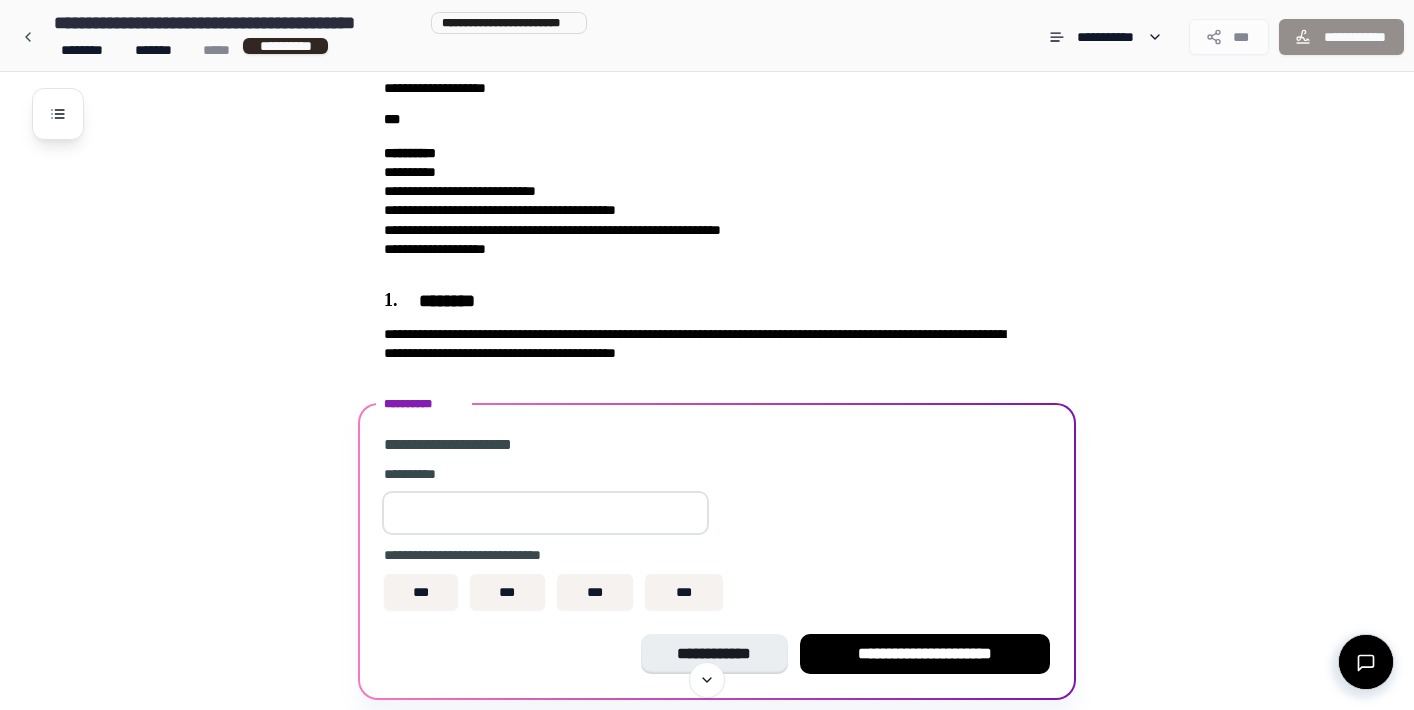 click on "*******" at bounding box center [545, 513] 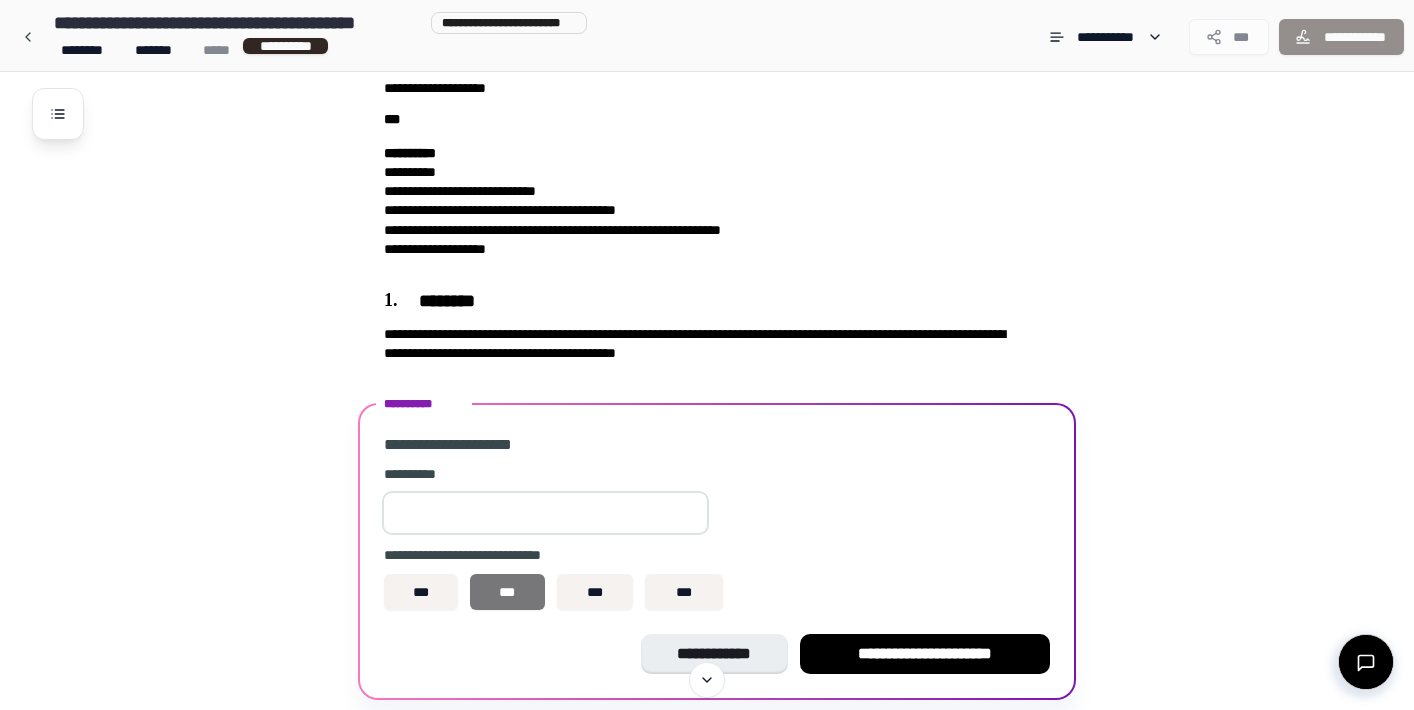 type on "******" 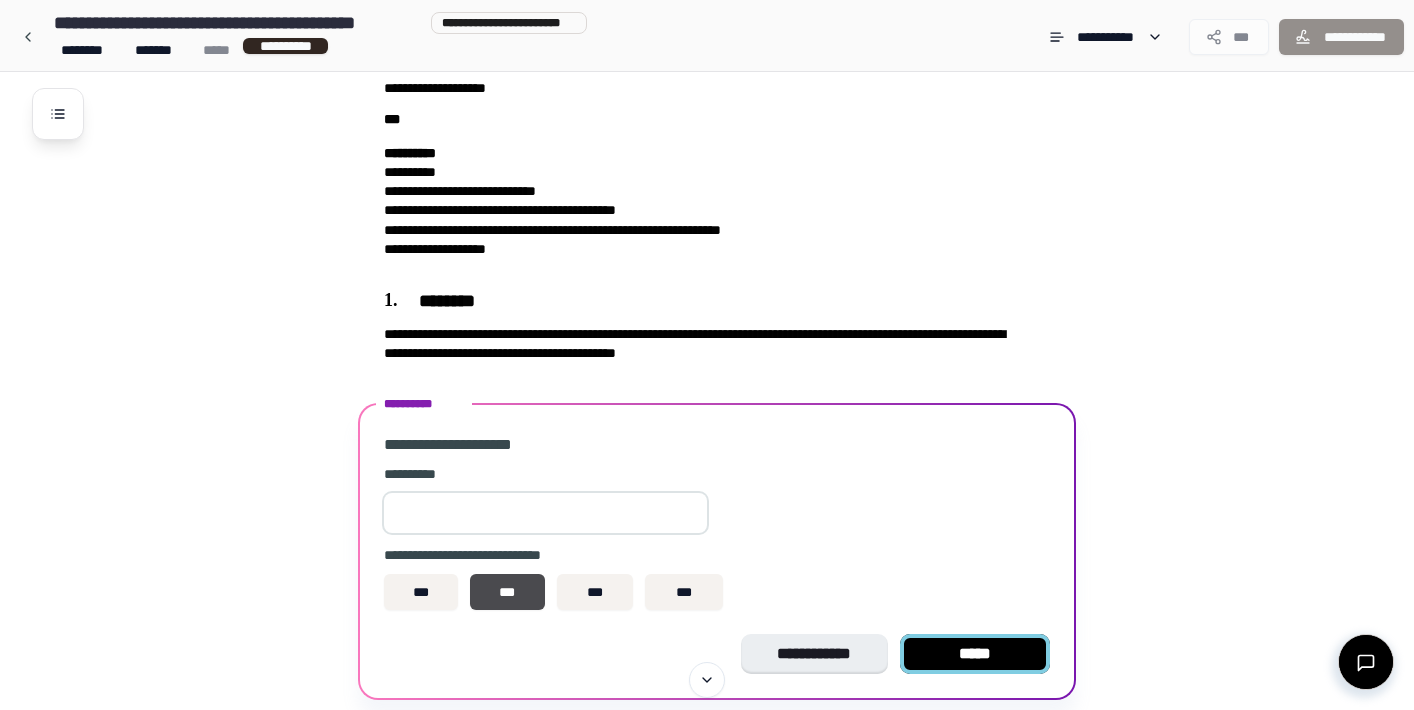 click on "*****" at bounding box center (975, 654) 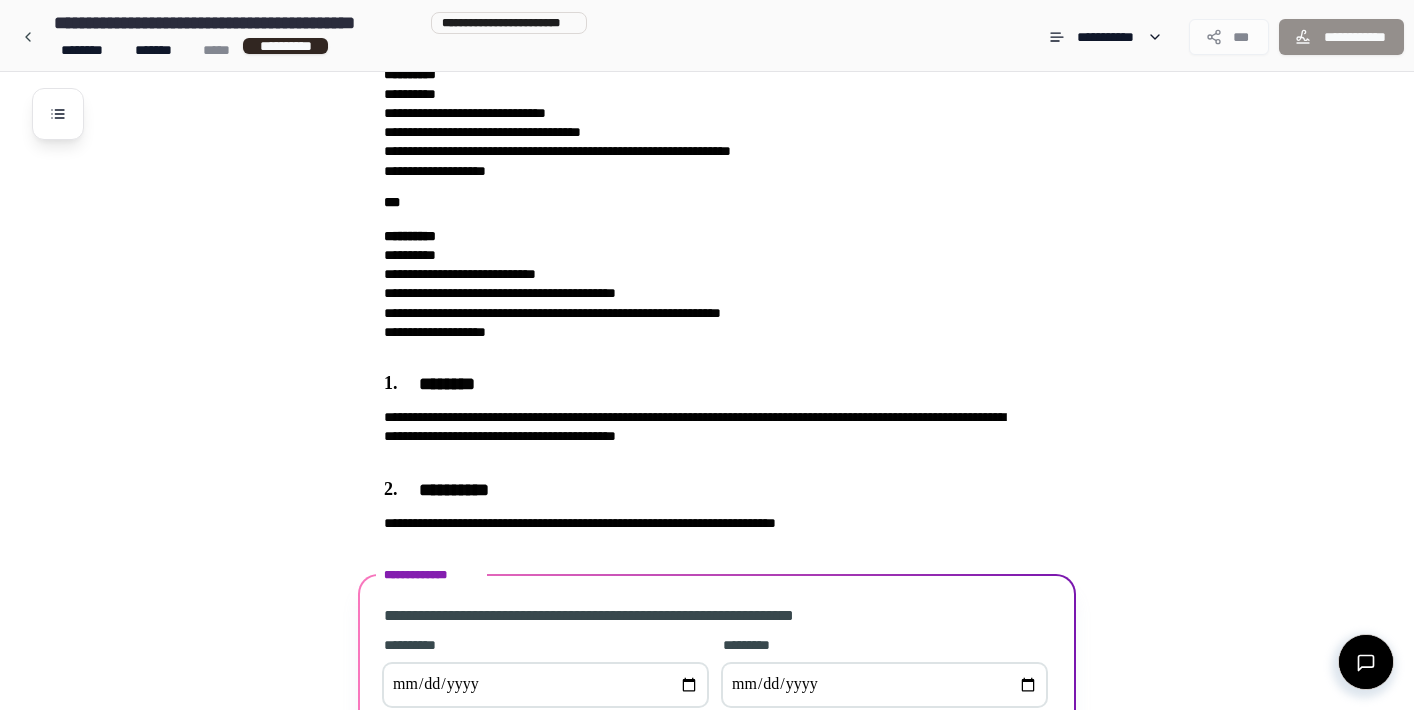 scroll, scrollTop: 287, scrollLeft: 0, axis: vertical 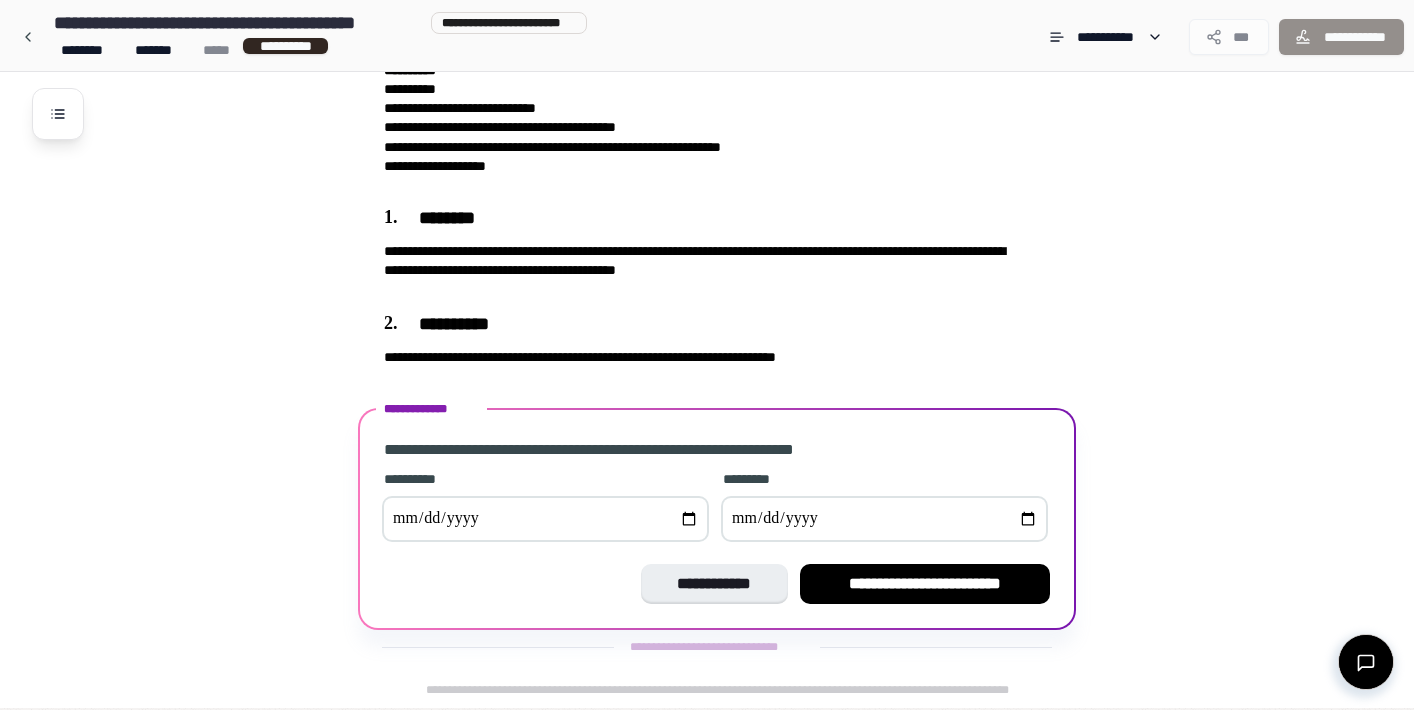 click at bounding box center [545, 519] 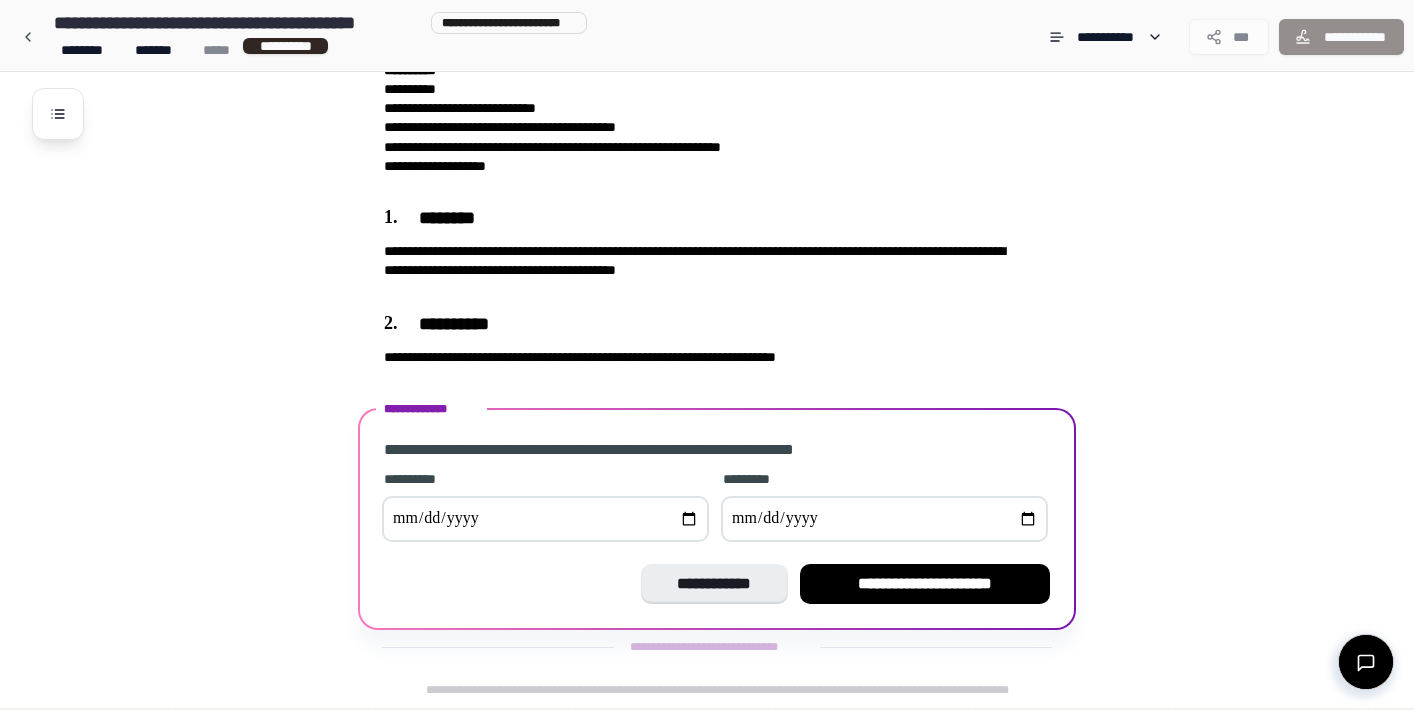 click at bounding box center (884, 519) 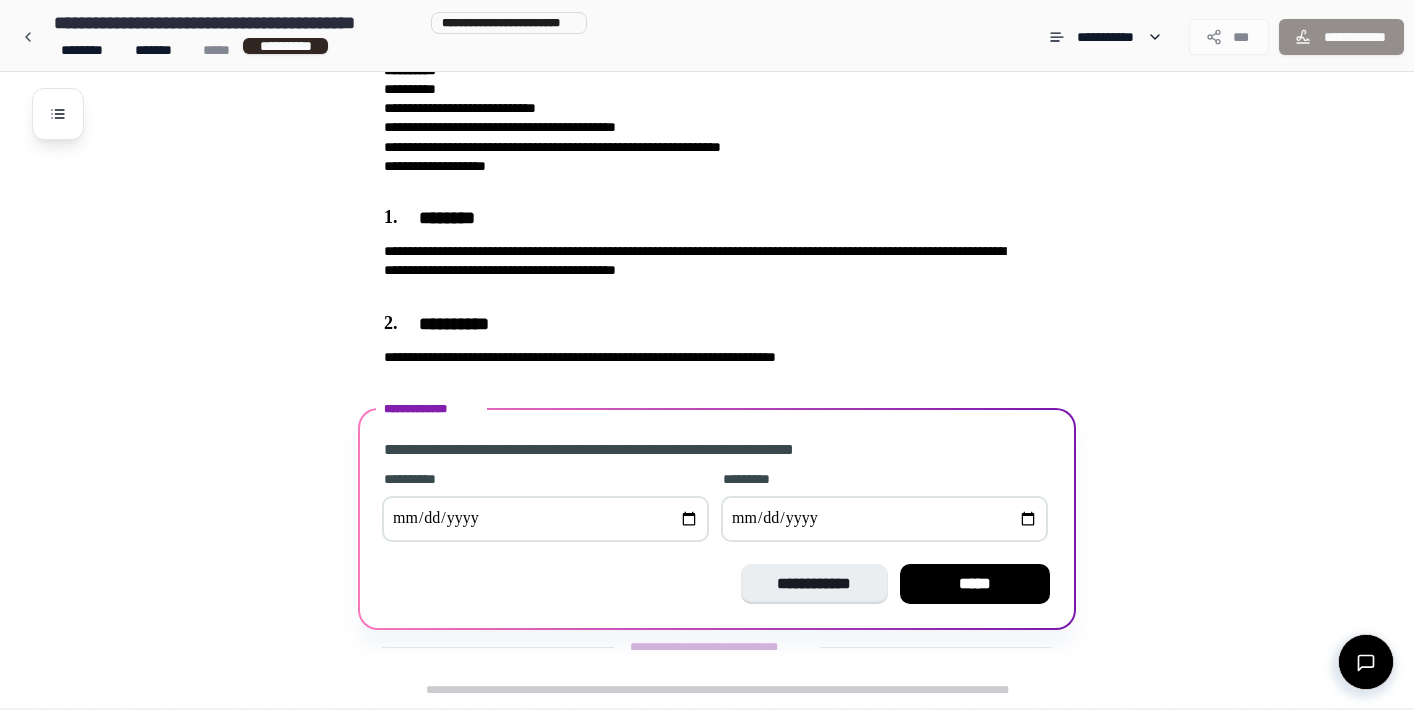 click on "**********" at bounding box center [884, 519] 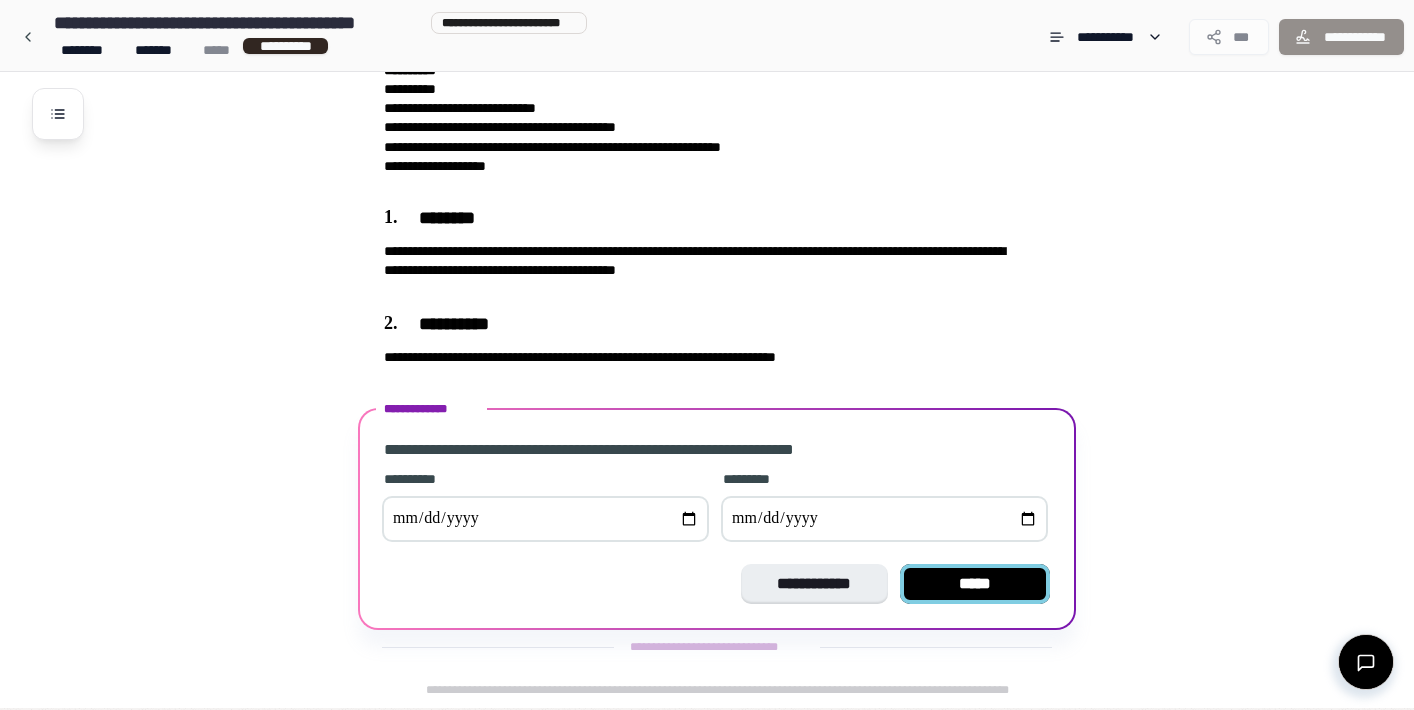 click on "*****" at bounding box center (975, 584) 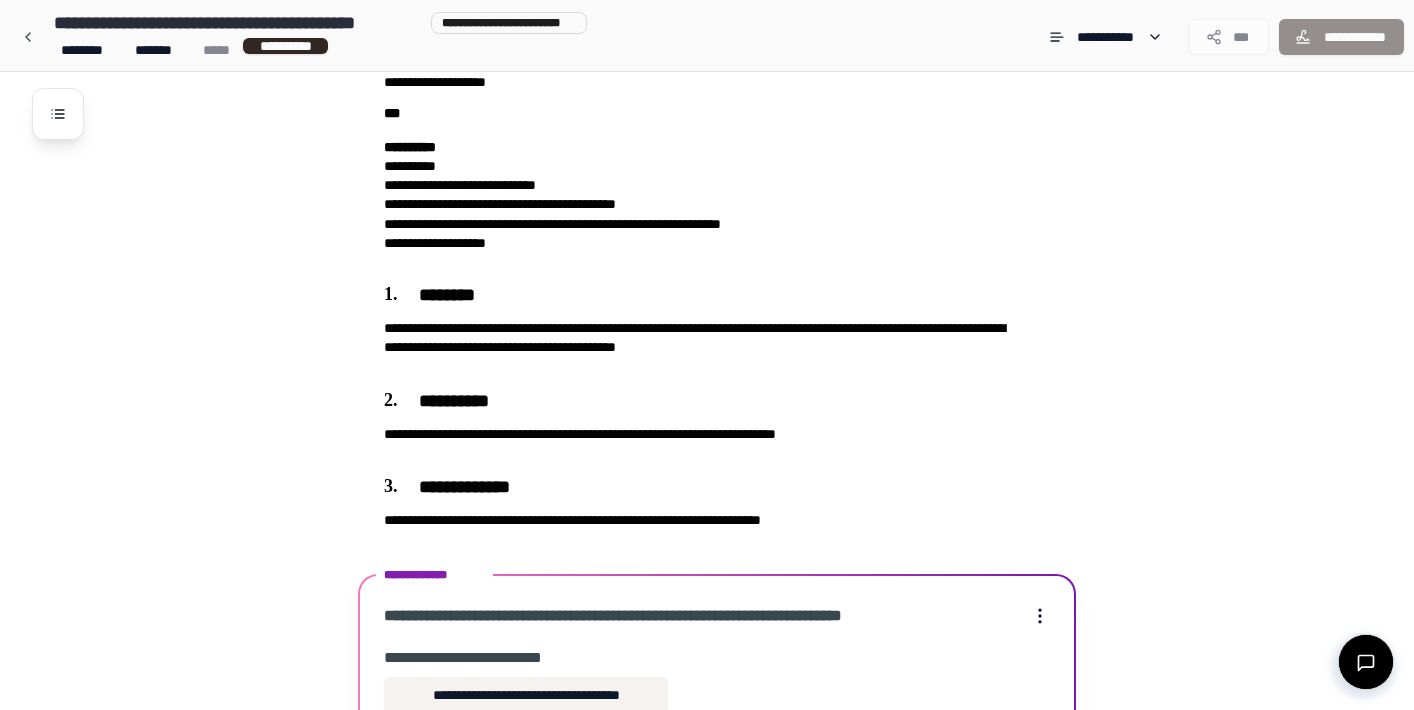 scroll, scrollTop: 523, scrollLeft: 0, axis: vertical 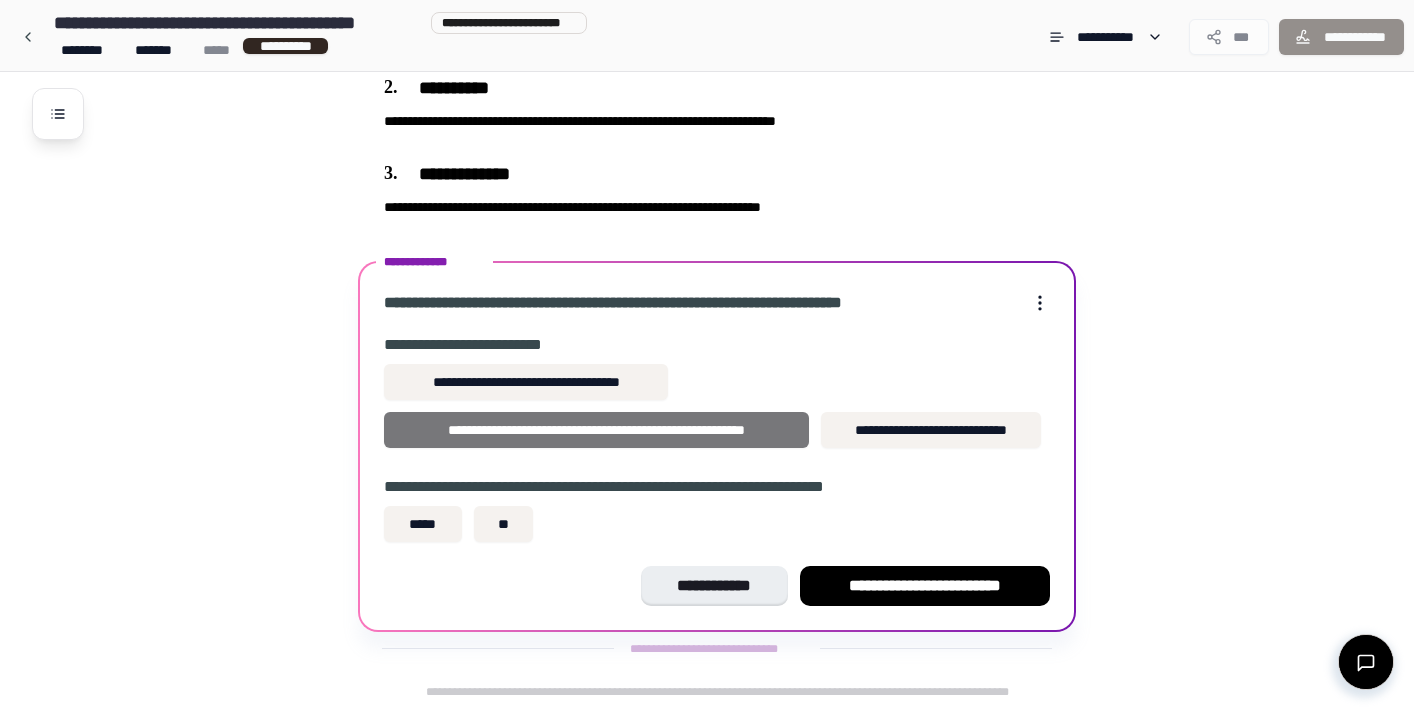 click on "**********" at bounding box center [596, 430] 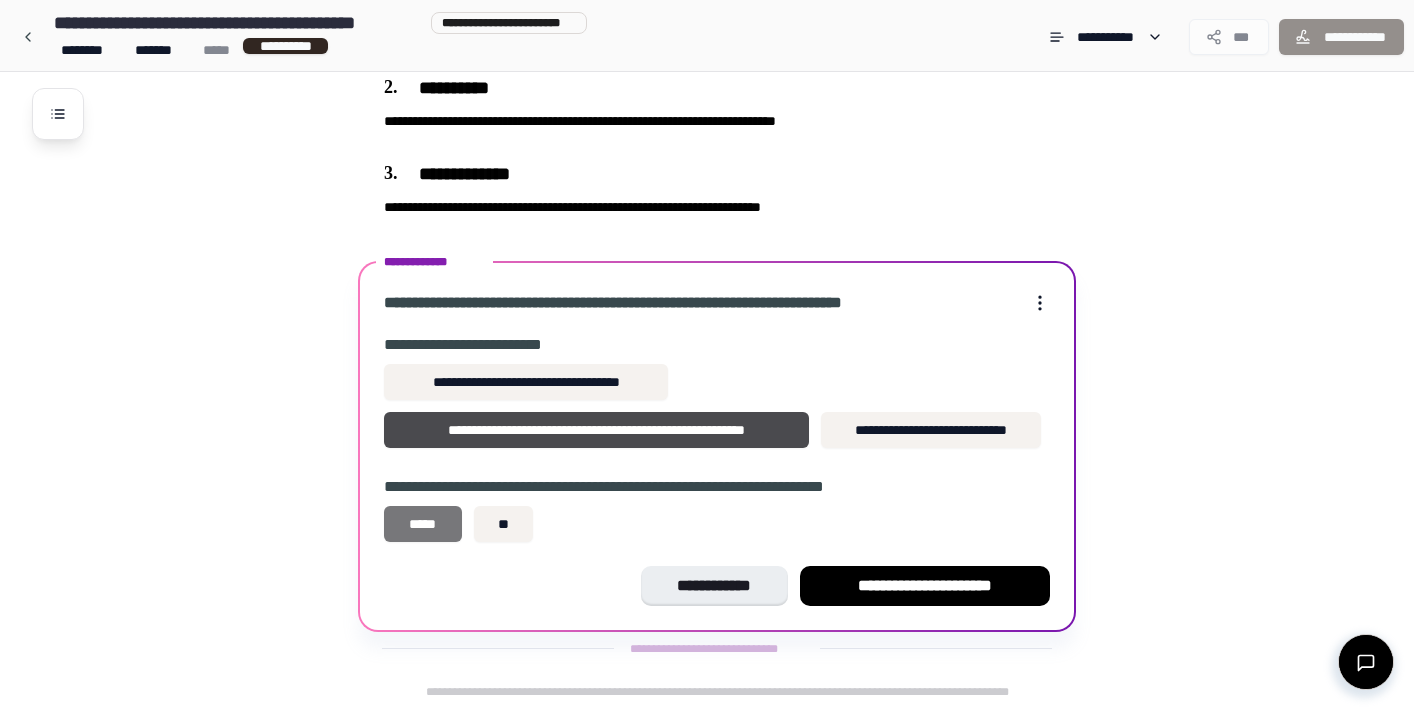click on "*****" at bounding box center (423, 524) 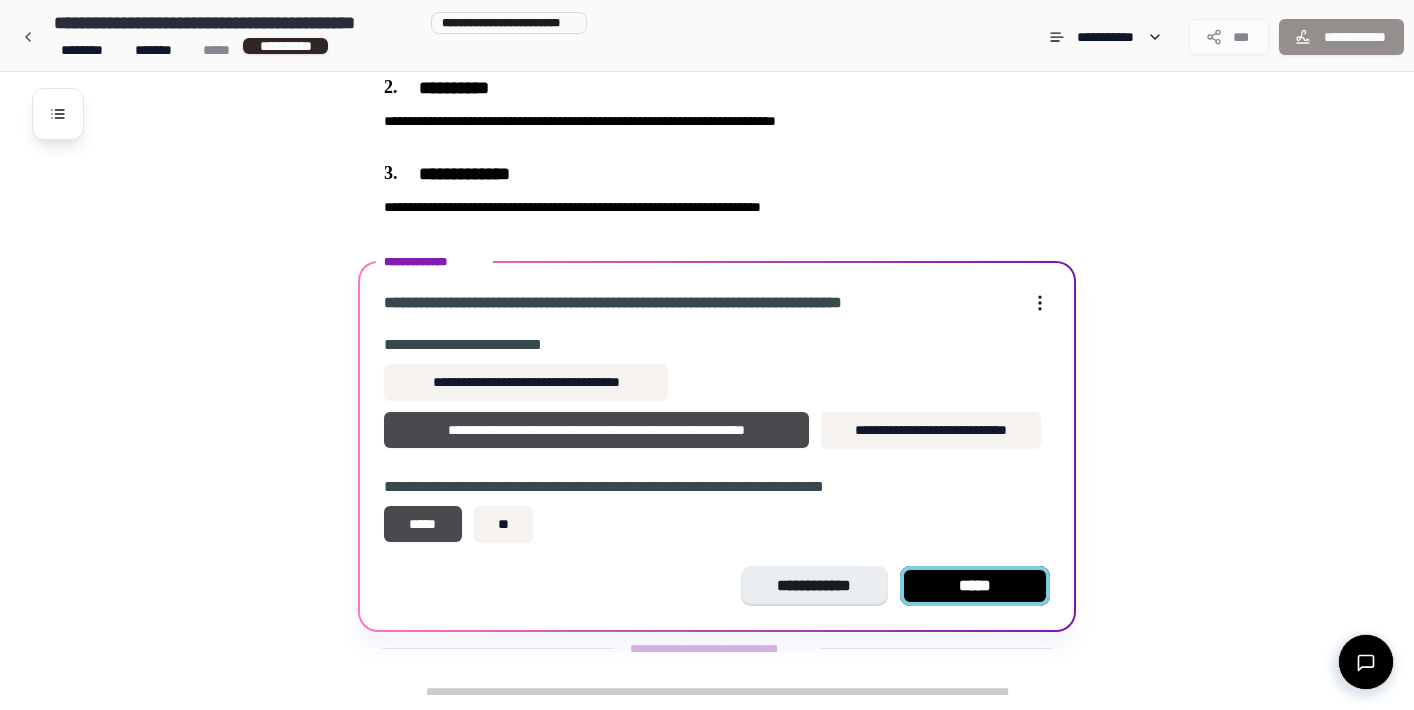 click on "*****" at bounding box center (975, 586) 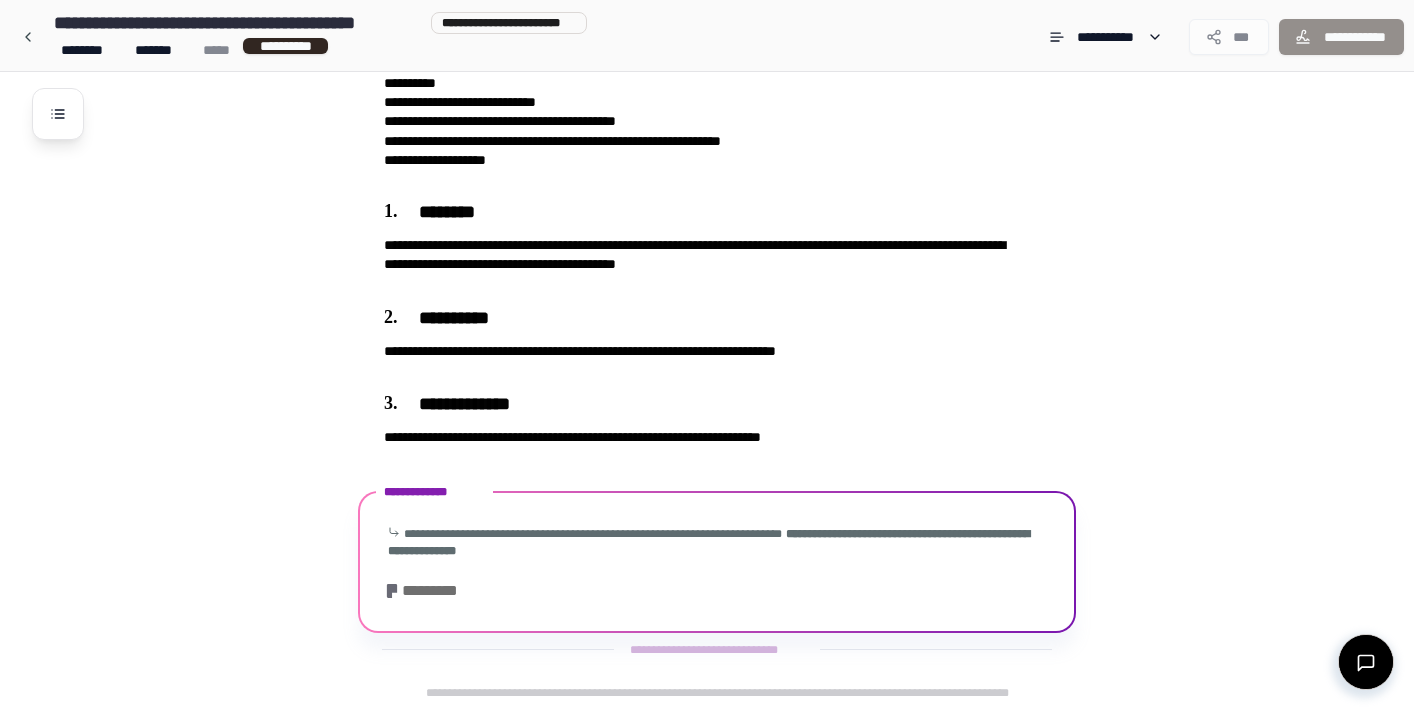 scroll, scrollTop: 400, scrollLeft: 0, axis: vertical 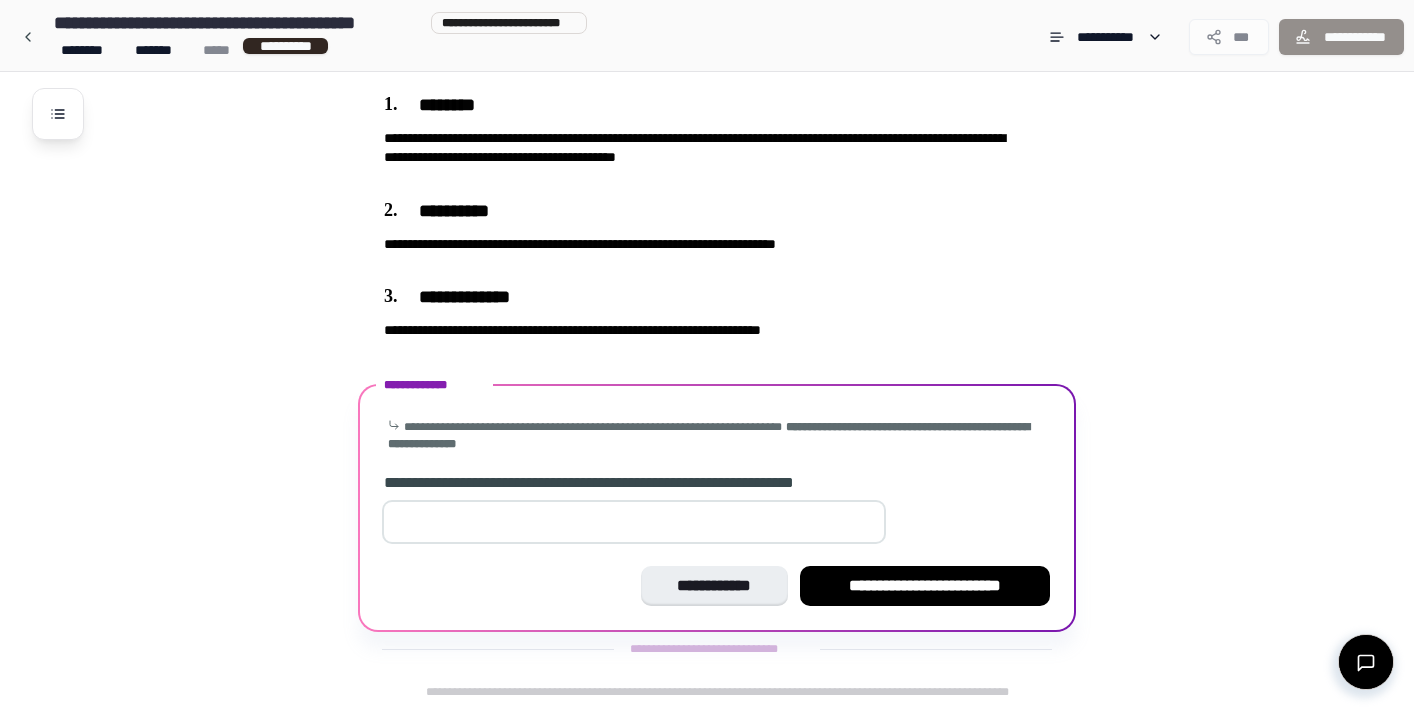 click at bounding box center (634, 522) 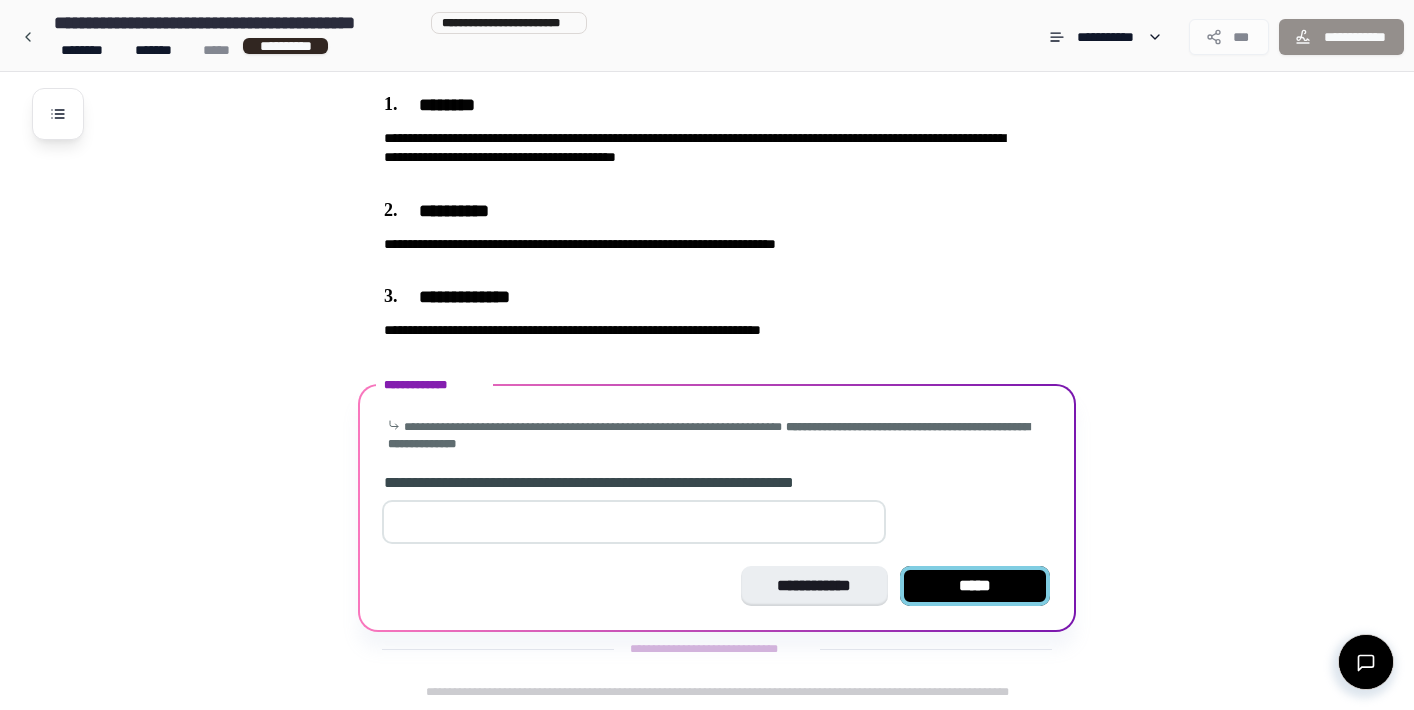 click on "*****" at bounding box center [975, 586] 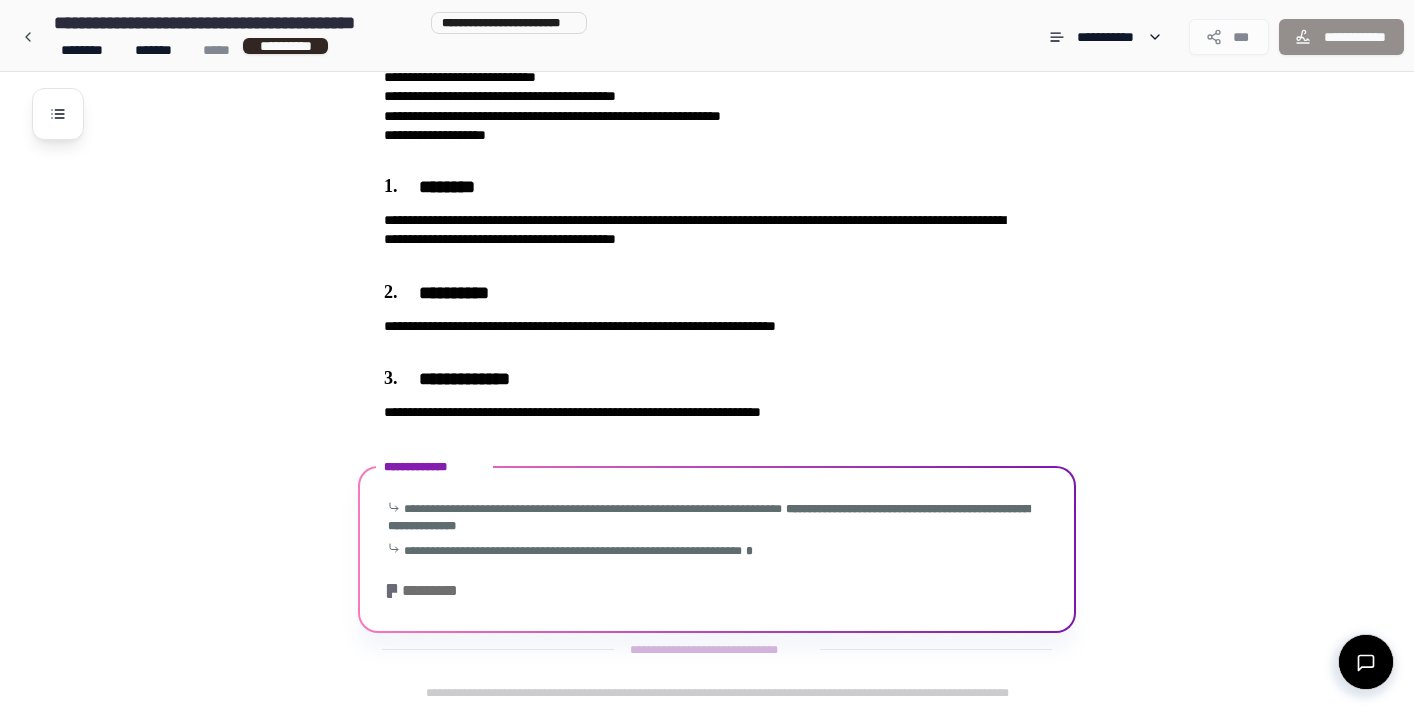 scroll, scrollTop: 628, scrollLeft: 0, axis: vertical 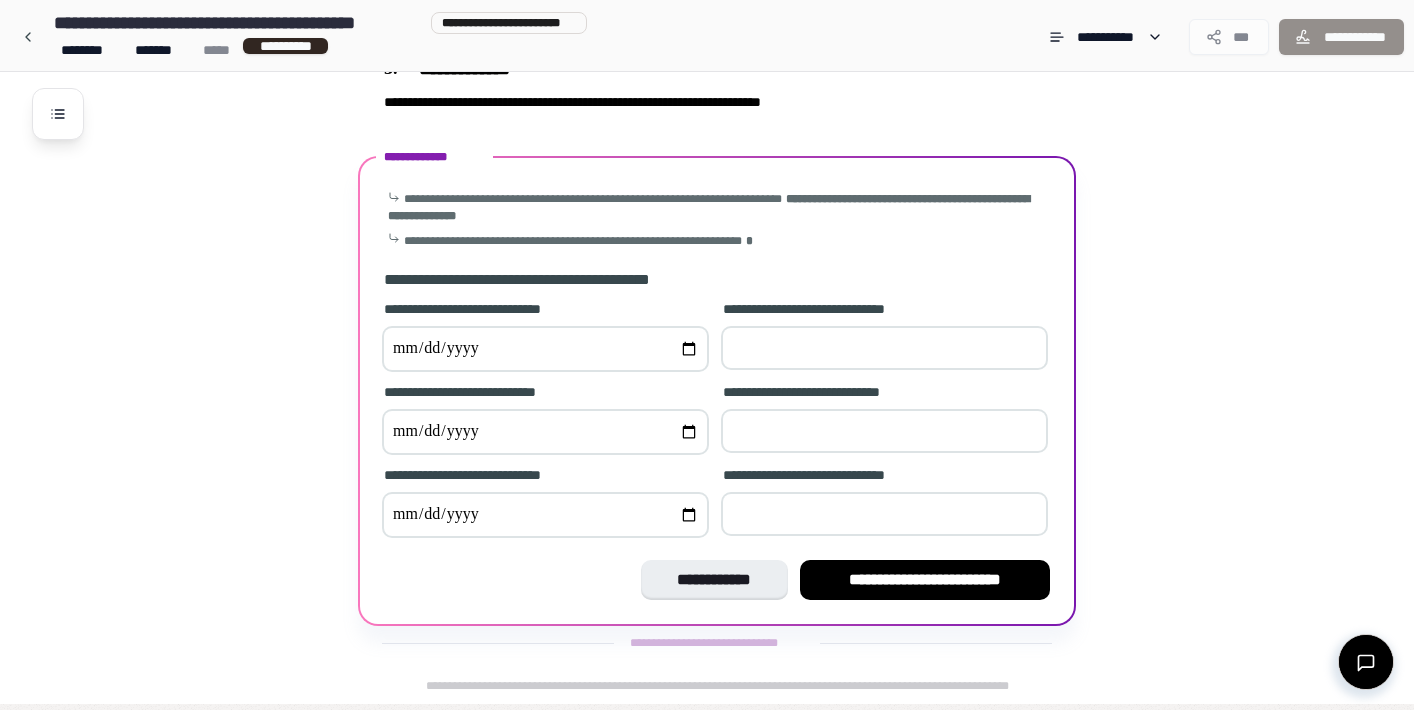 click at bounding box center (545, 349) 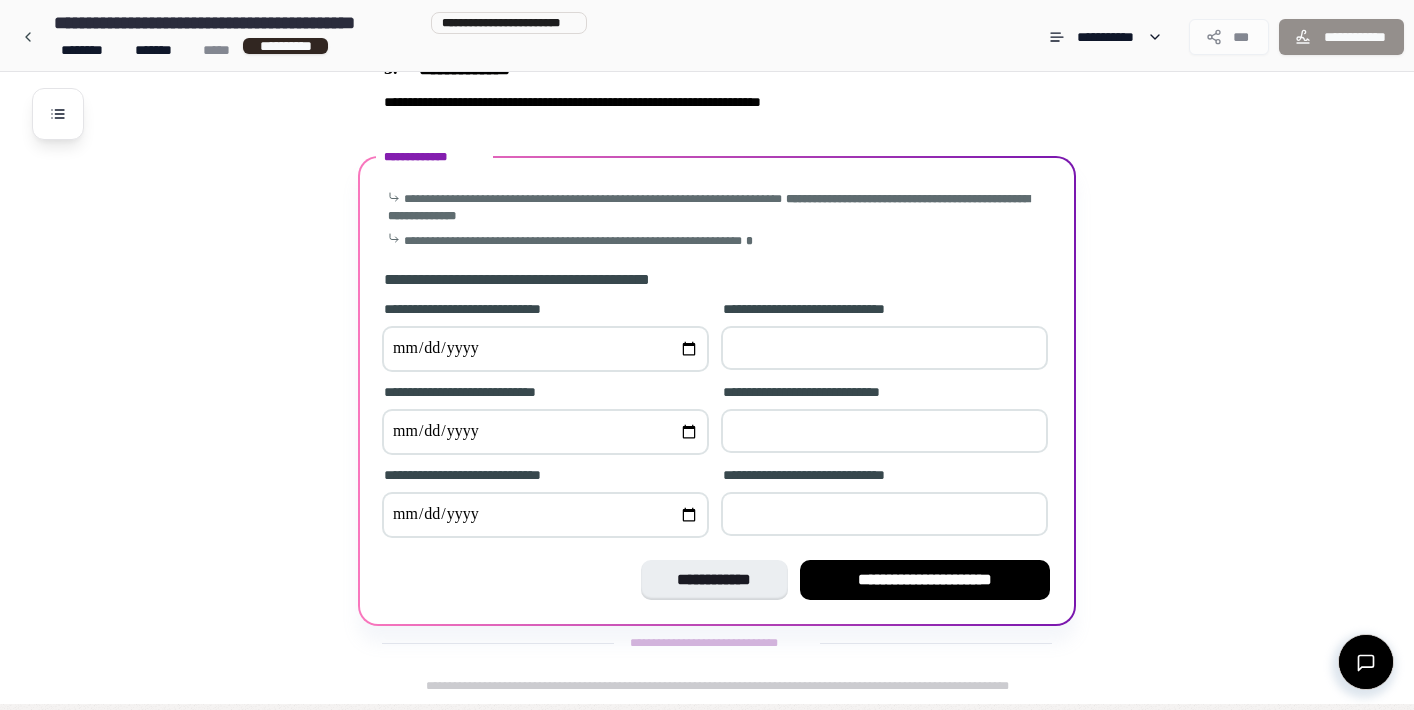 click on "**********" at bounding box center [884, 337] 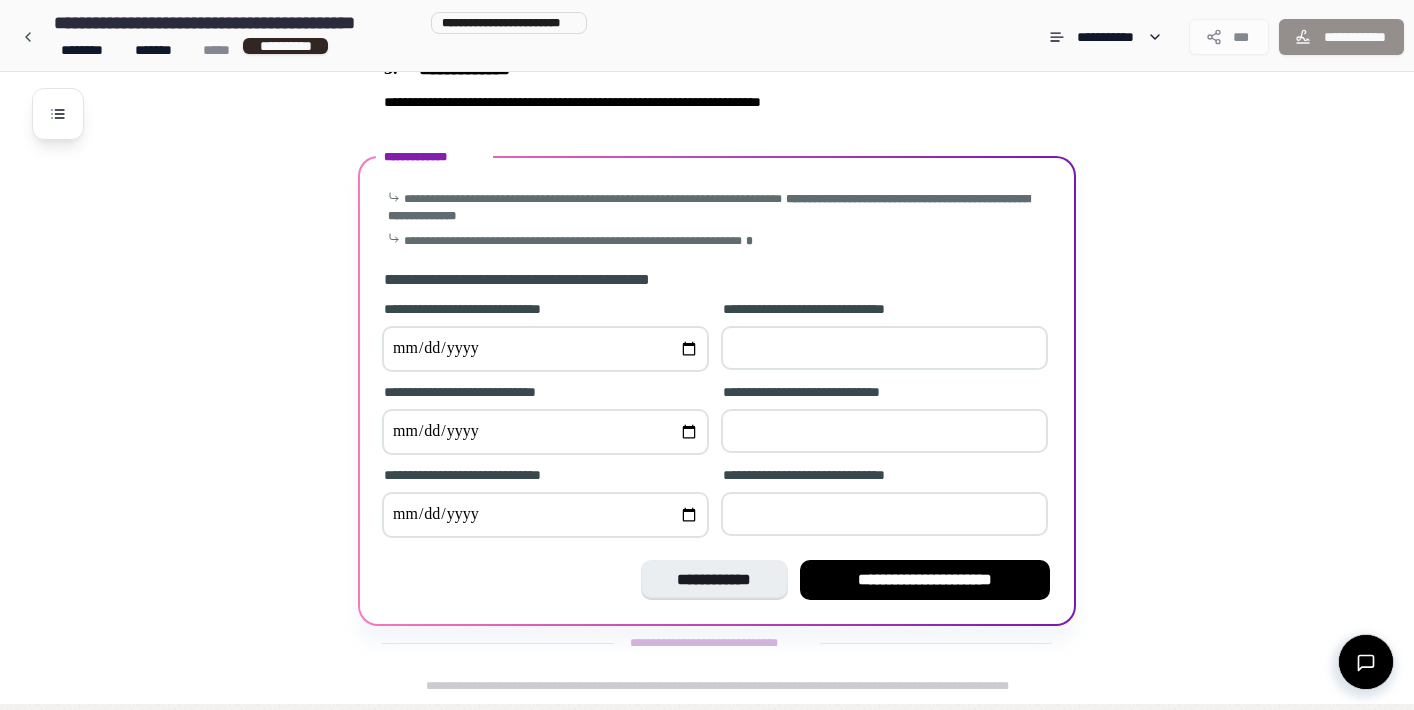 click at bounding box center [884, 348] 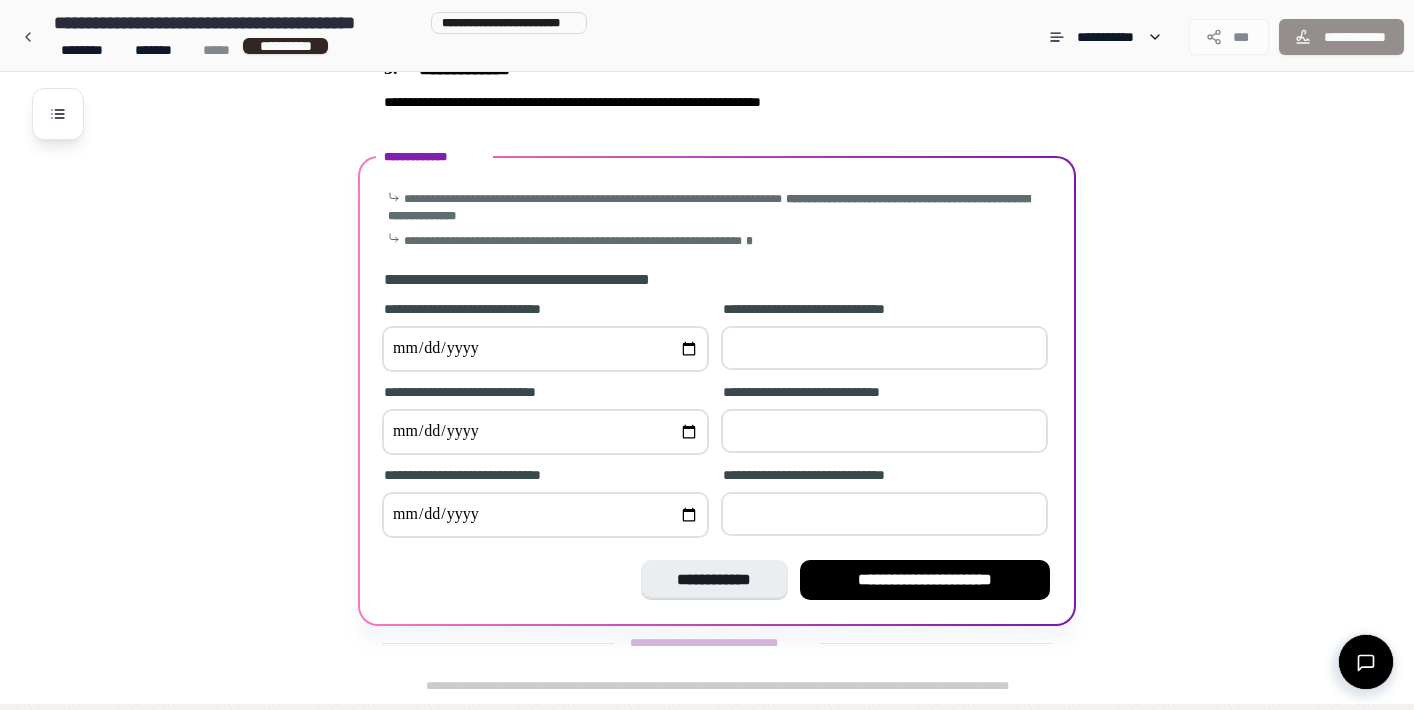 click at bounding box center (884, 431) 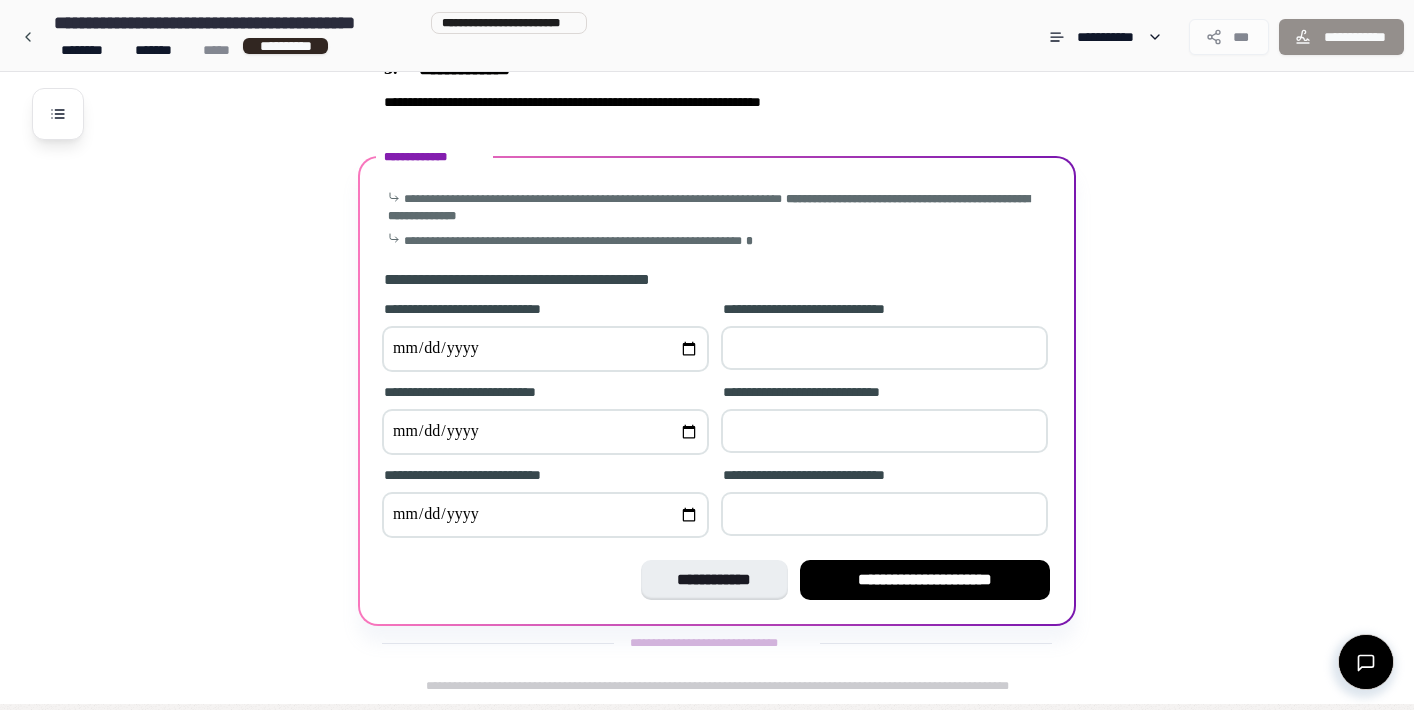 type on "******" 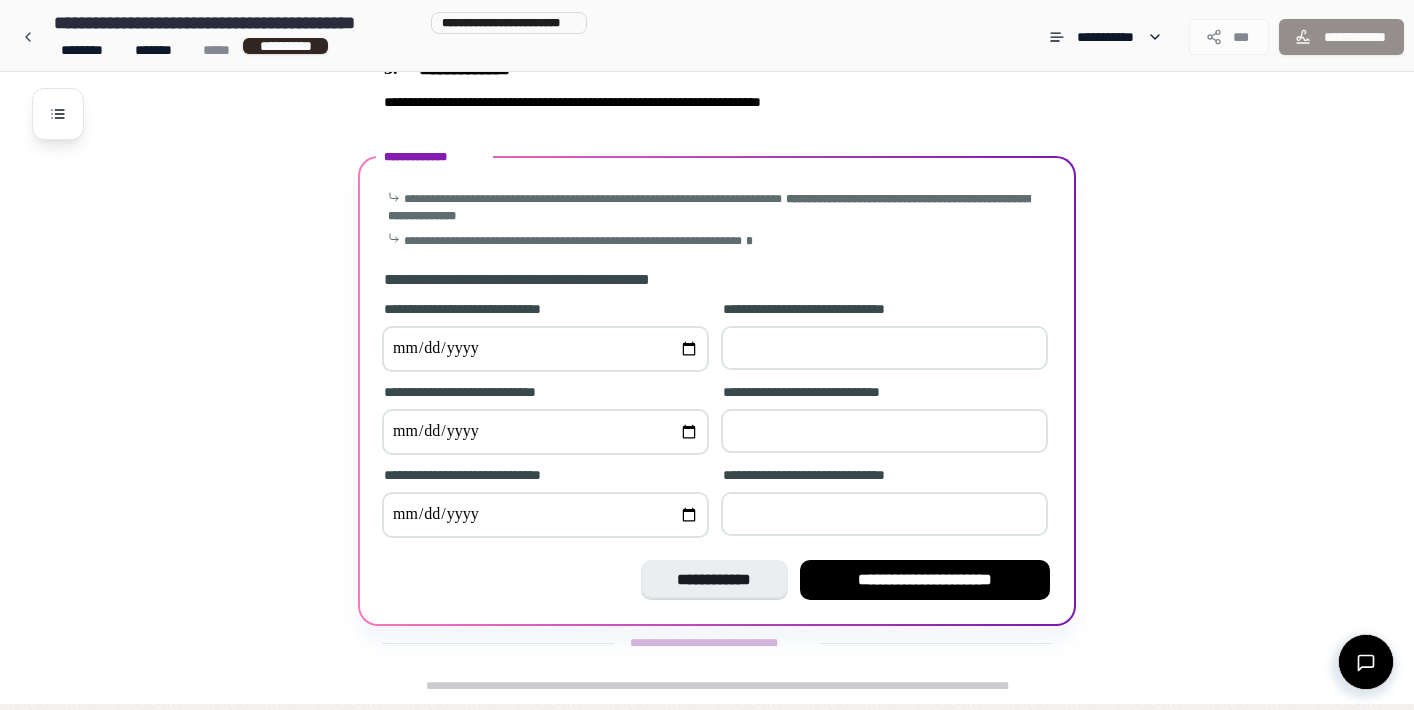 click on "**********" at bounding box center (884, 503) 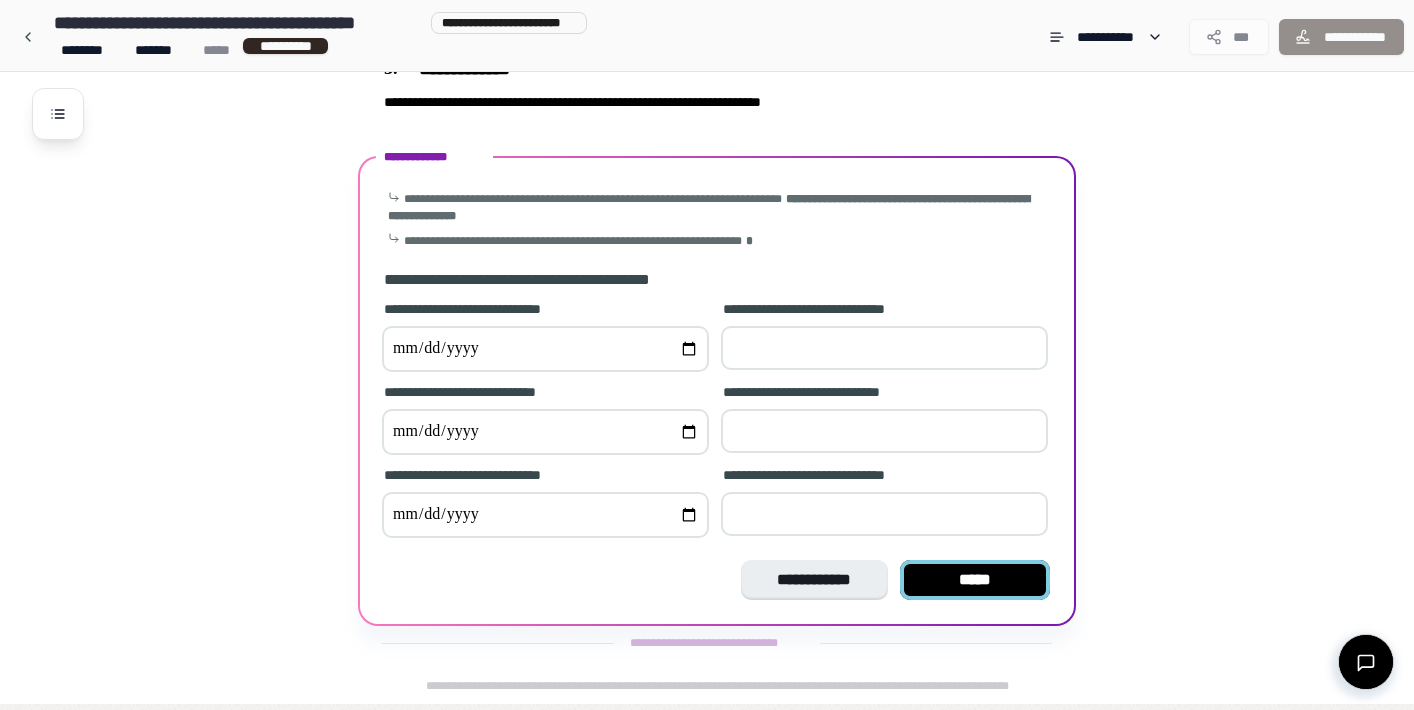 type on "******" 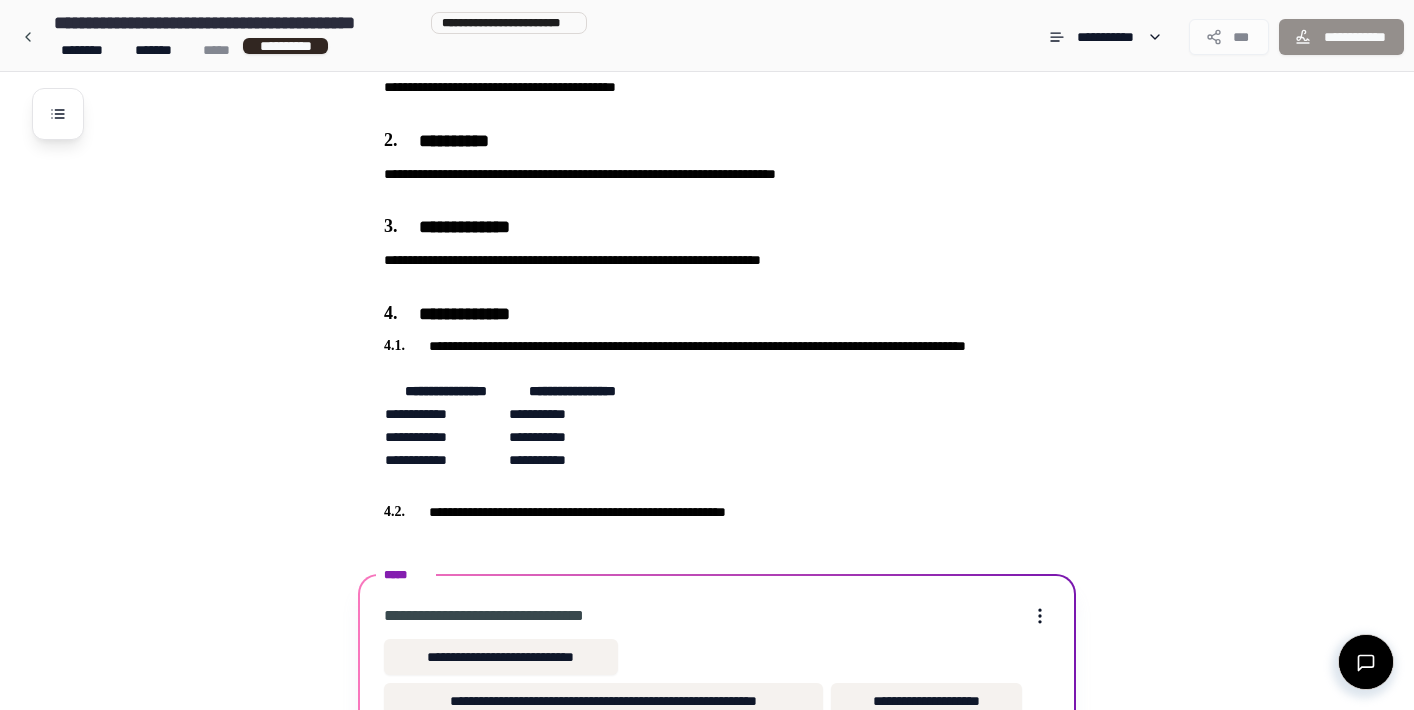 scroll, scrollTop: 627, scrollLeft: 0, axis: vertical 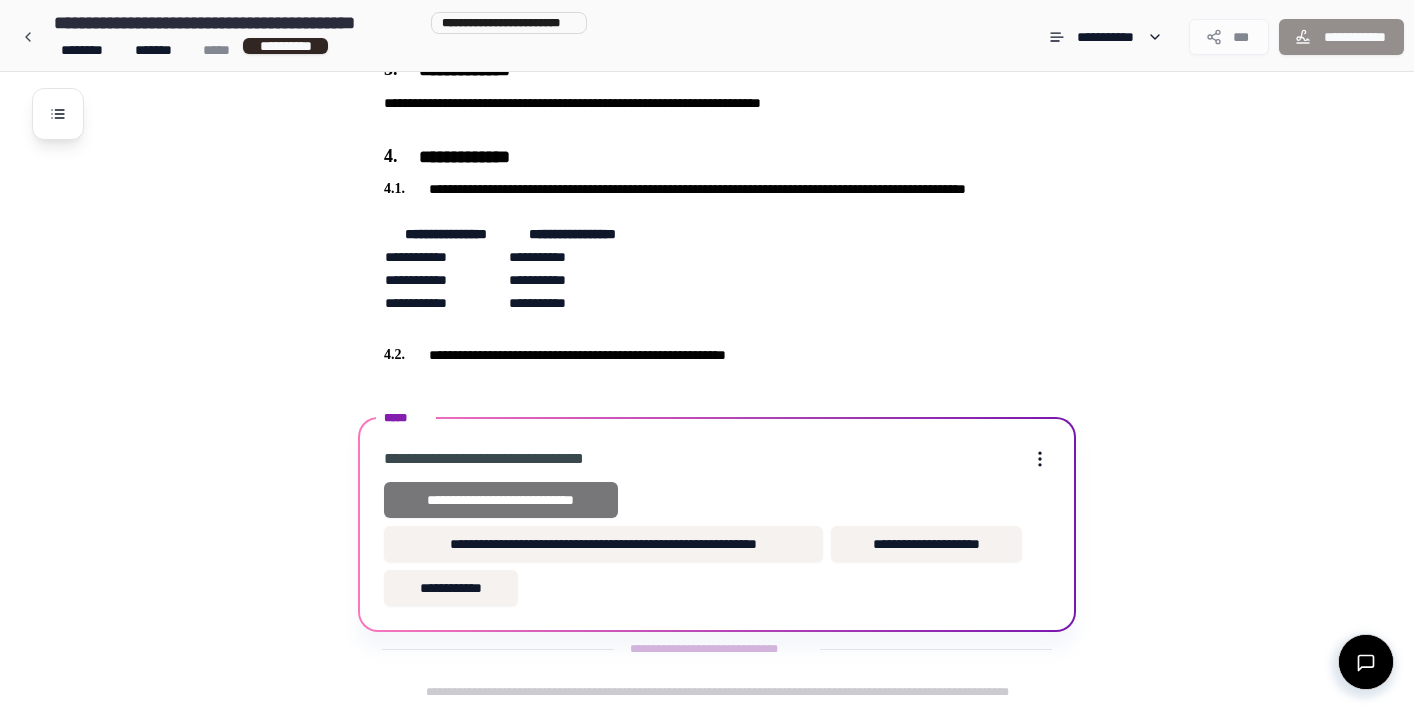 click on "**********" at bounding box center (501, 500) 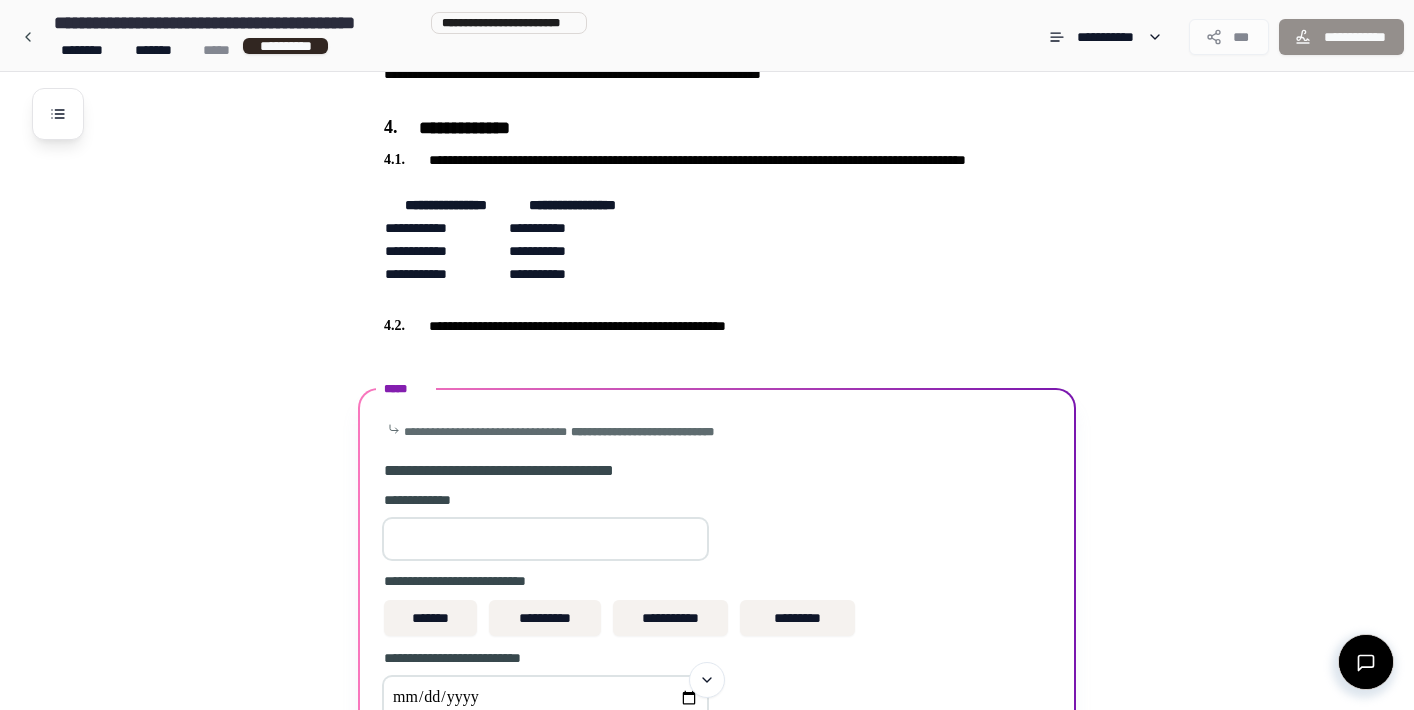 scroll, scrollTop: 644, scrollLeft: 0, axis: vertical 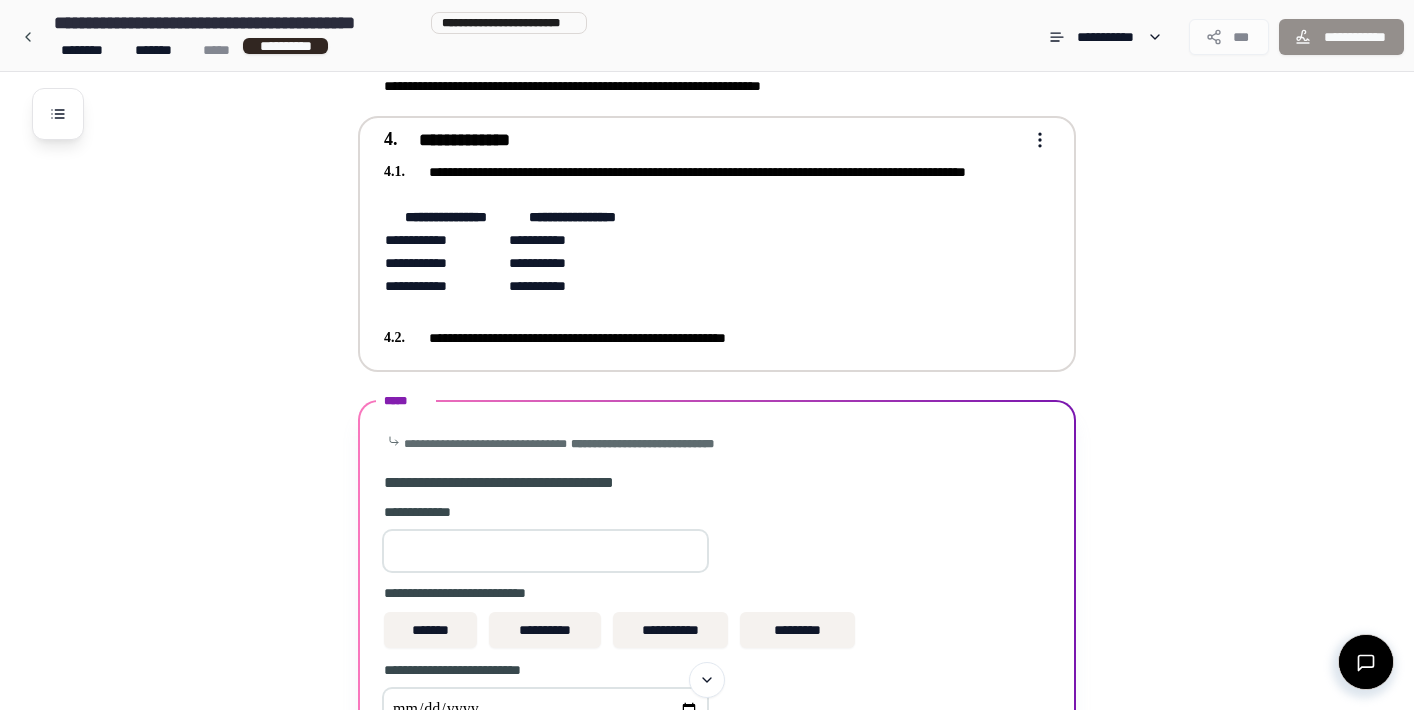 click on "**********" at bounding box center [703, 252] 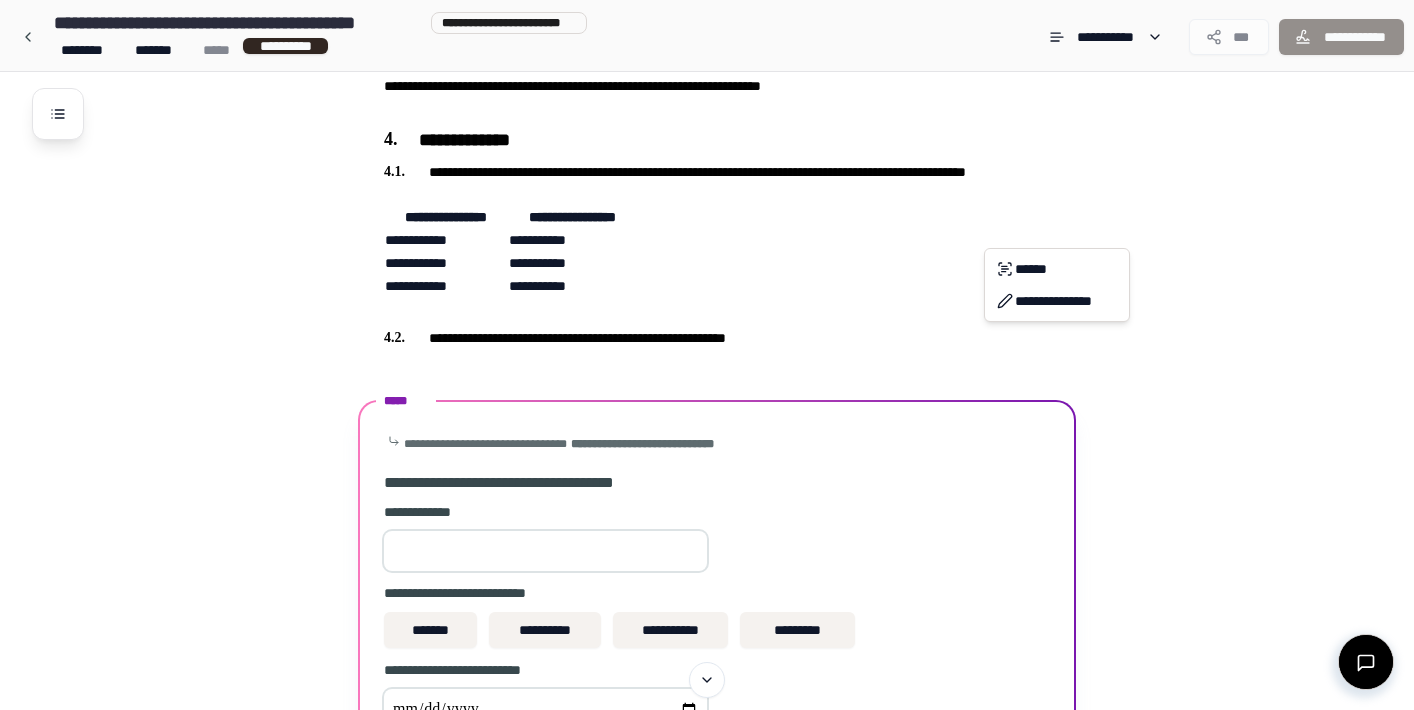 click on "**********" at bounding box center [707, 128] 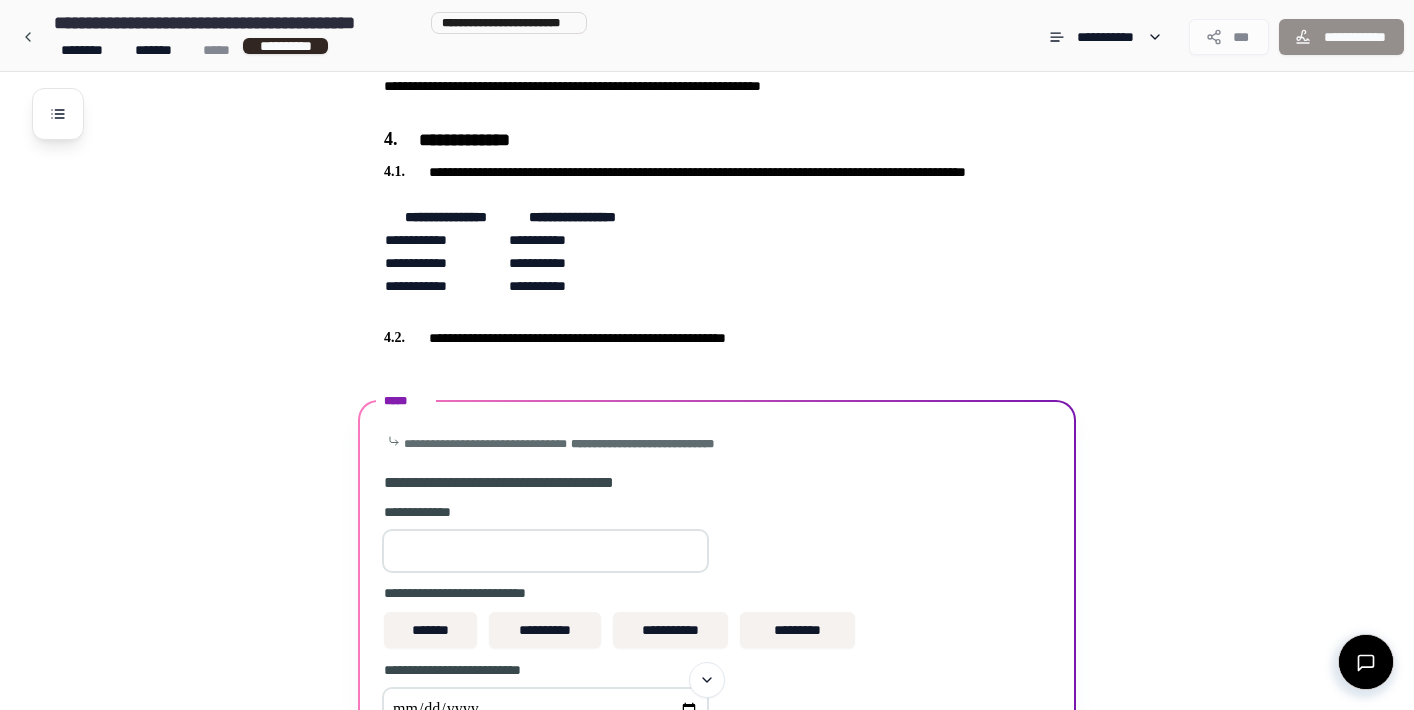 click at bounding box center (545, 551) 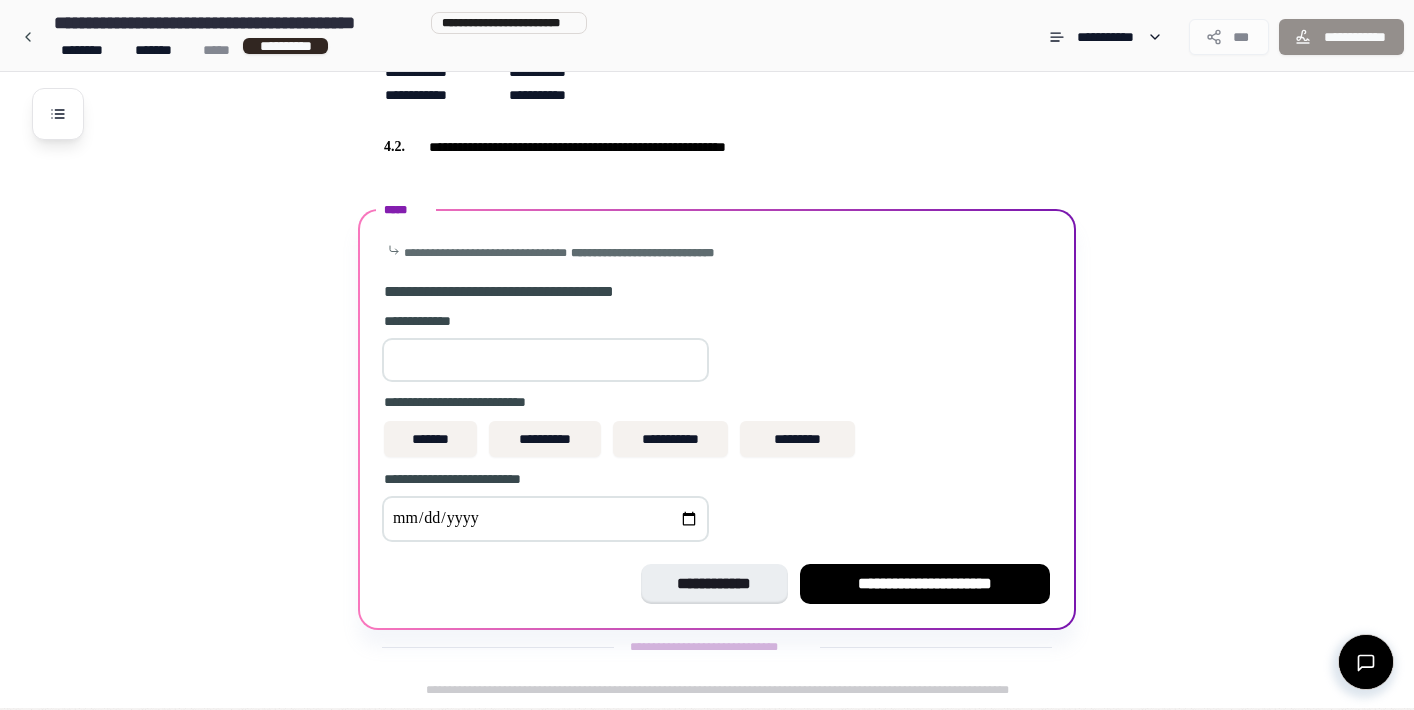 scroll, scrollTop: 835, scrollLeft: 0, axis: vertical 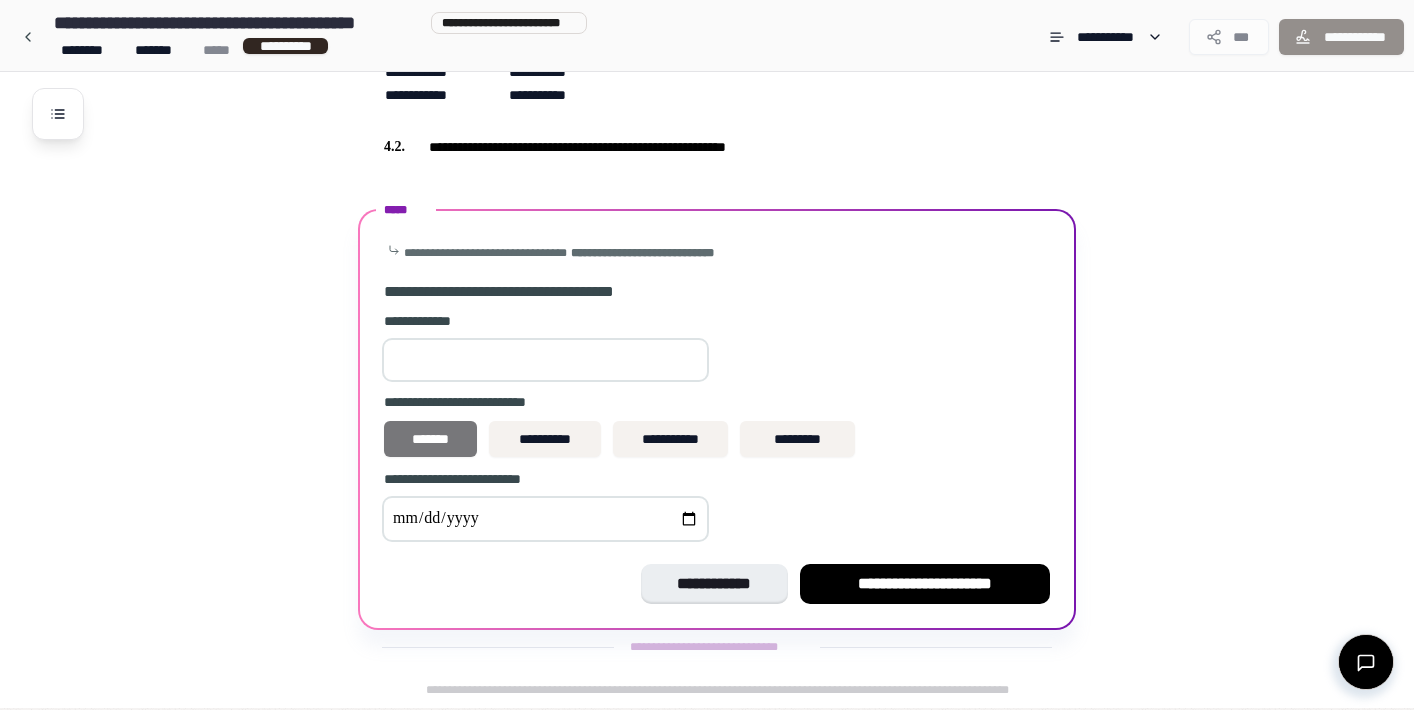 type on "*" 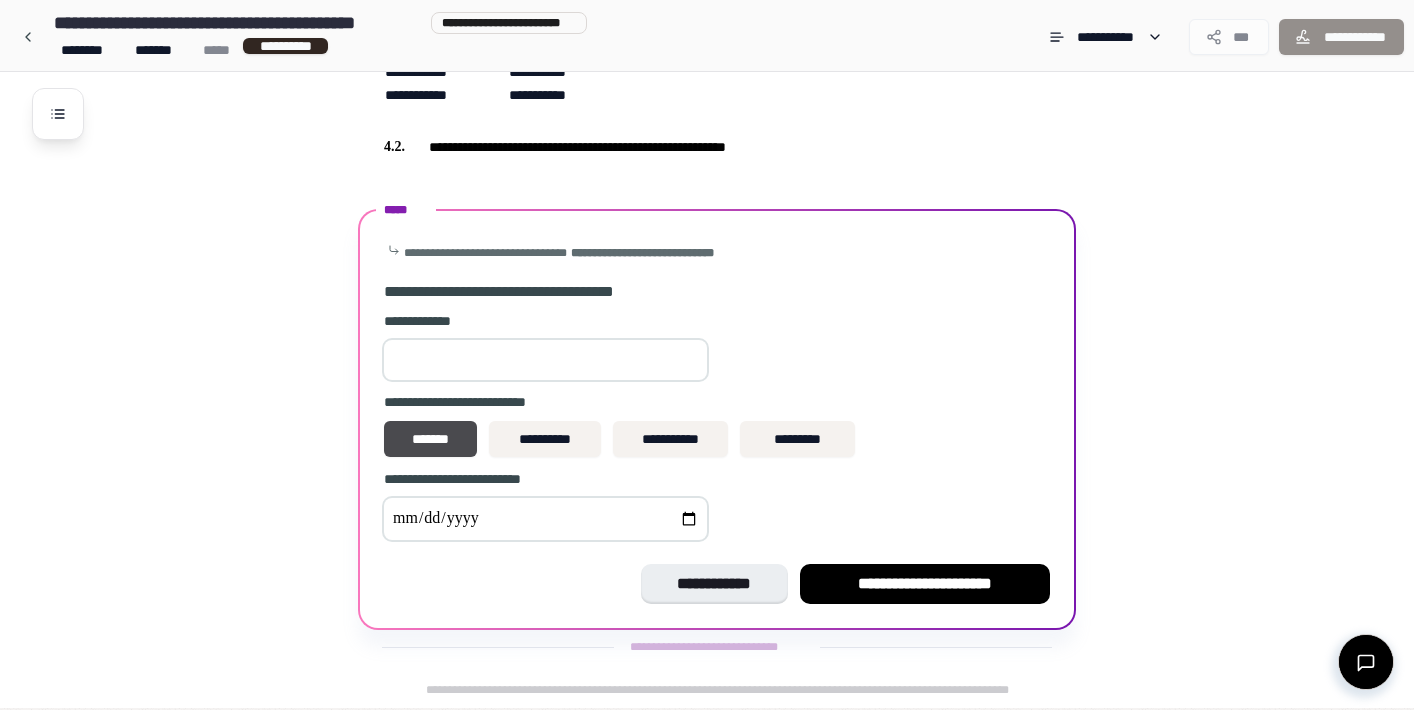 click at bounding box center [545, 519] 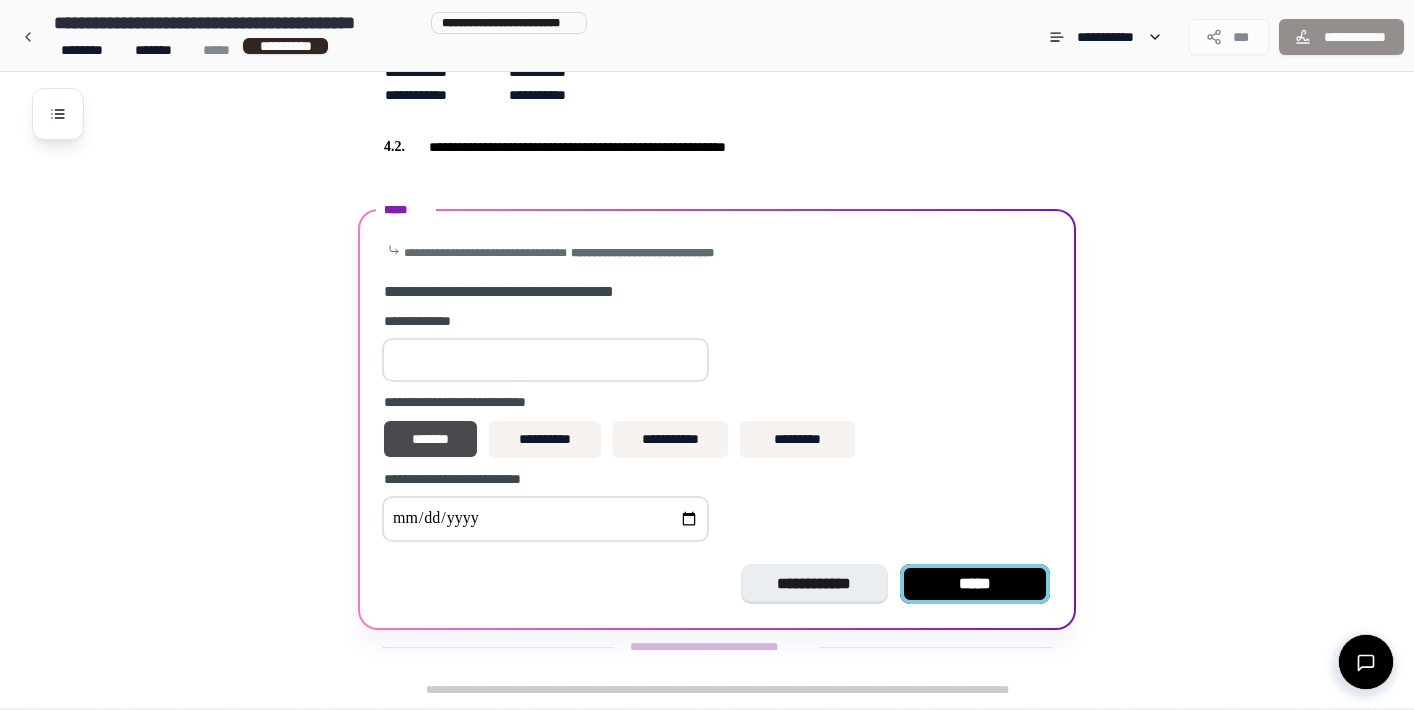 click on "*****" at bounding box center [975, 584] 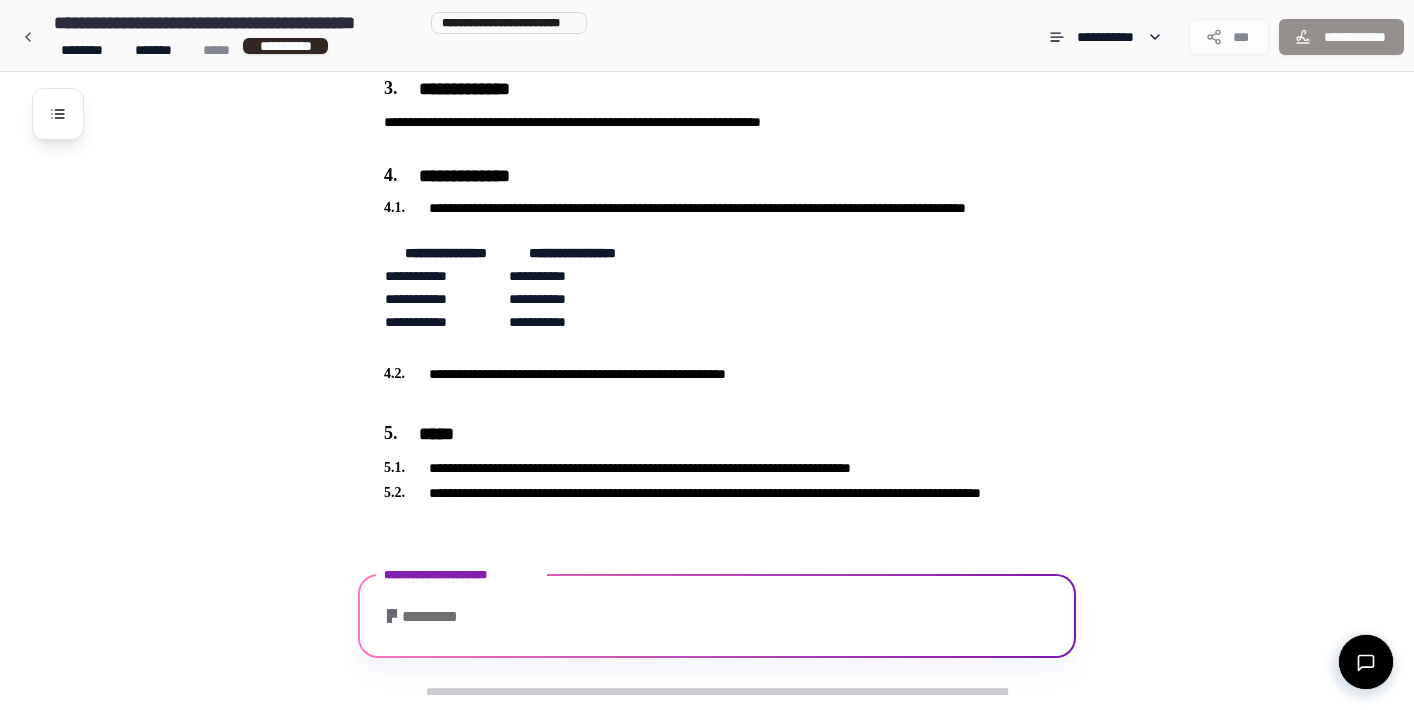 scroll, scrollTop: 725, scrollLeft: 0, axis: vertical 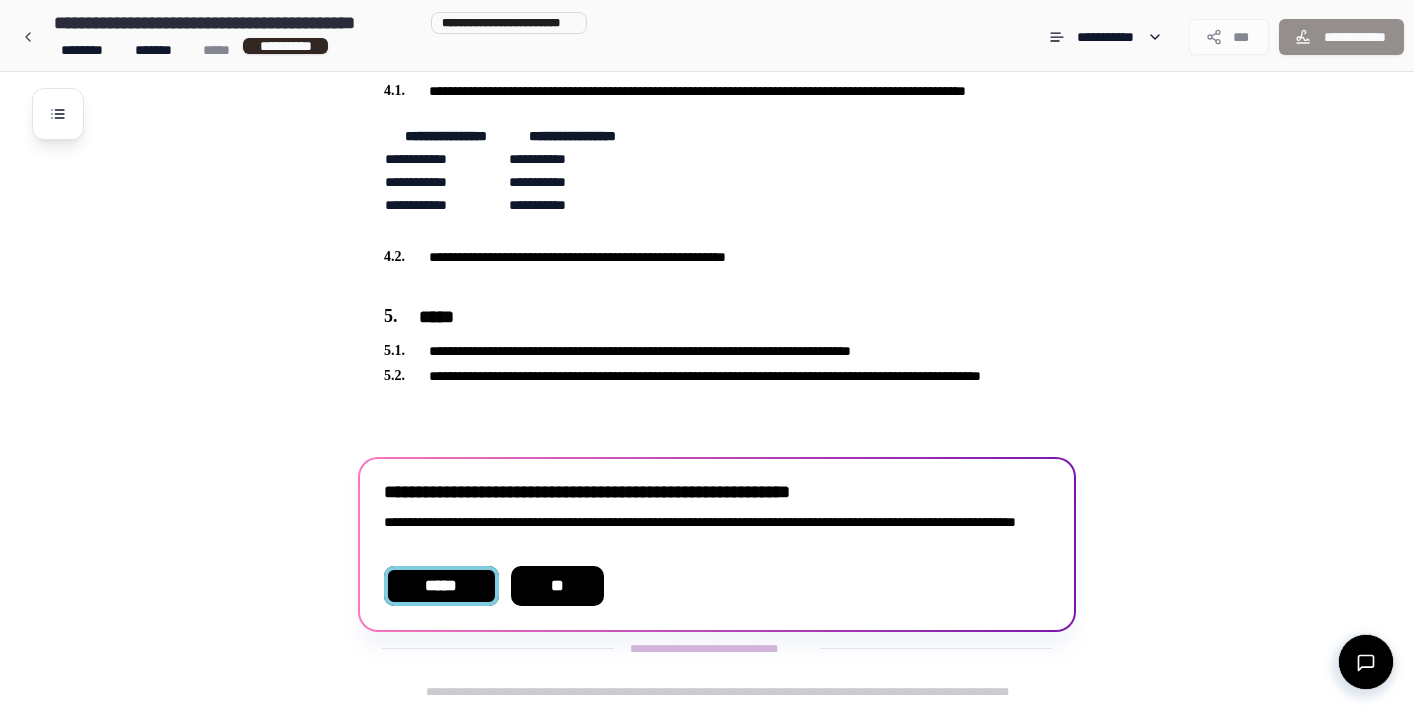 click on "*****" at bounding box center (441, 586) 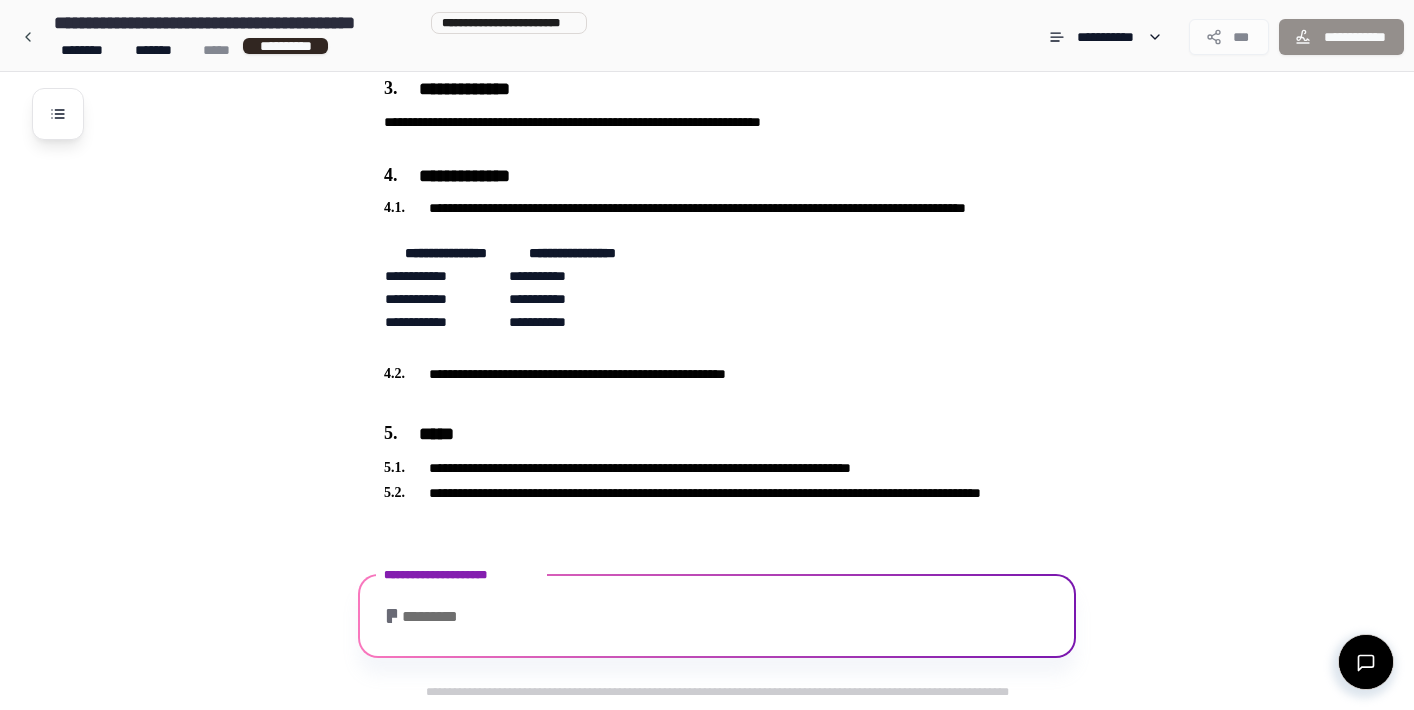 scroll, scrollTop: 765, scrollLeft: 0, axis: vertical 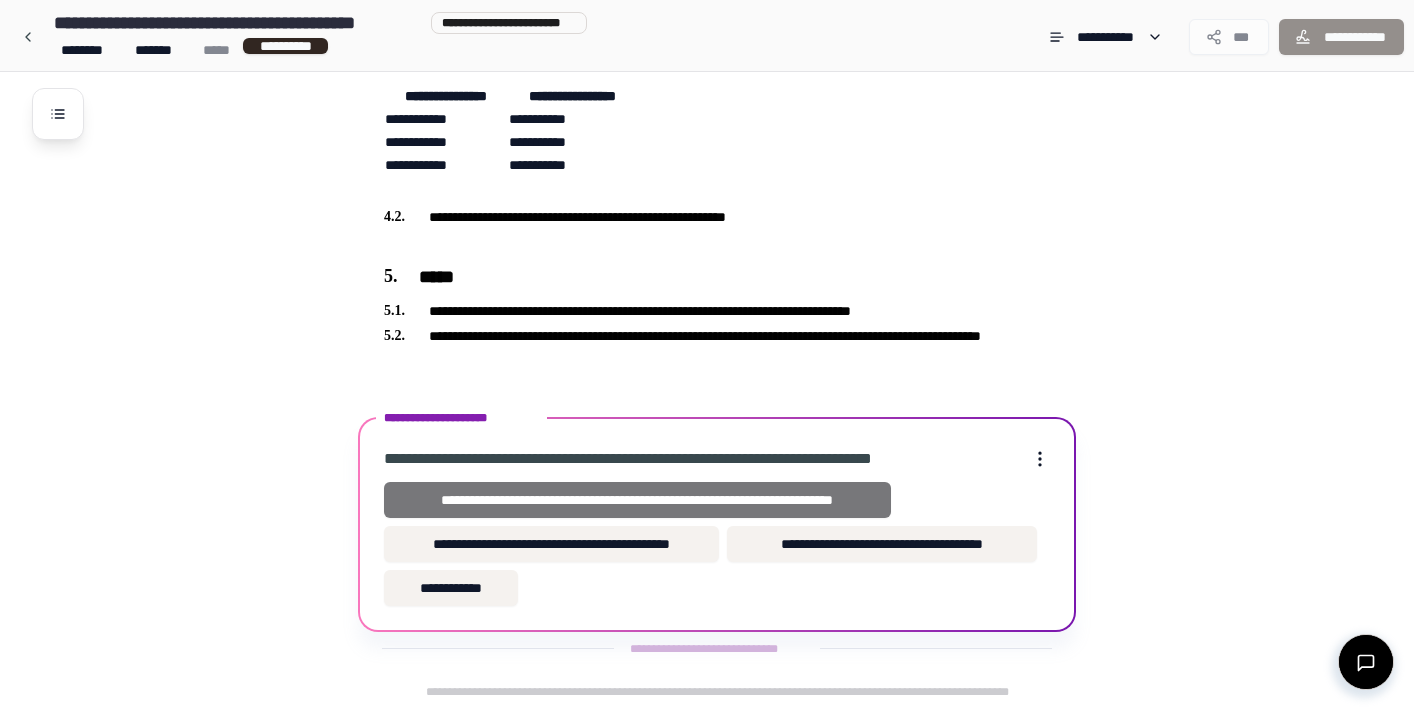 click on "**********" at bounding box center [637, 500] 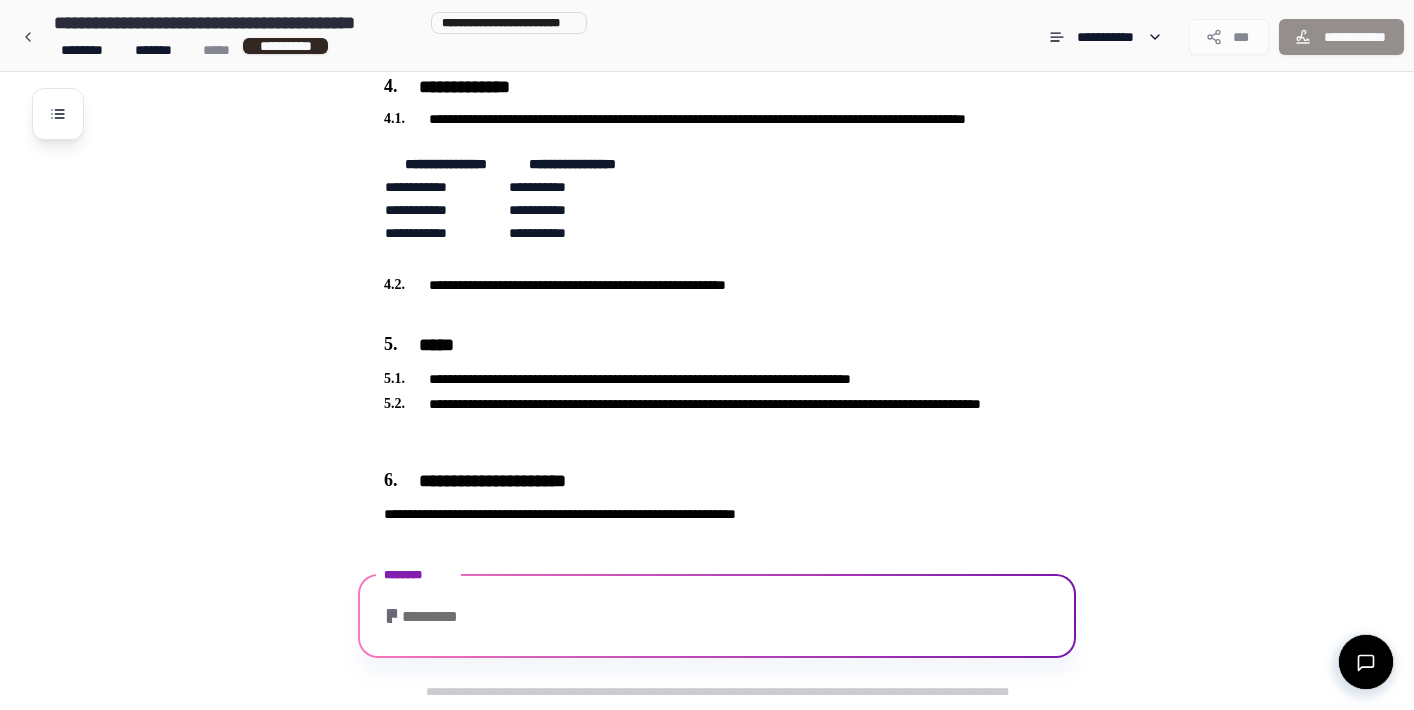 scroll, scrollTop: 814, scrollLeft: 0, axis: vertical 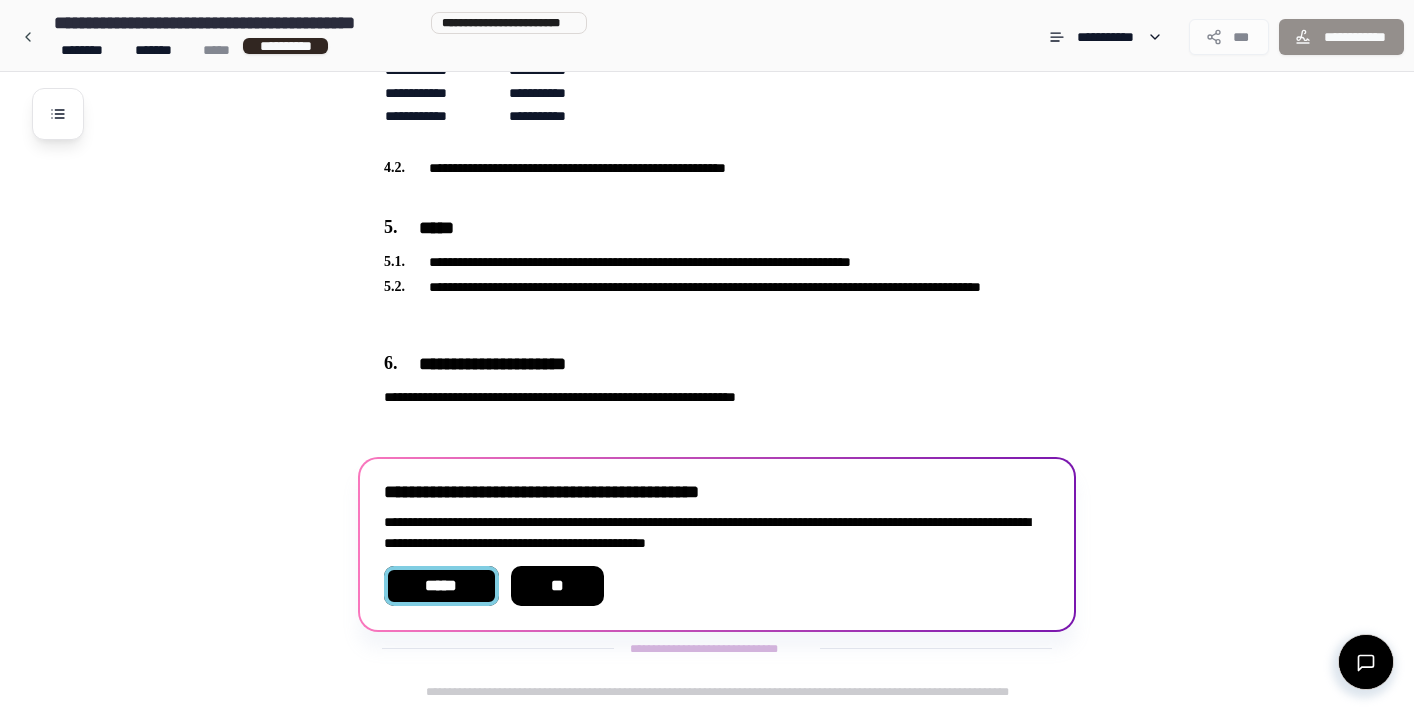 click on "*****" at bounding box center [441, 586] 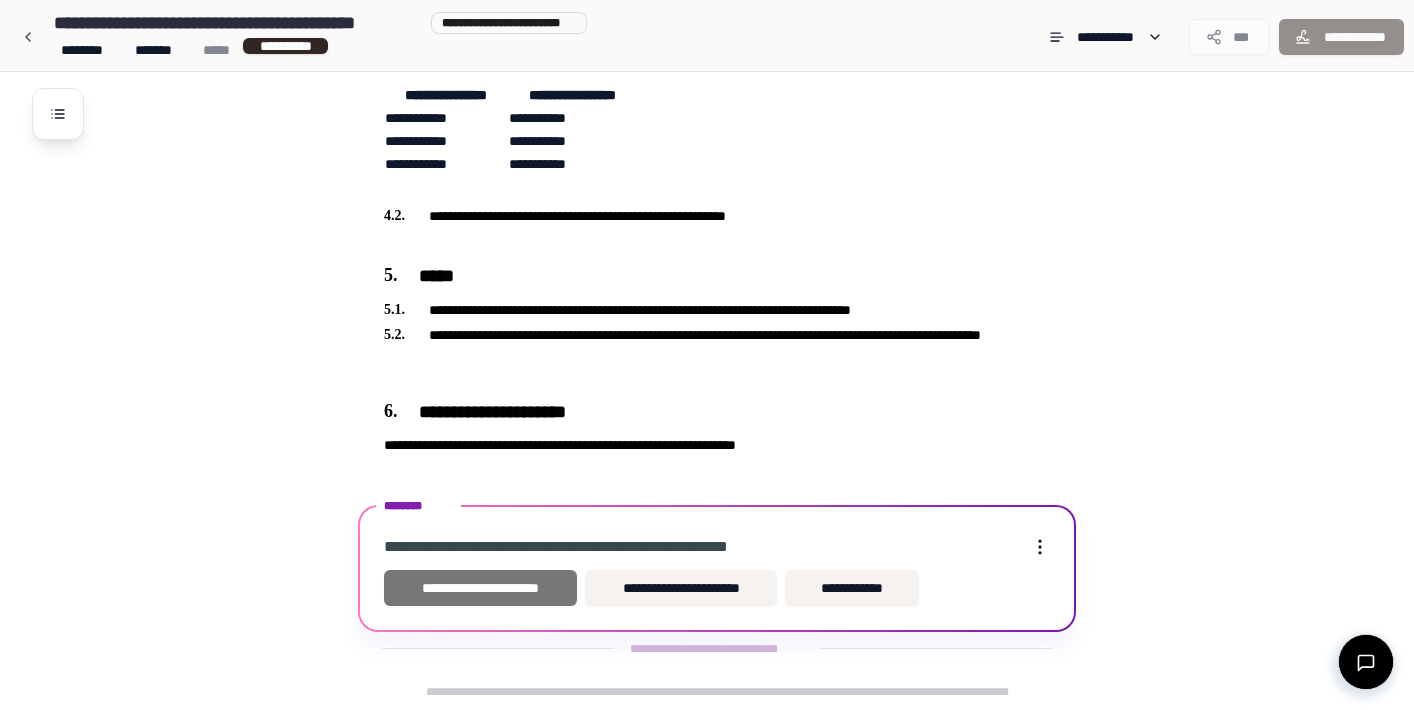 scroll, scrollTop: 766, scrollLeft: 0, axis: vertical 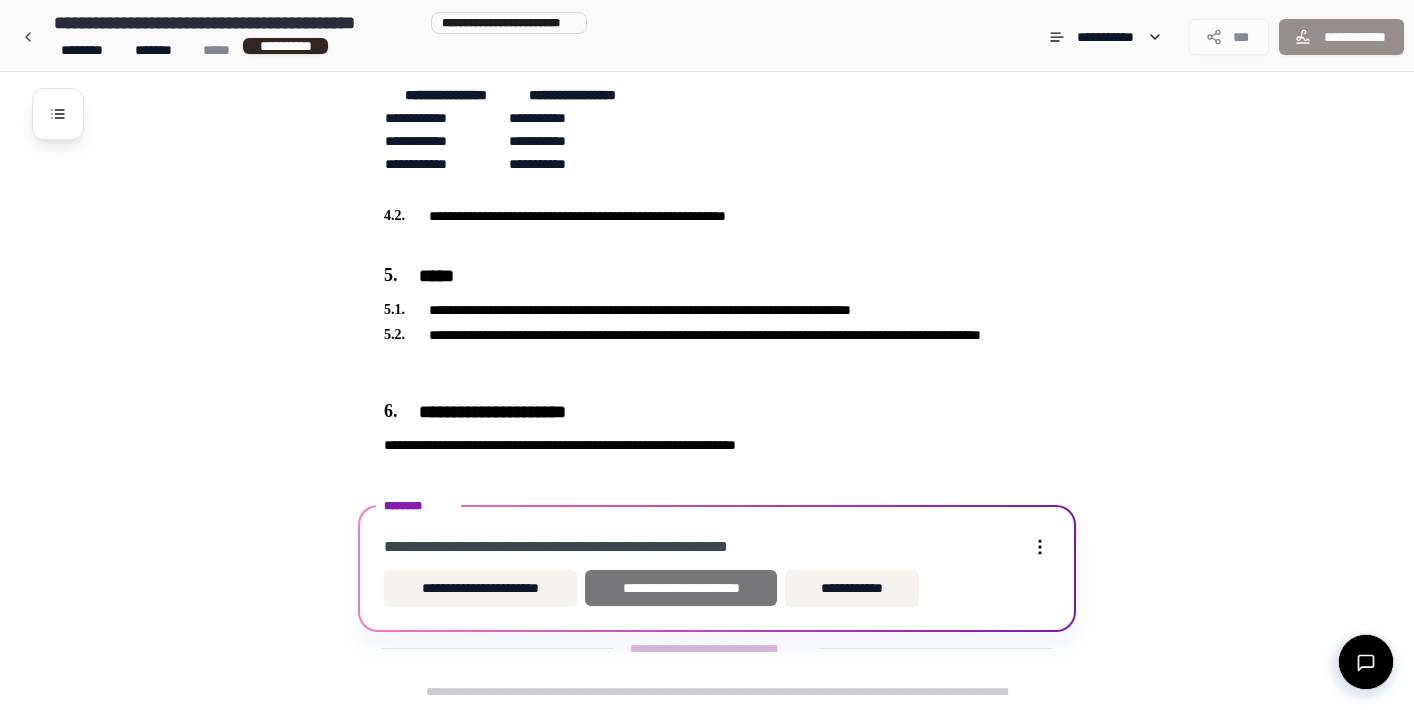click on "**********" at bounding box center [680, 588] 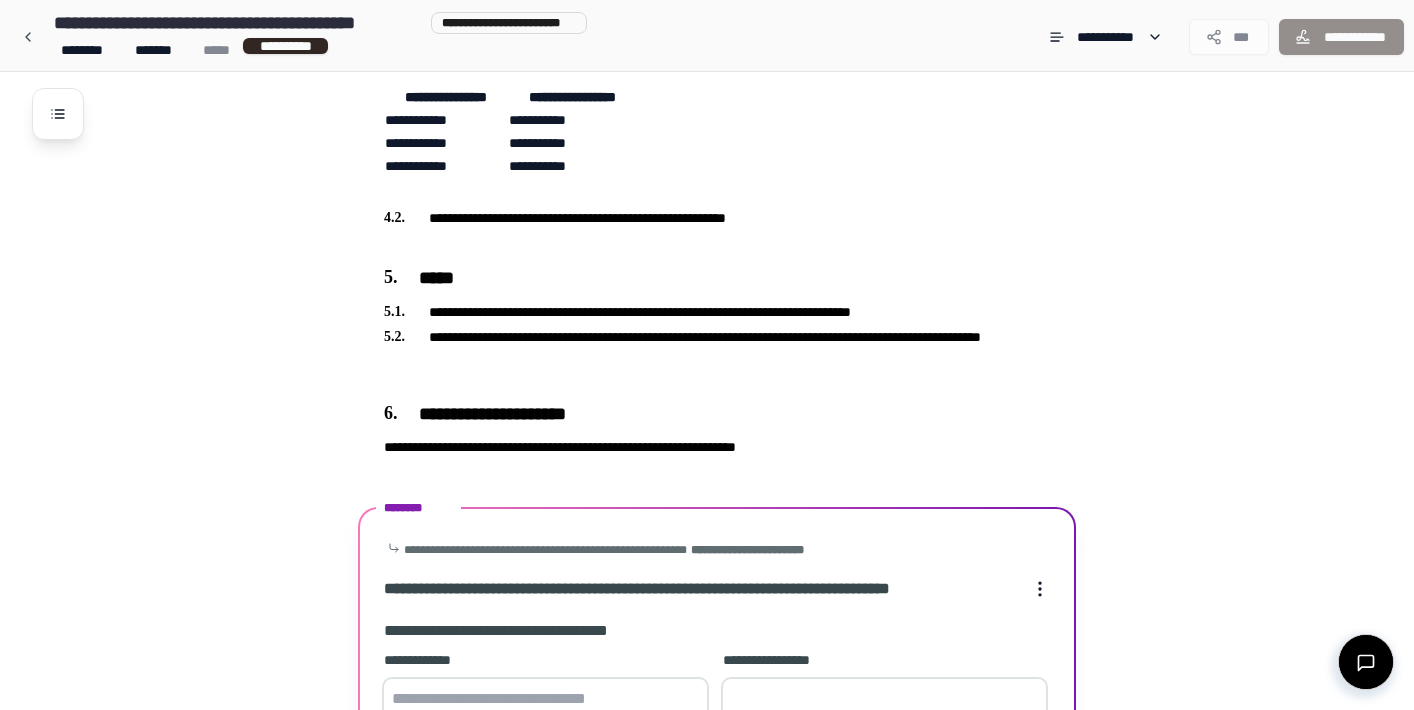 scroll, scrollTop: 1058, scrollLeft: 0, axis: vertical 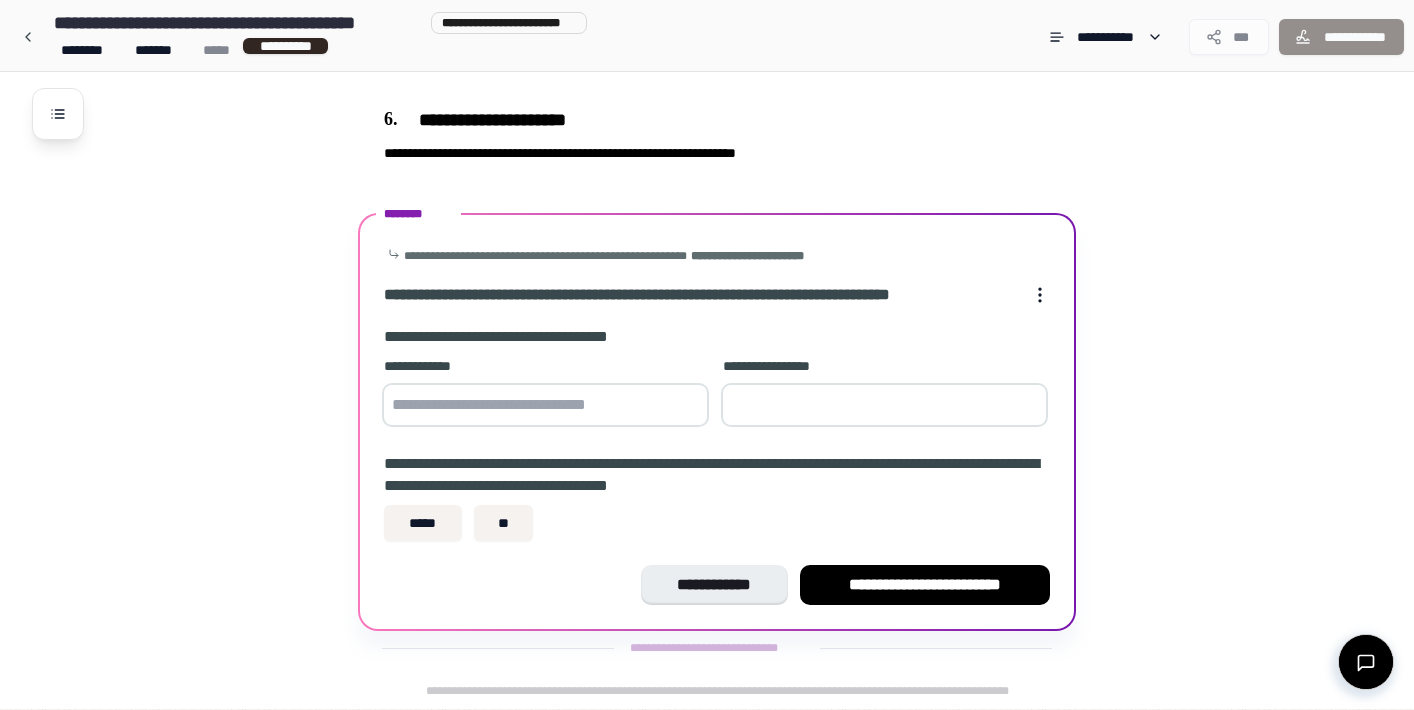 click at bounding box center (545, 405) 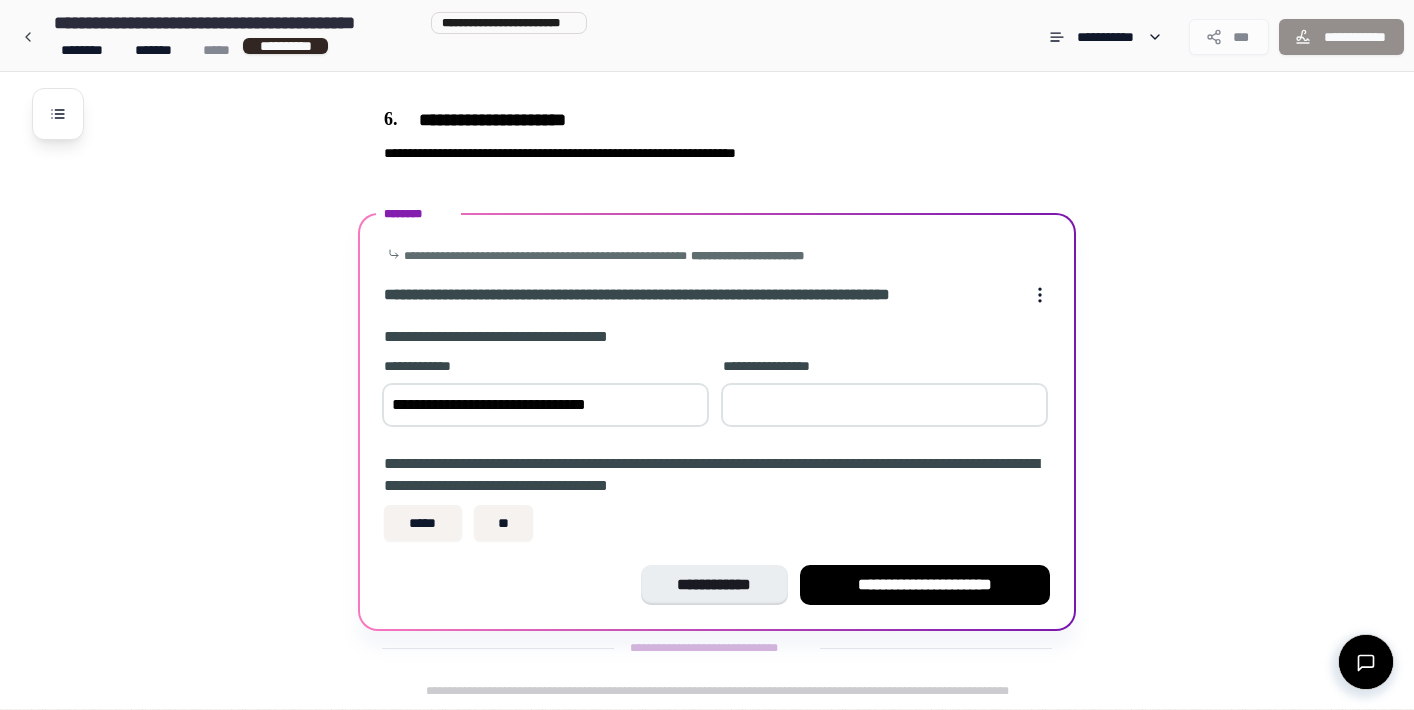 click at bounding box center (884, 405) 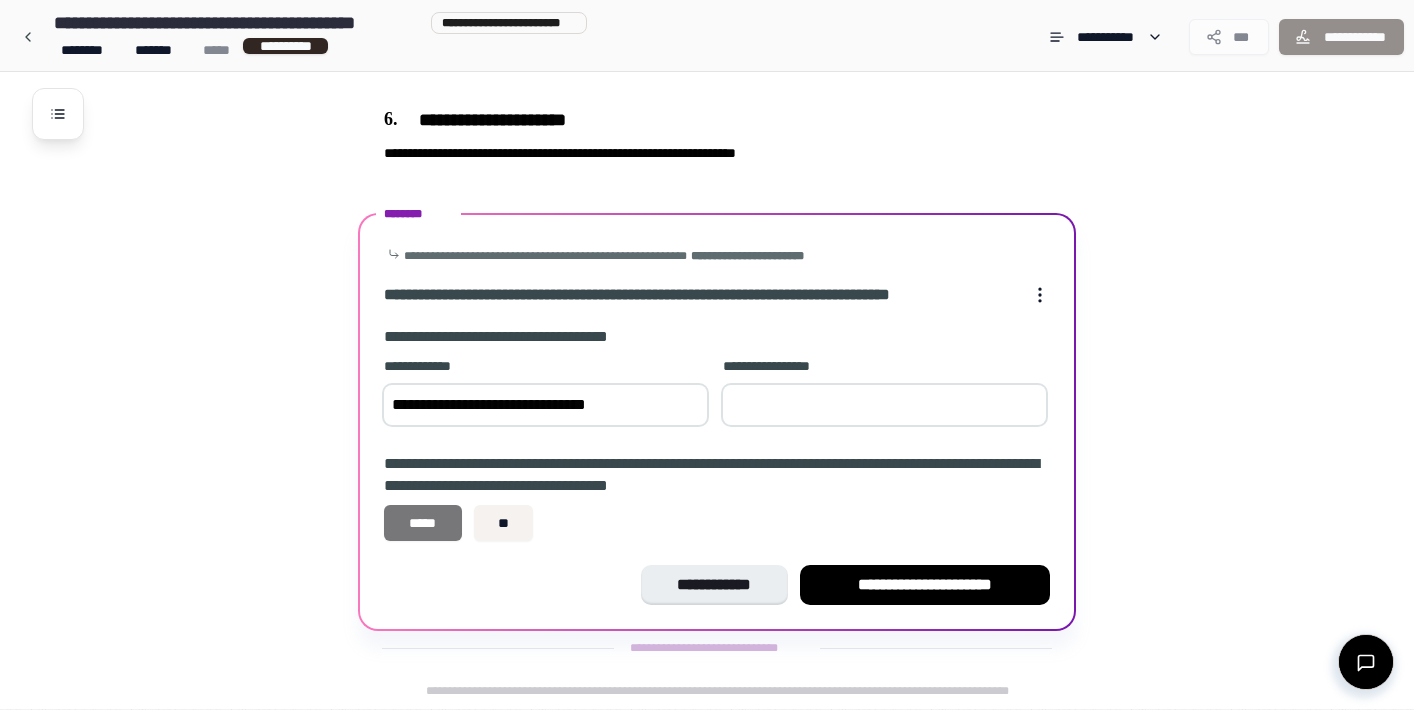 type on "*" 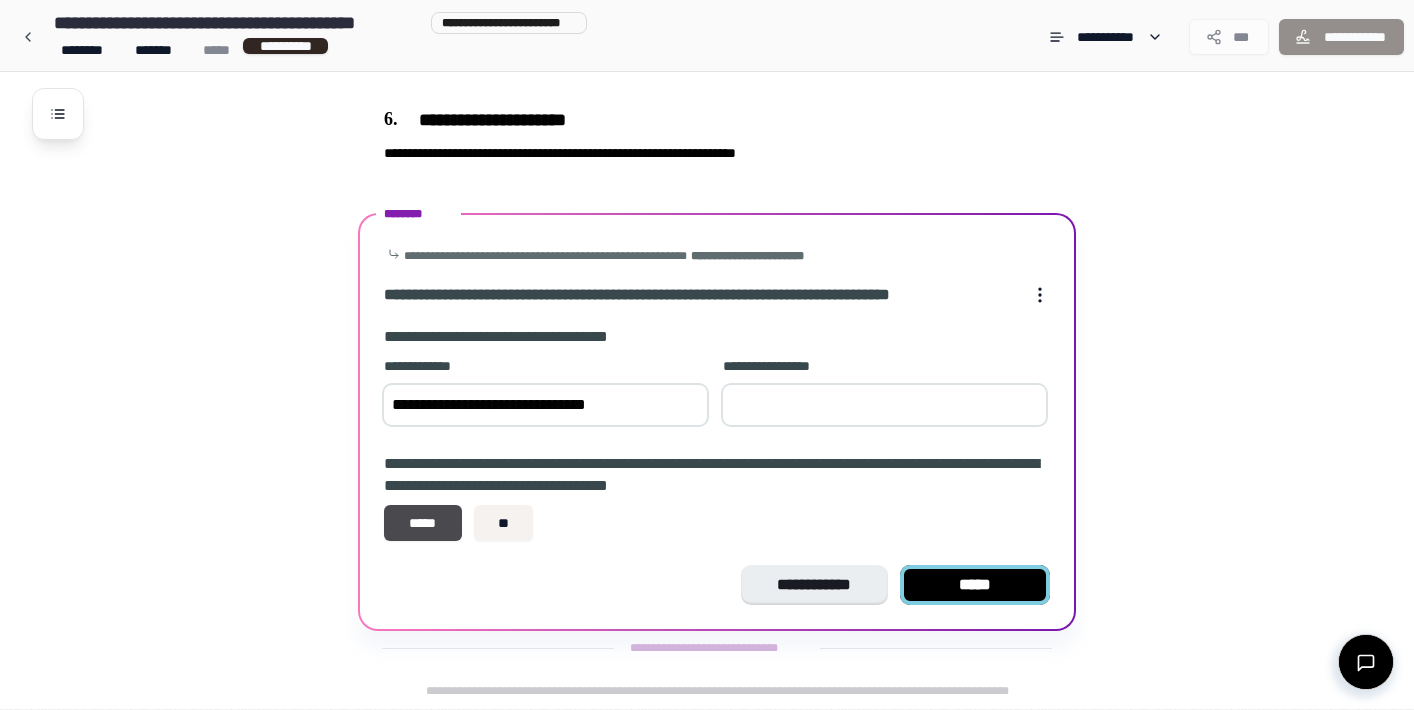 click on "*****" at bounding box center [975, 585] 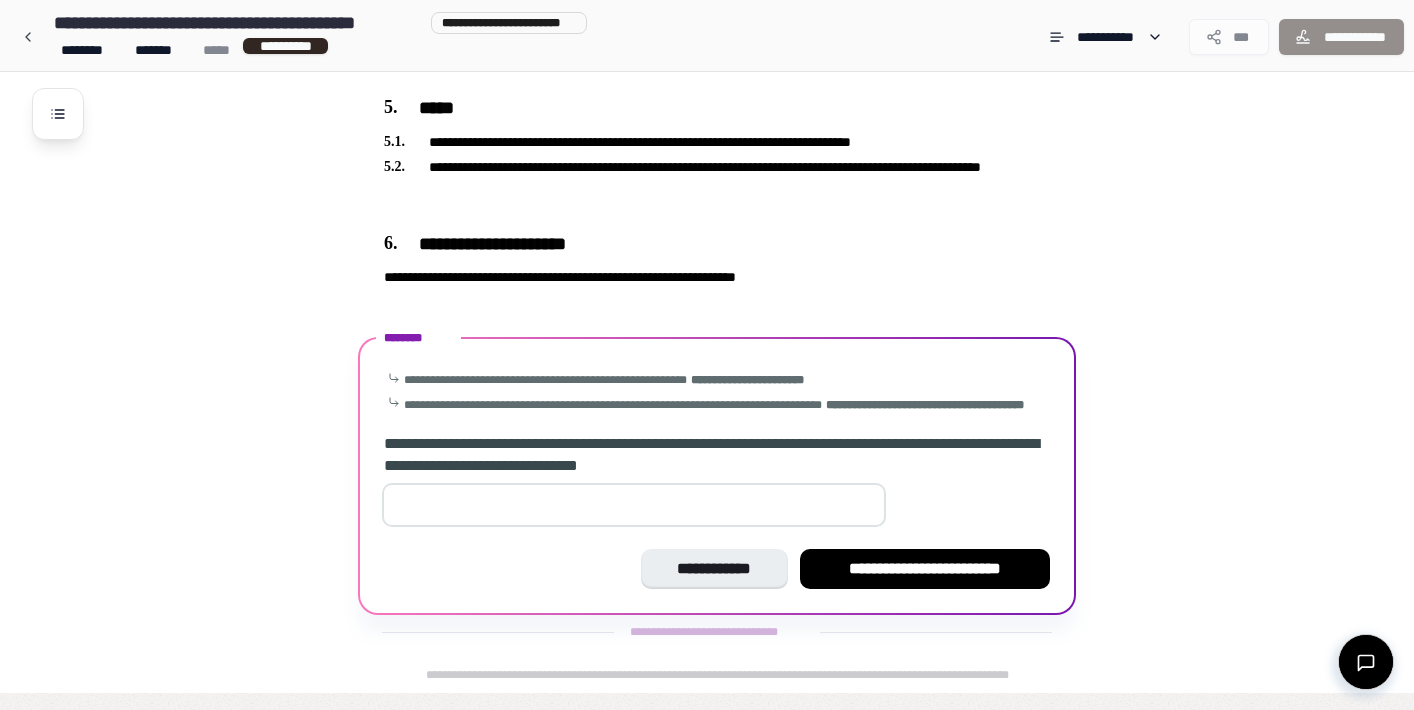 scroll, scrollTop: 934, scrollLeft: 0, axis: vertical 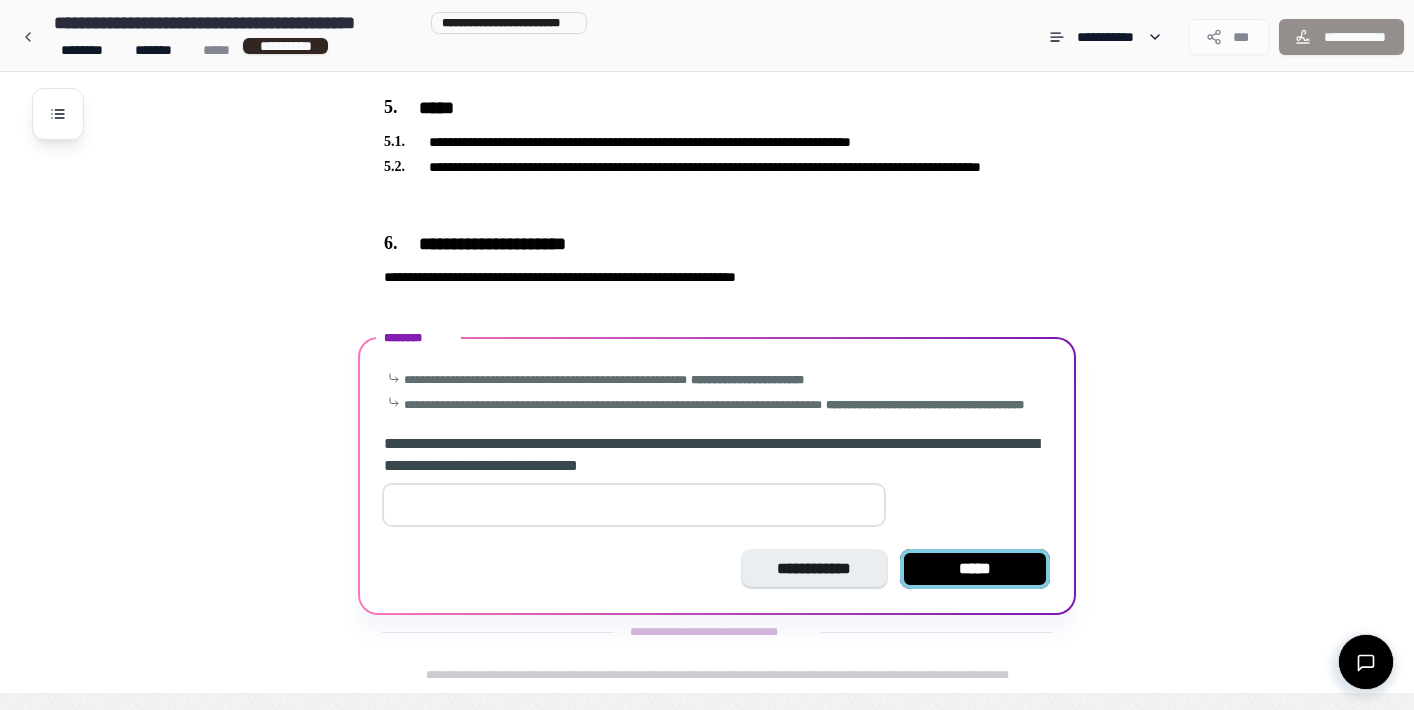 type on "*" 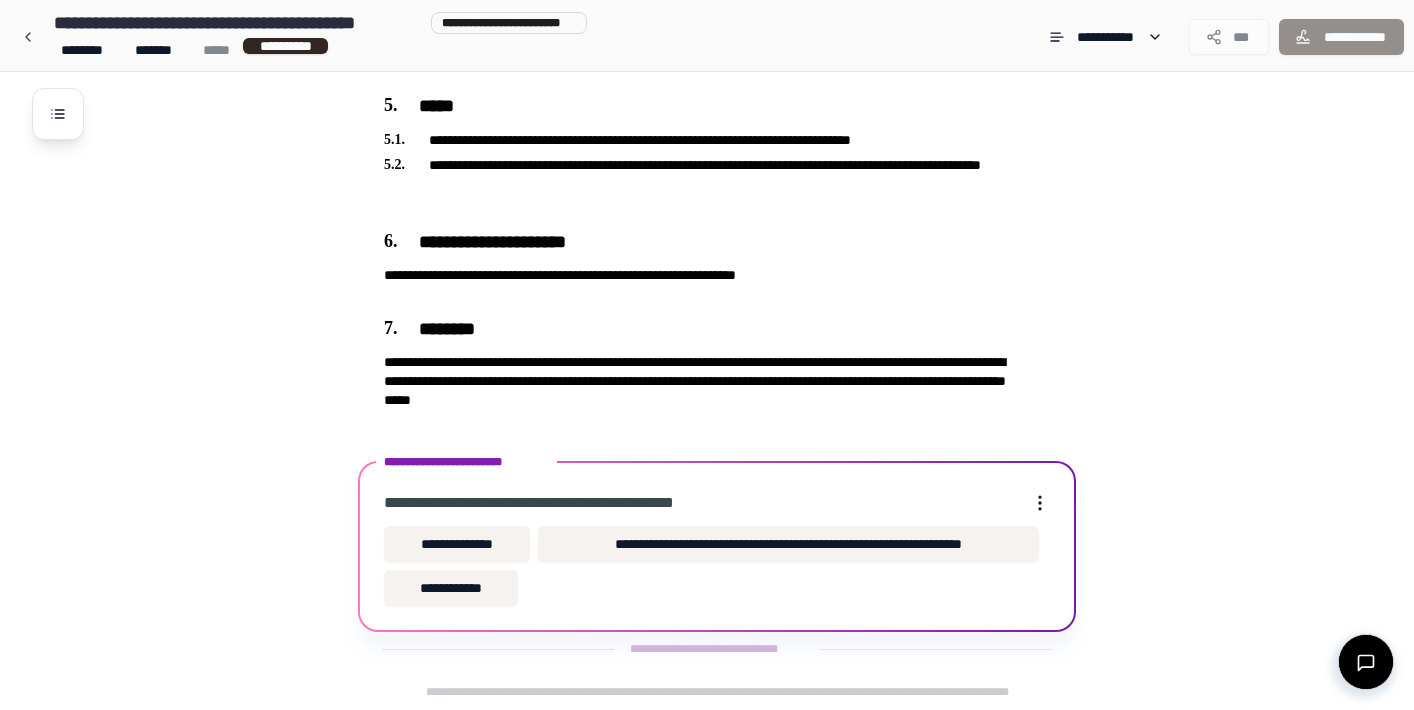 scroll, scrollTop: 936, scrollLeft: 0, axis: vertical 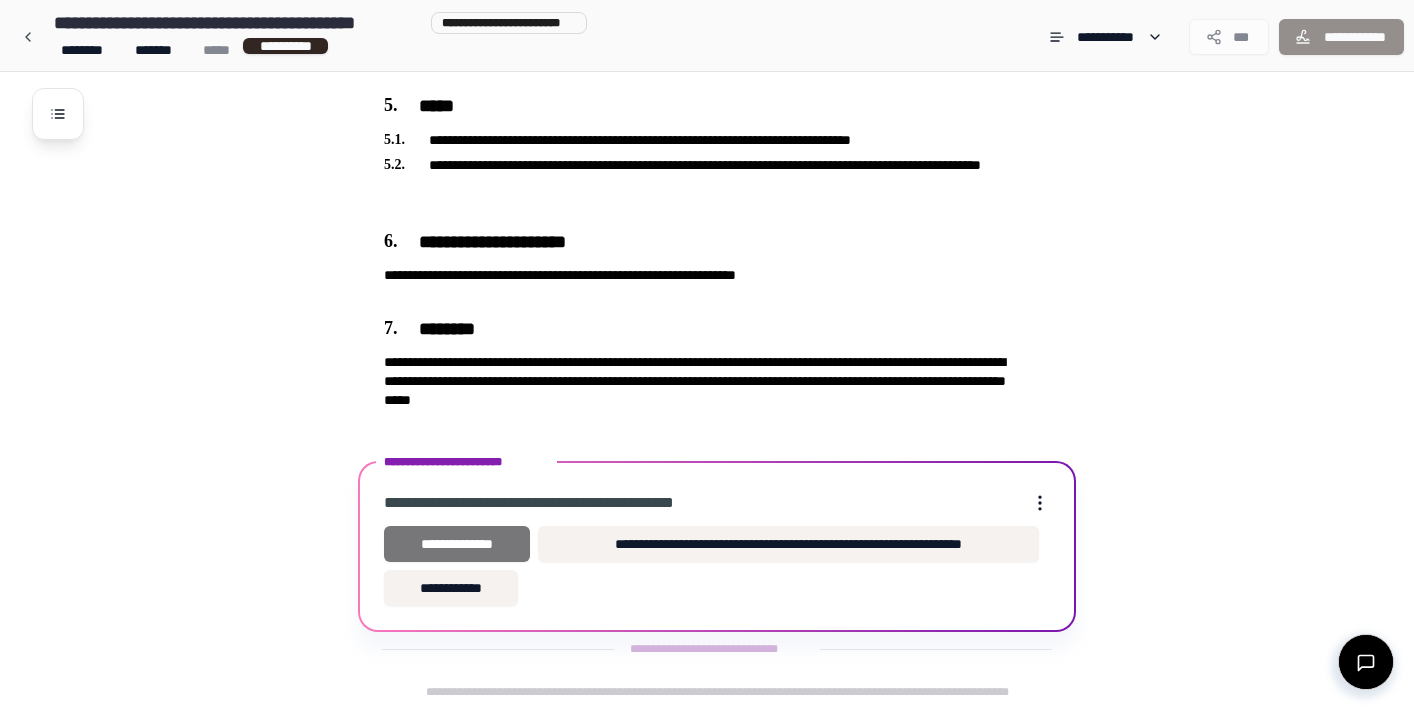 click on "**********" at bounding box center [457, 544] 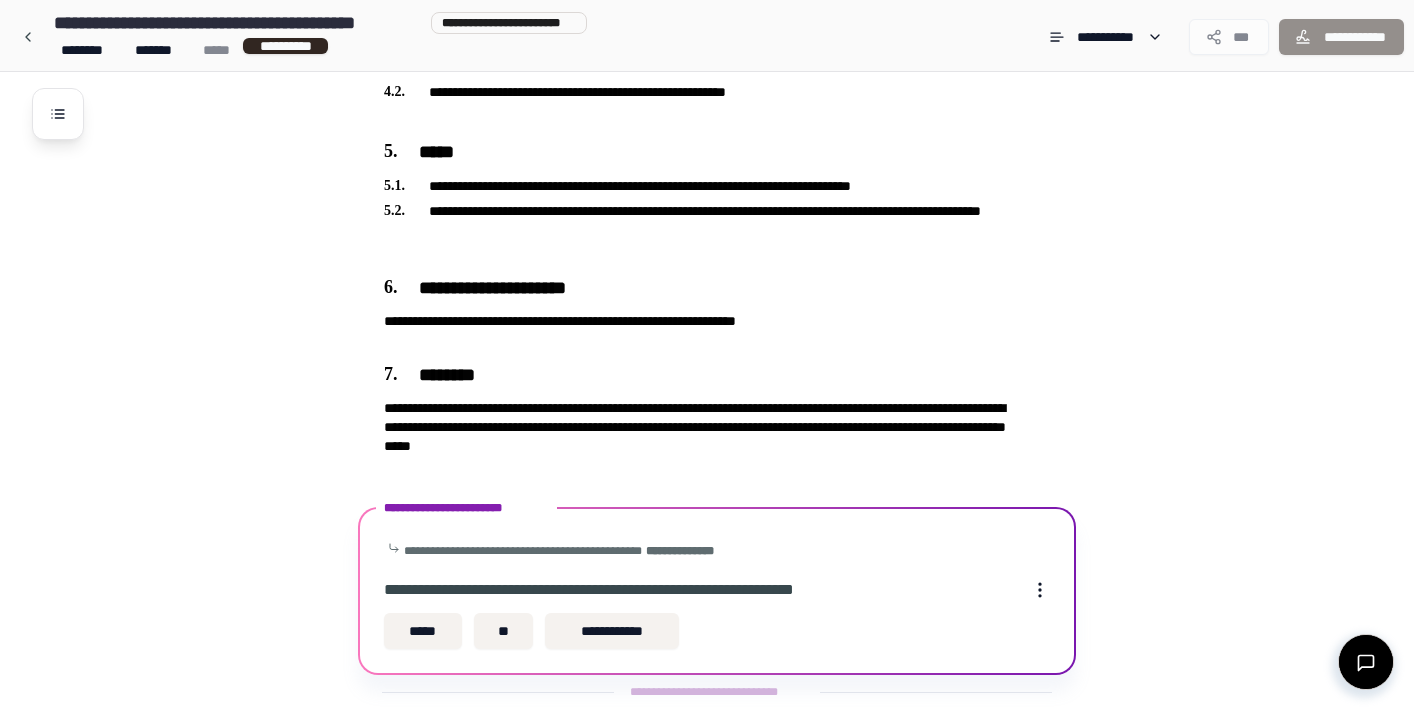 scroll, scrollTop: 933, scrollLeft: 0, axis: vertical 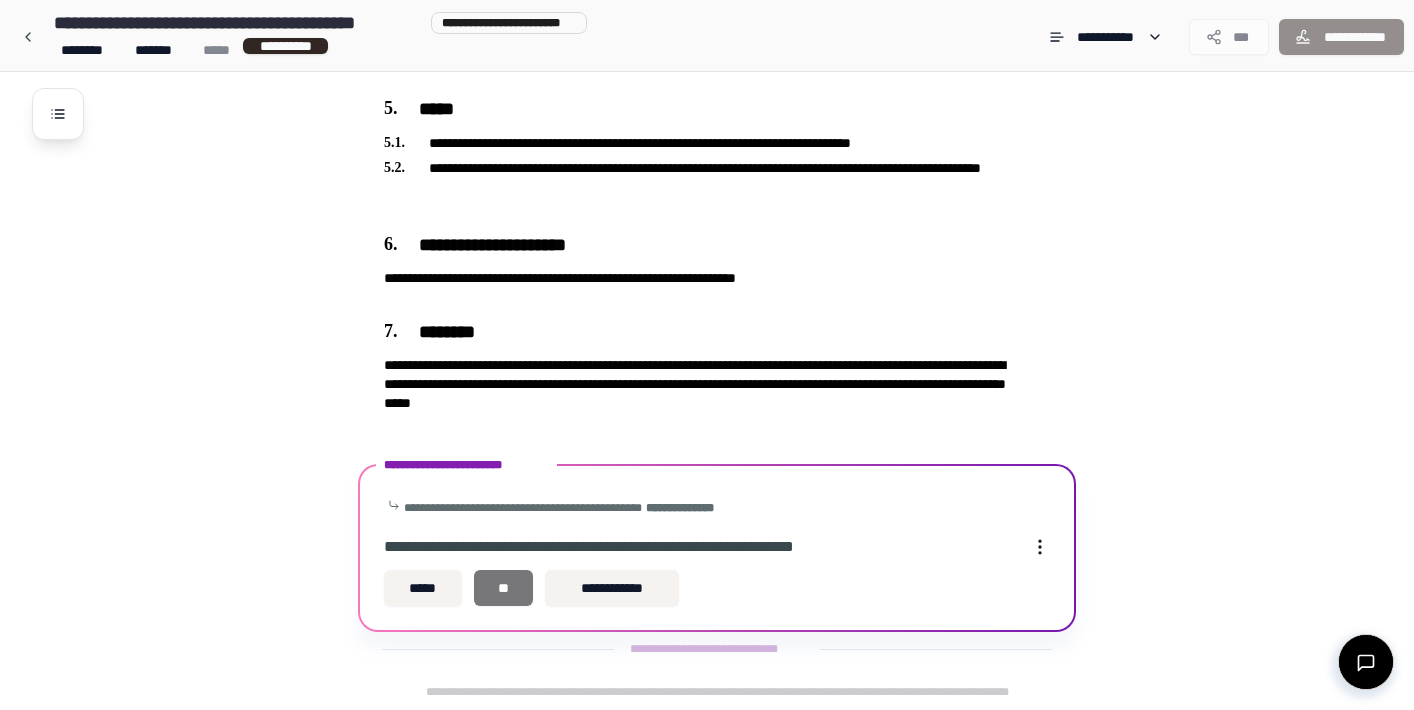 click on "**" at bounding box center (504, 588) 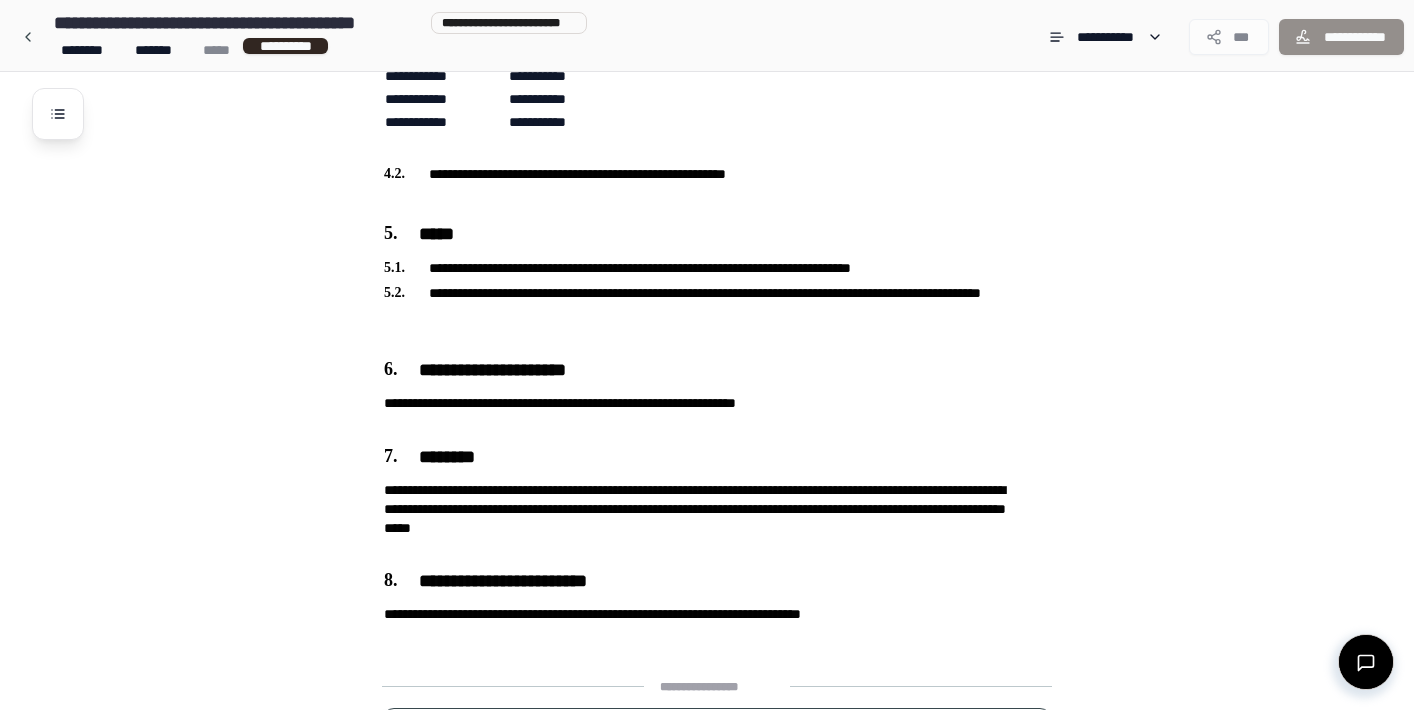 scroll, scrollTop: 1201, scrollLeft: 0, axis: vertical 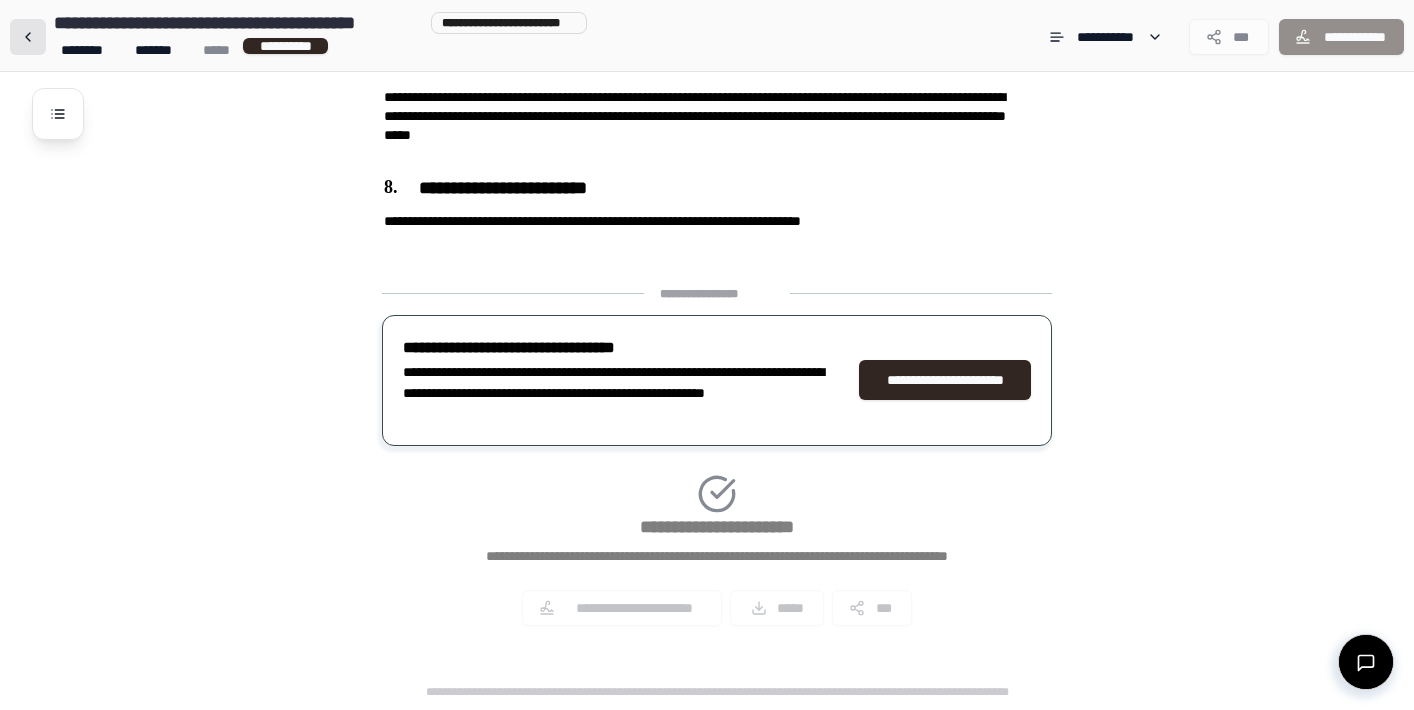 click at bounding box center (28, 37) 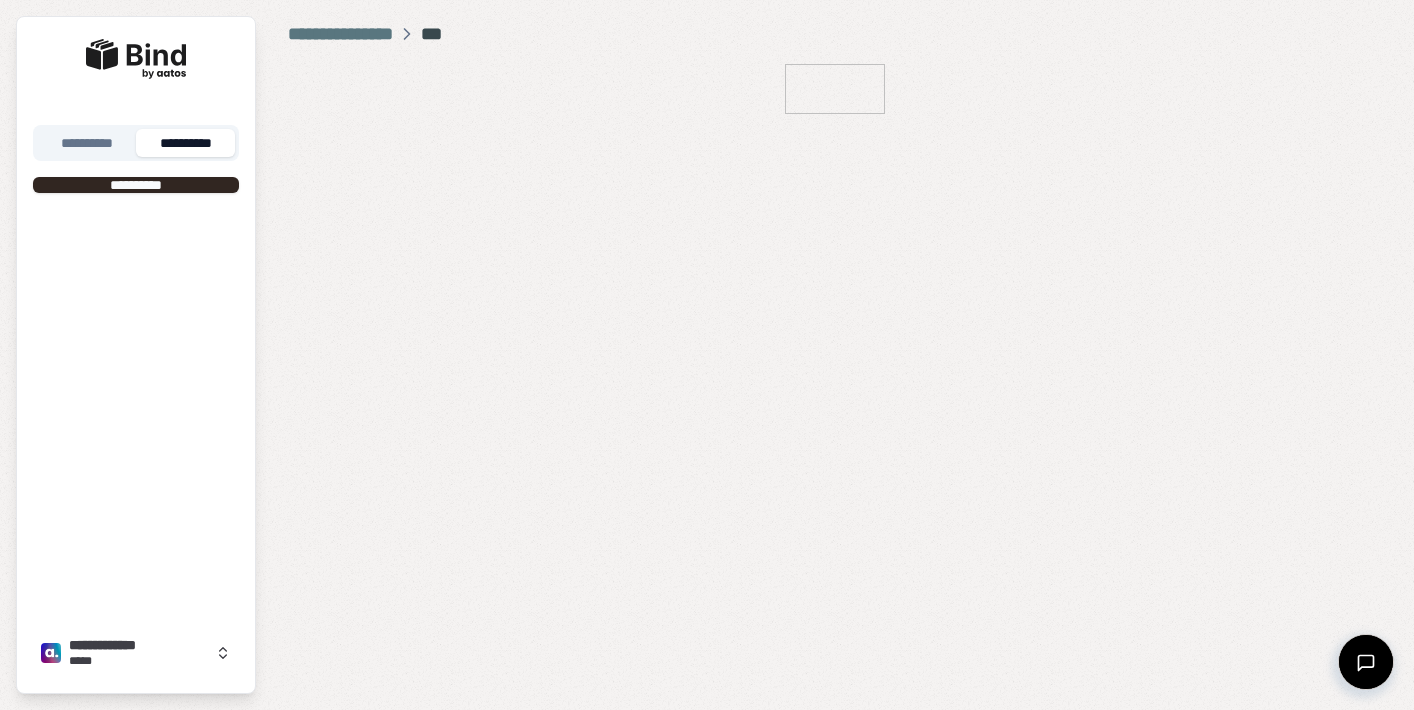 scroll, scrollTop: 0, scrollLeft: 0, axis: both 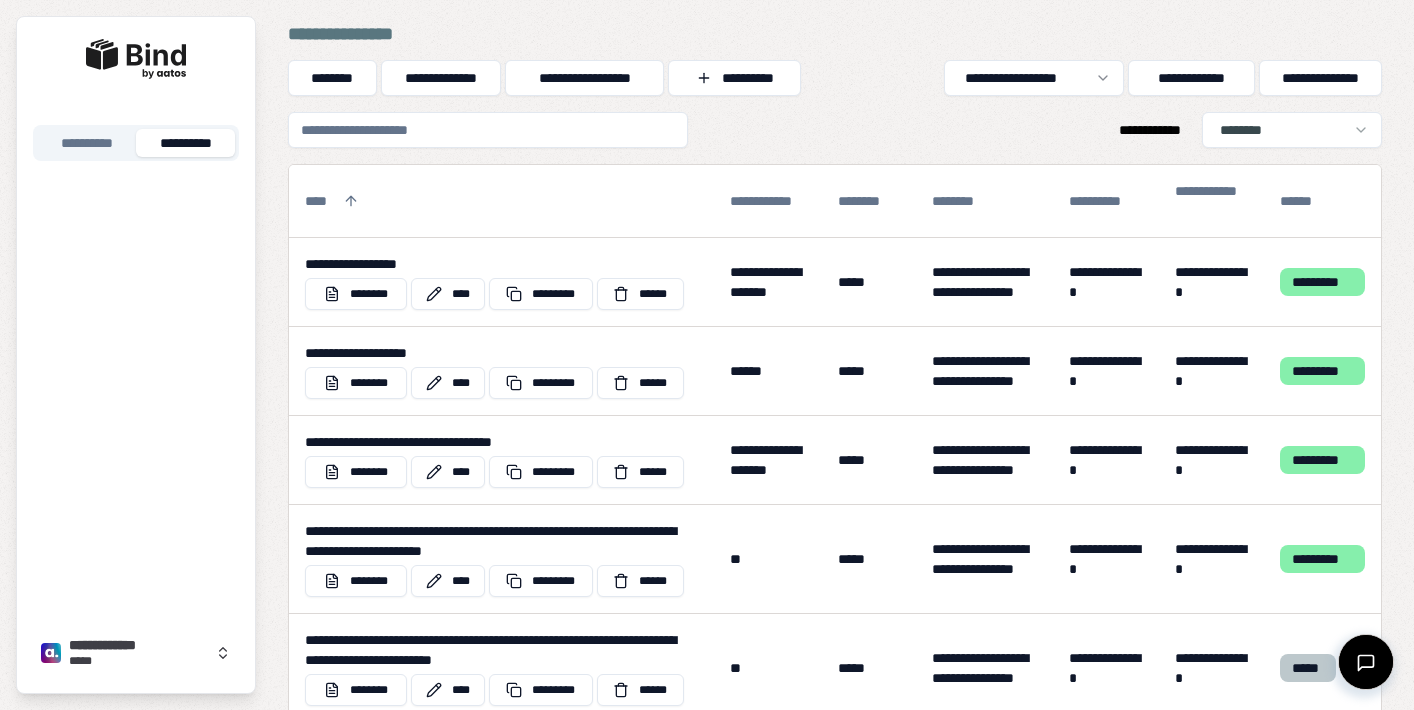 click at bounding box center (488, 130) 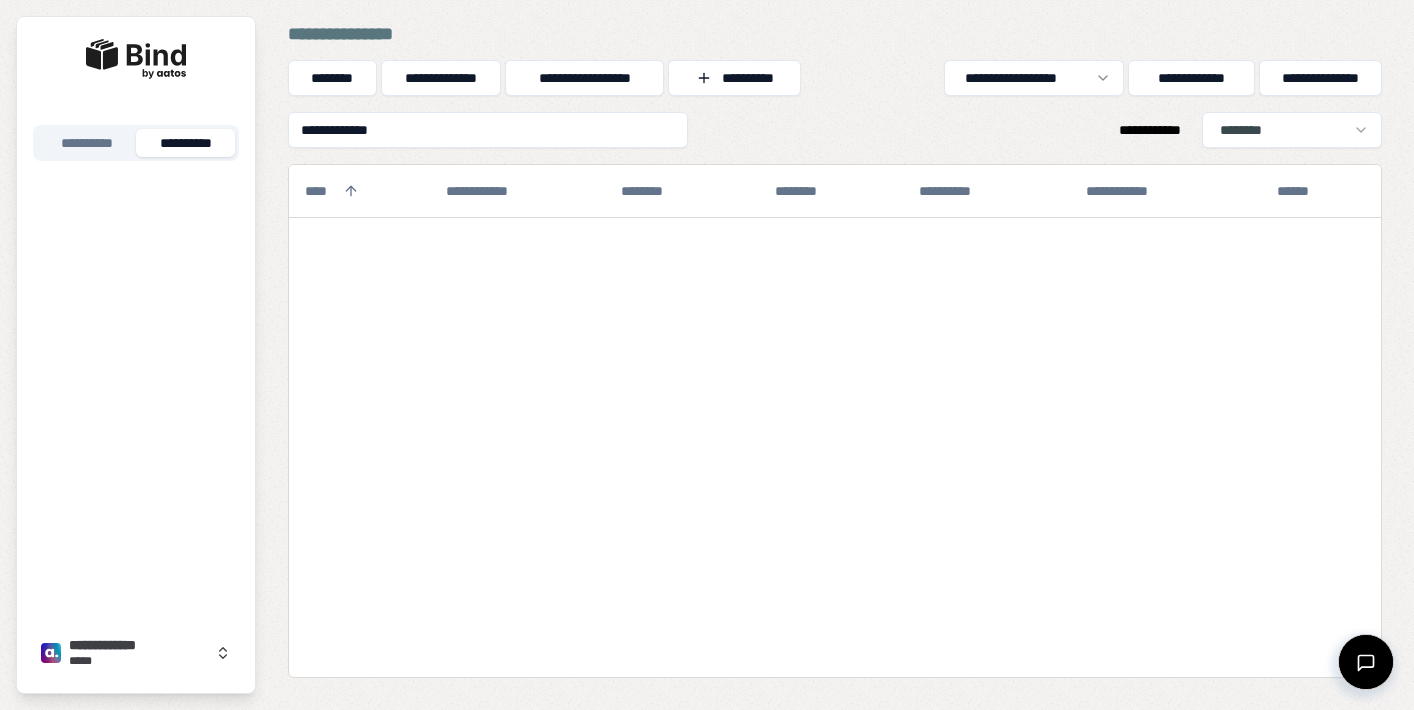 type on "**********" 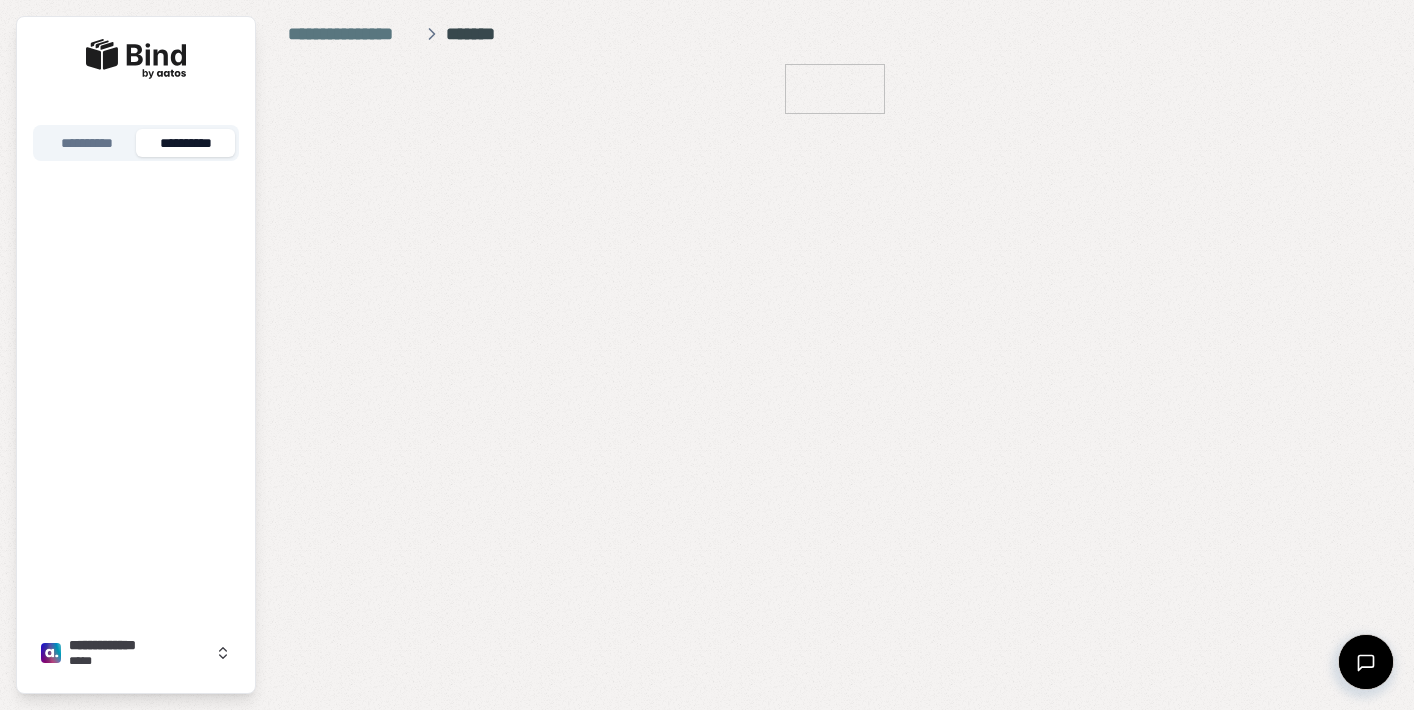 scroll, scrollTop: 0, scrollLeft: 0, axis: both 